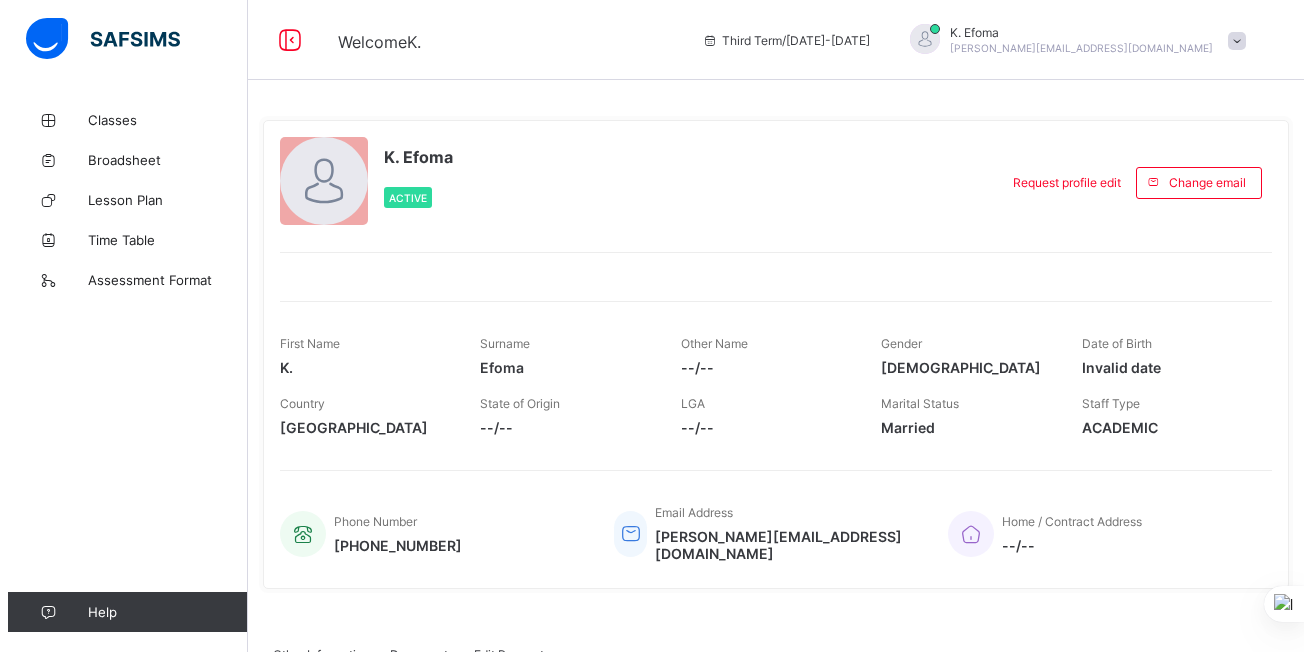scroll, scrollTop: 0, scrollLeft: 0, axis: both 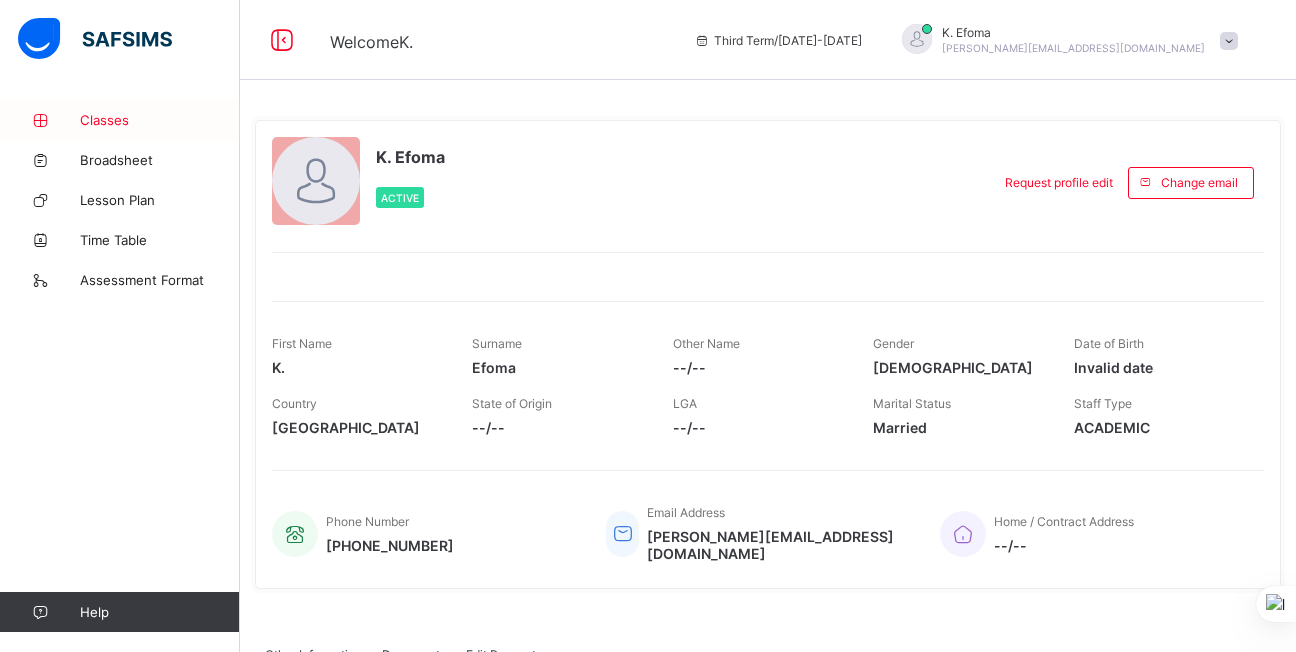 click on "Classes" at bounding box center [160, 120] 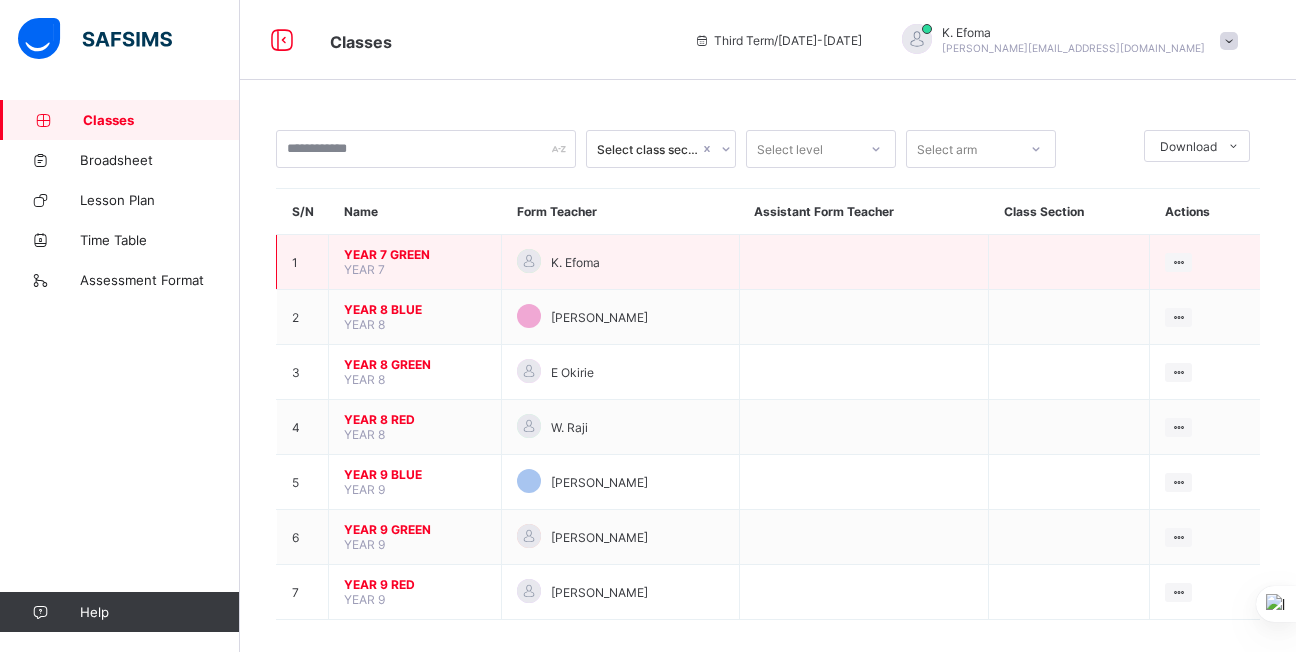 click on "YEAR 7   GREEN" at bounding box center (415, 254) 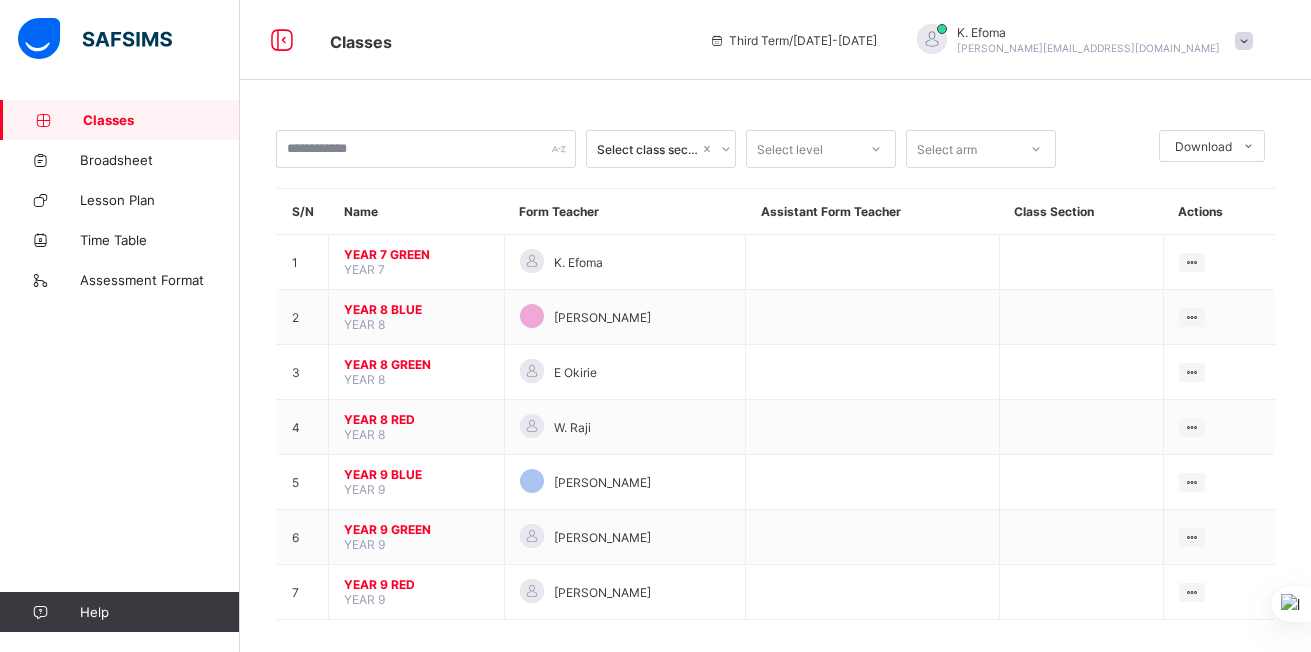 scroll, scrollTop: 0, scrollLeft: 0, axis: both 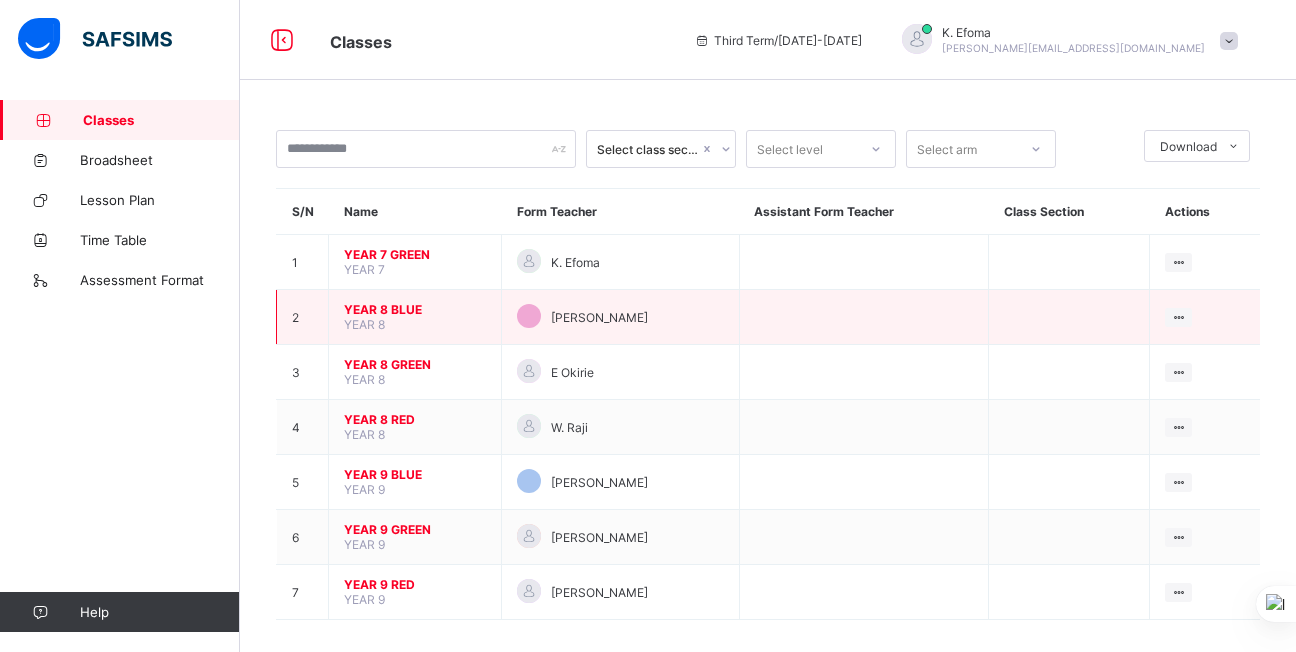 click on "YEAR 8   BLUE" at bounding box center (415, 309) 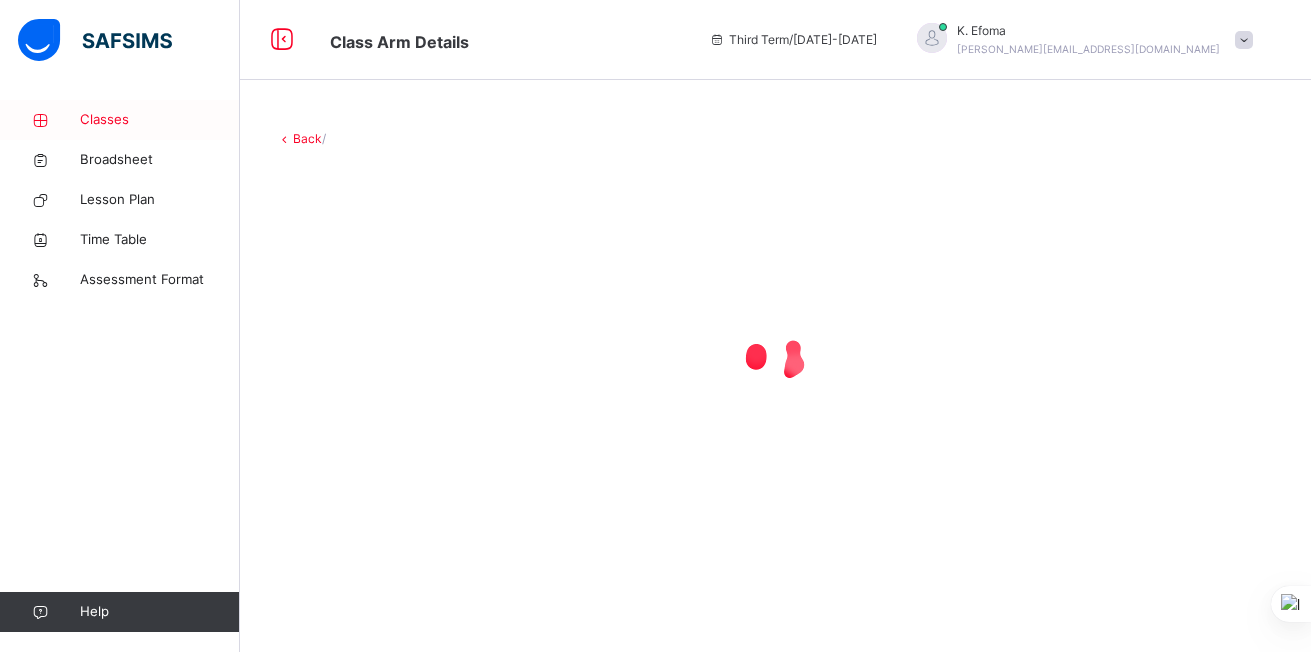click on "Classes" at bounding box center [160, 120] 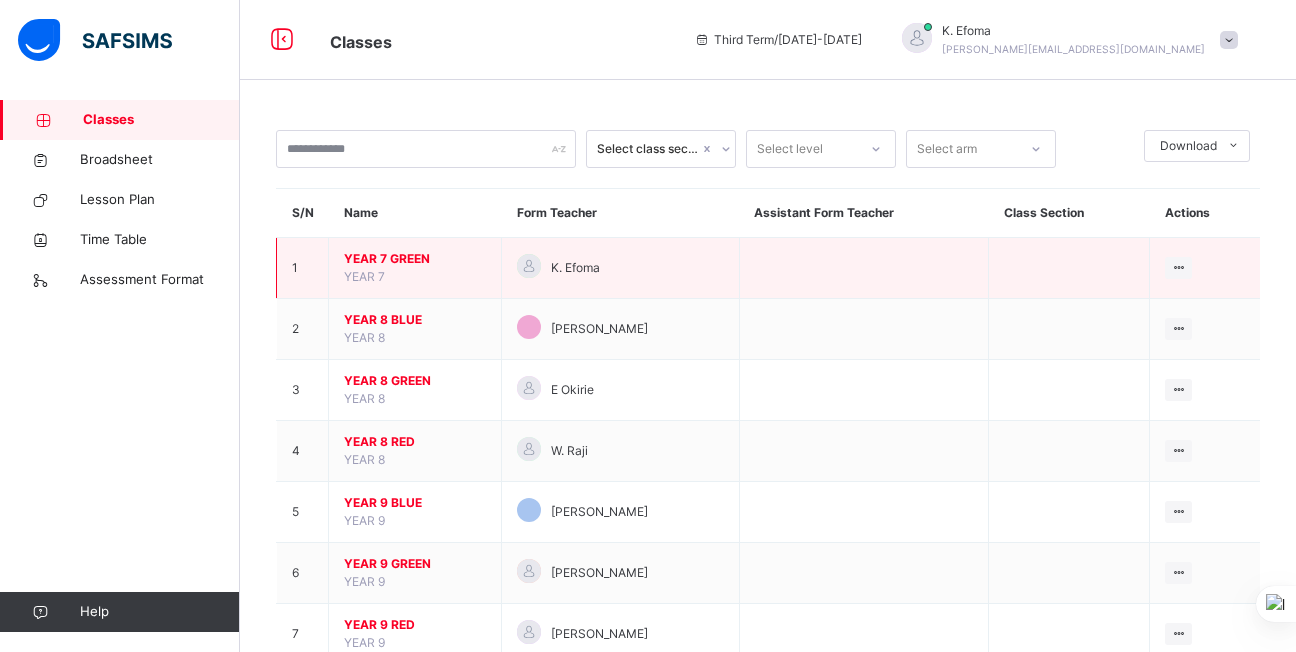 click on "YEAR 7   GREEN" at bounding box center [415, 259] 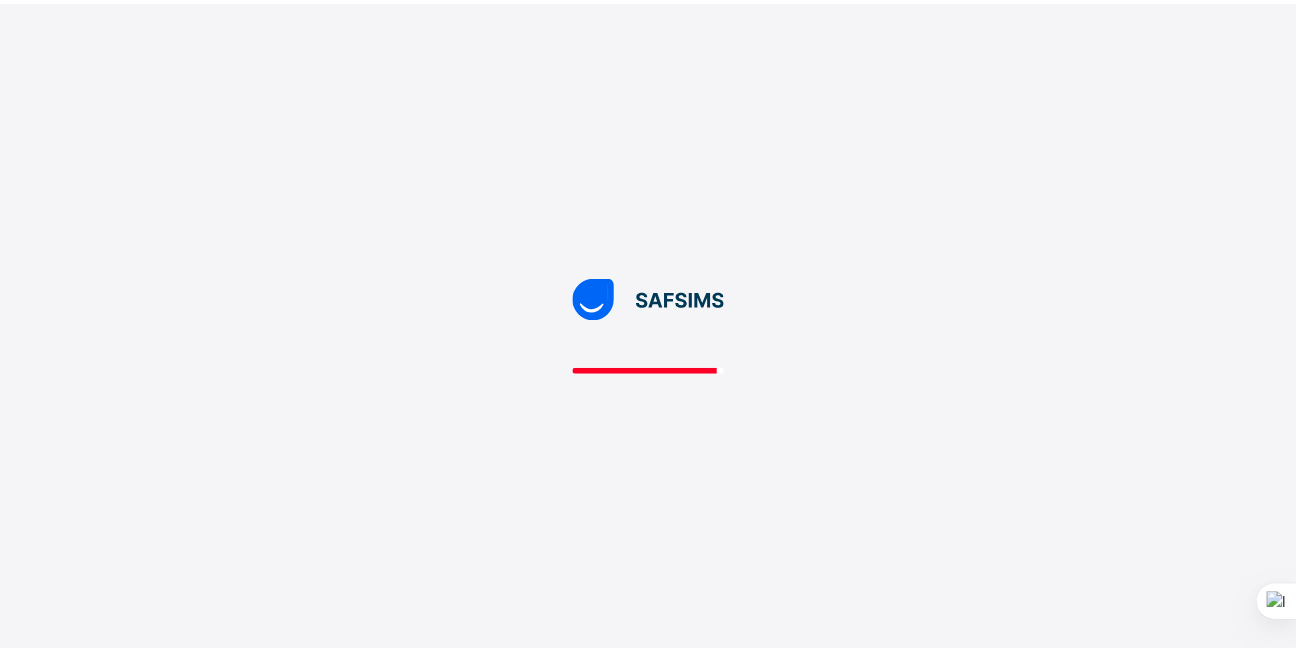 scroll, scrollTop: 0, scrollLeft: 0, axis: both 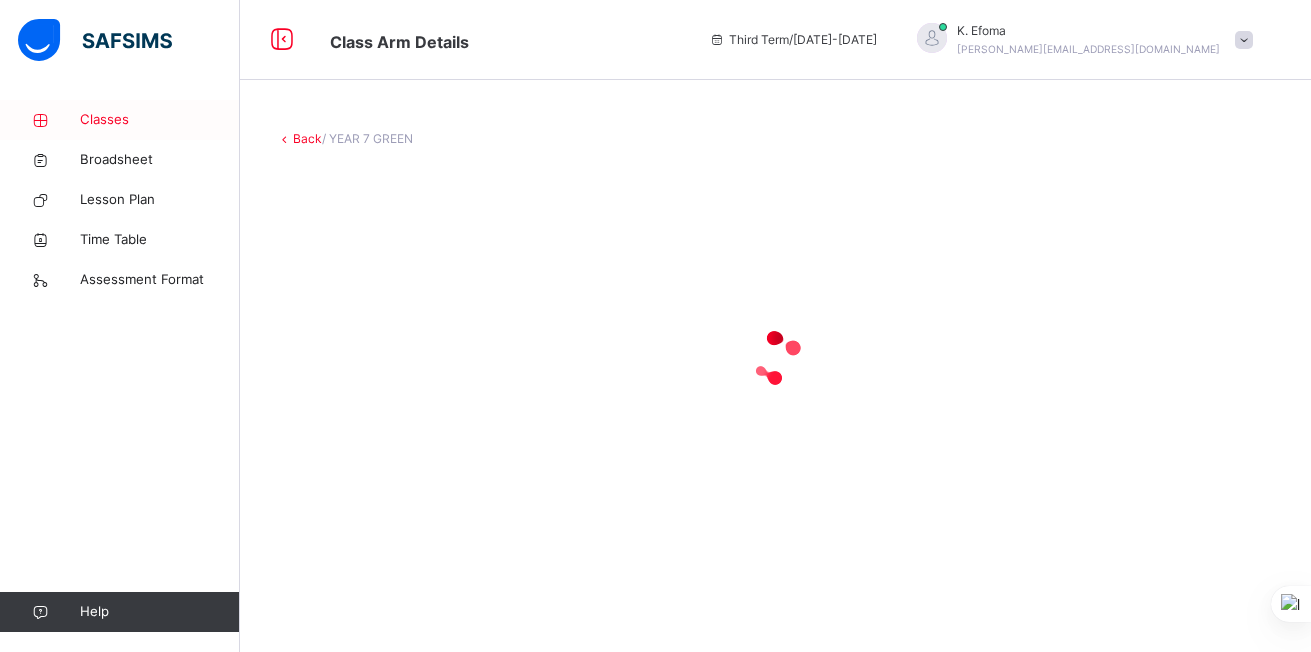 click on "Classes" at bounding box center [160, 120] 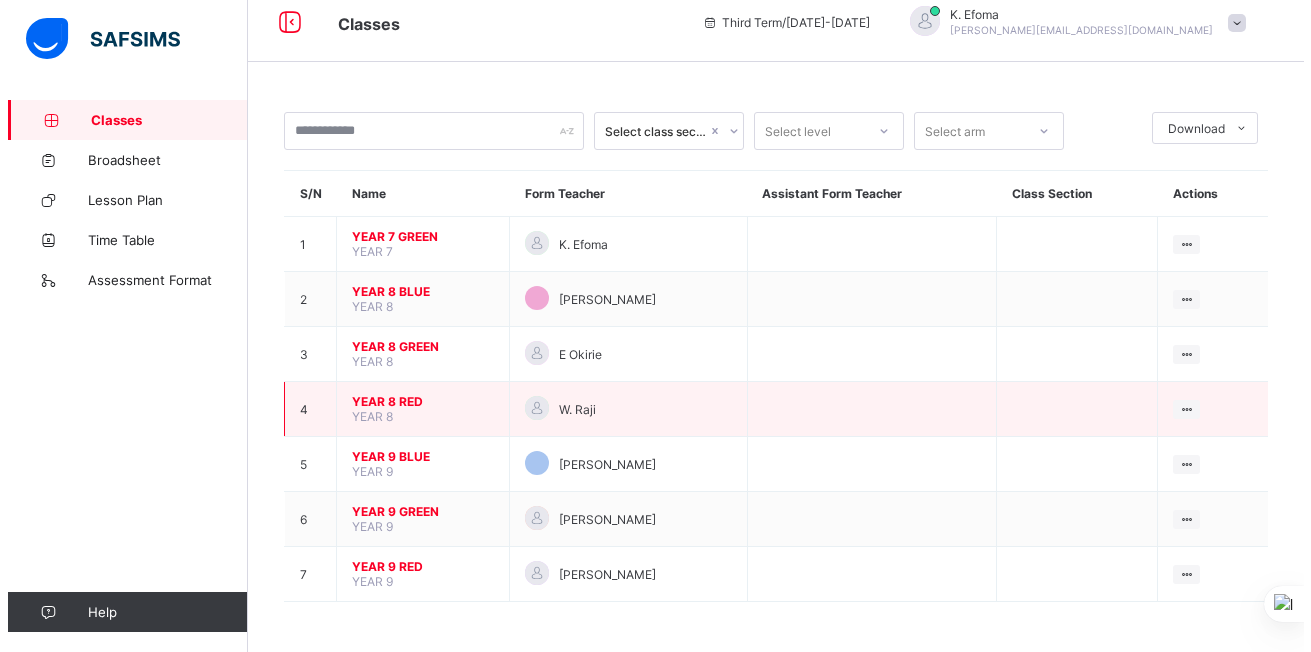 scroll, scrollTop: 0, scrollLeft: 0, axis: both 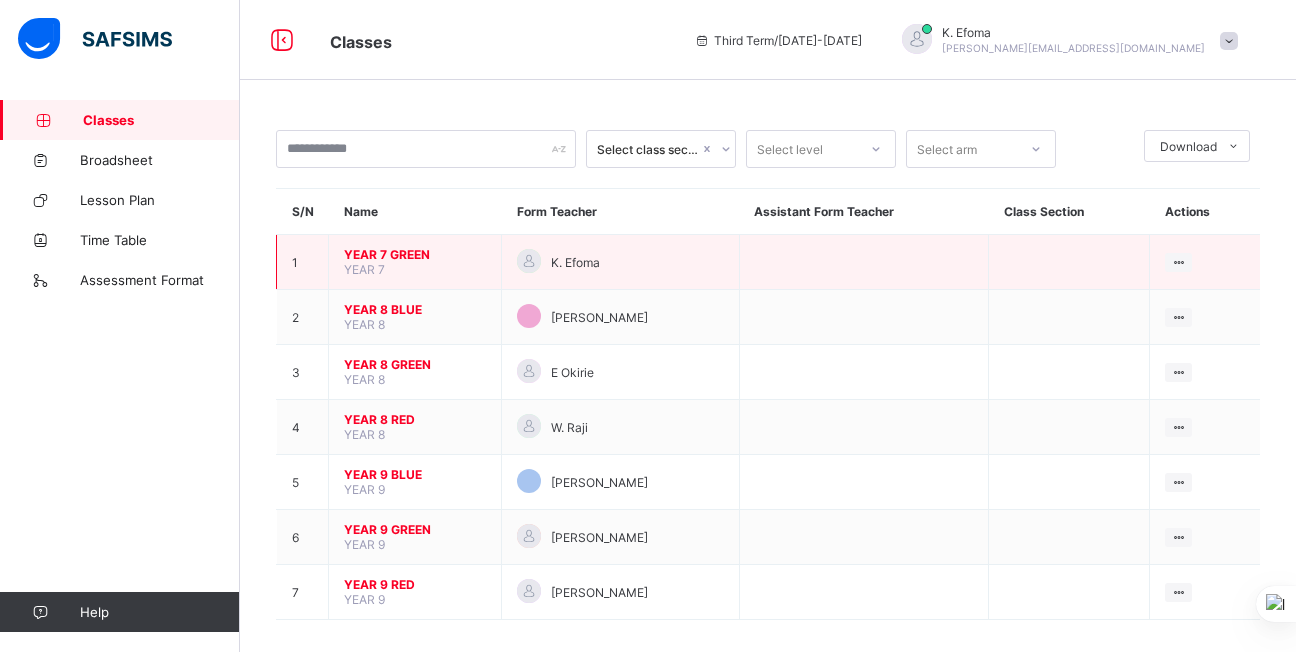 click on "YEAR 7   GREEN" at bounding box center (415, 254) 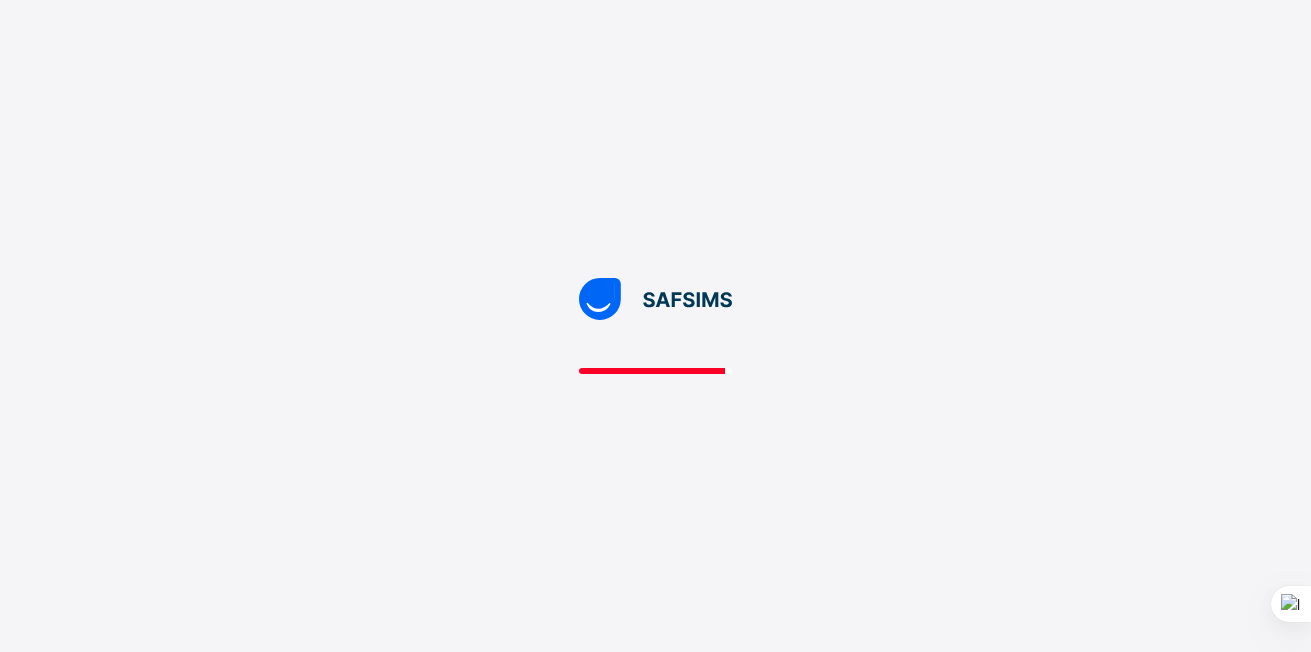 scroll, scrollTop: 0, scrollLeft: 0, axis: both 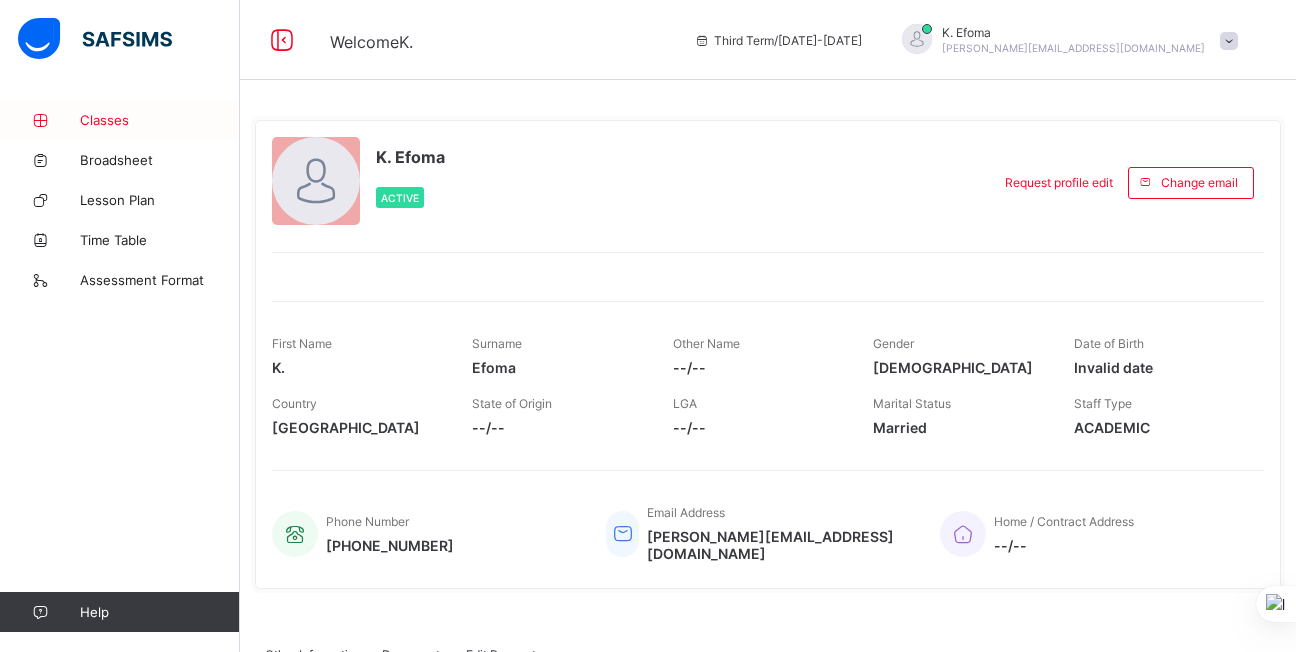 click on "Classes" at bounding box center [120, 120] 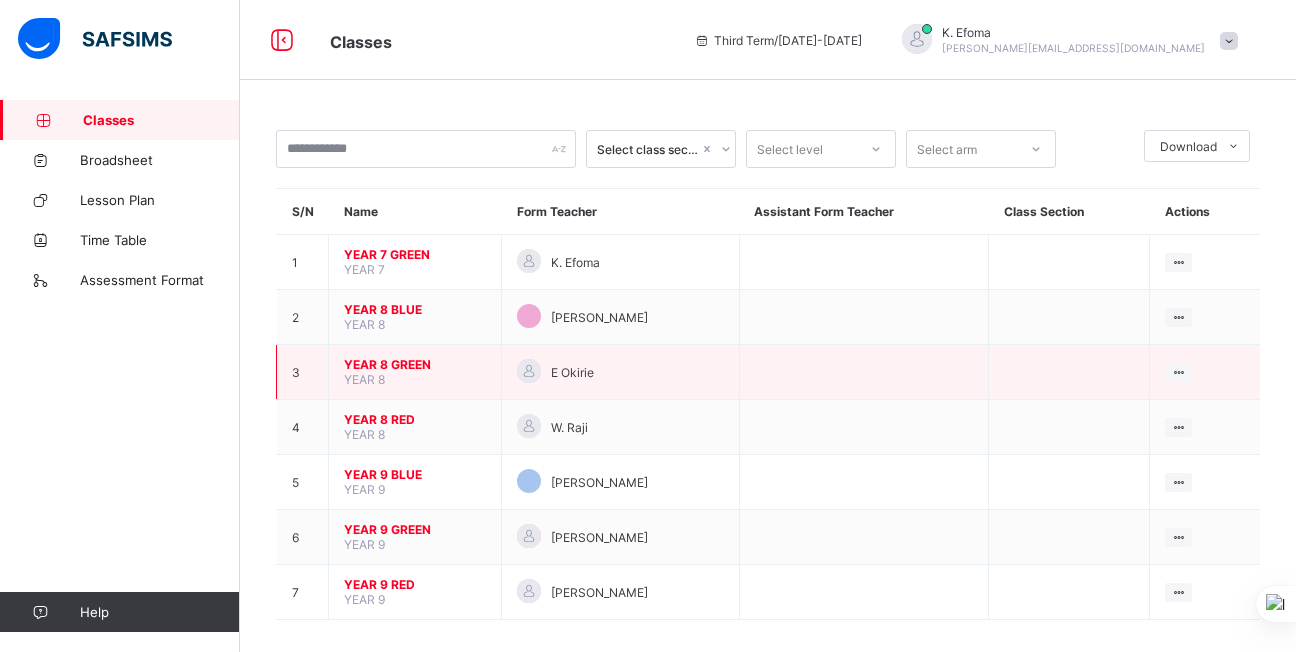 click on "YEAR 8   GREEN" at bounding box center [415, 364] 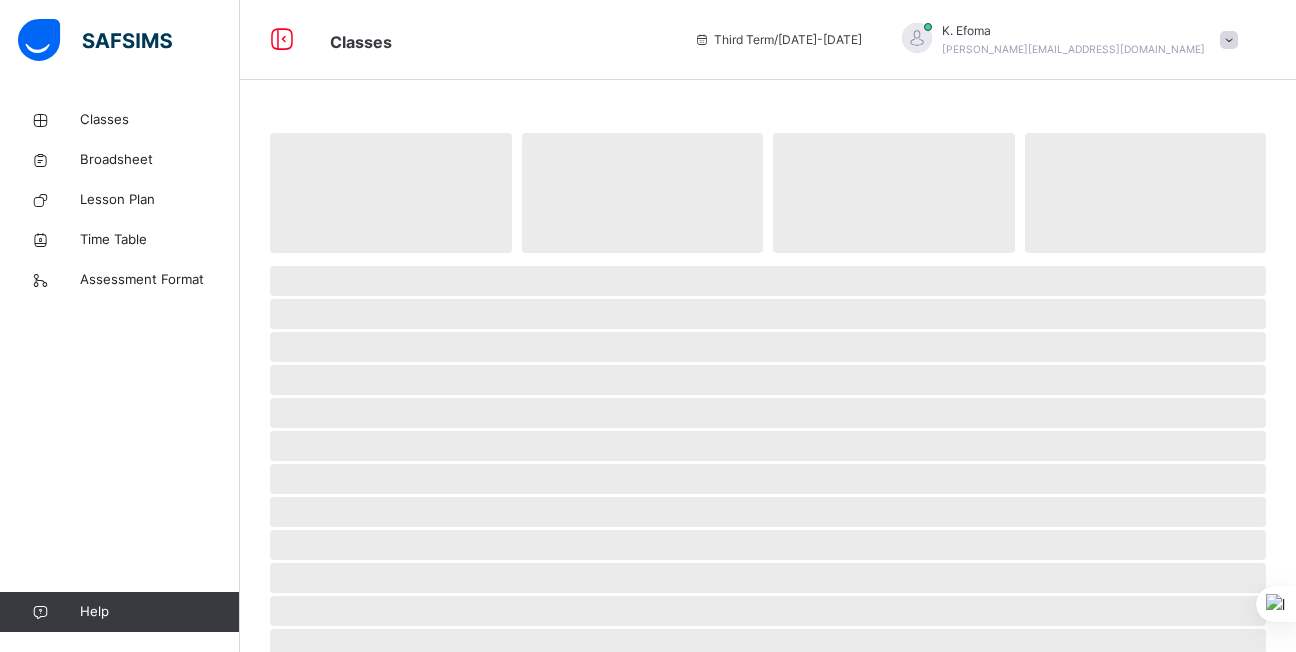 click on "‌" at bounding box center [768, 347] 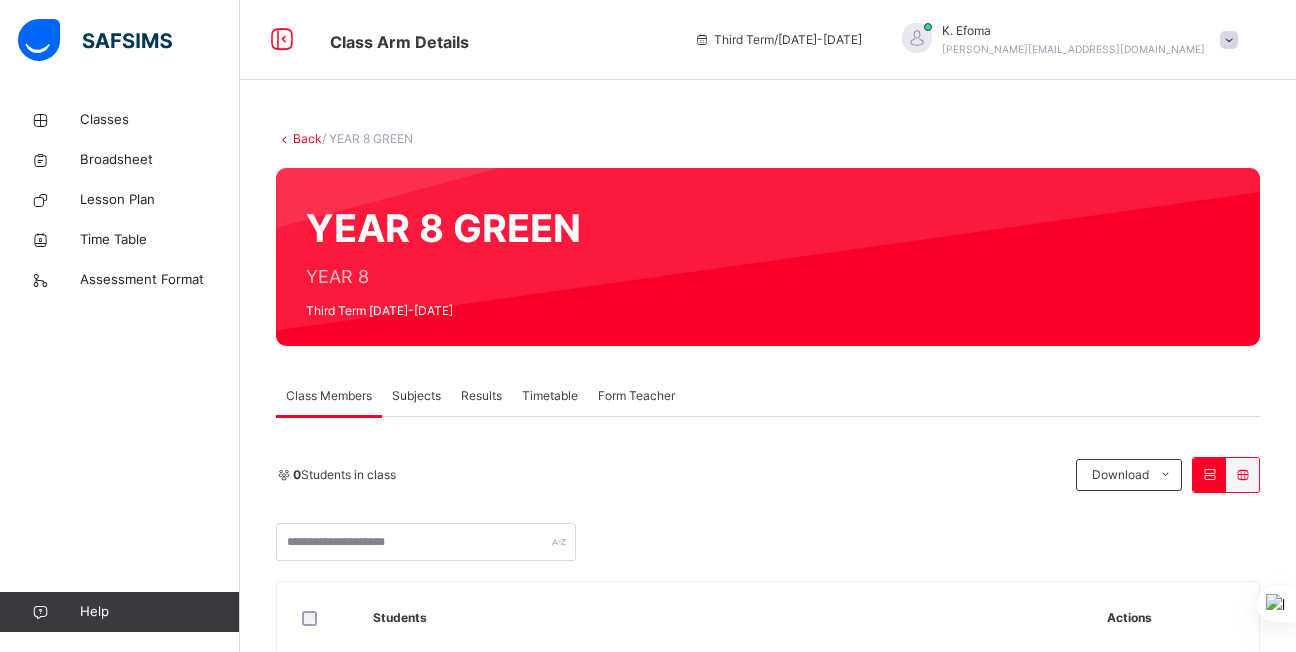 click on "Results" at bounding box center (481, 396) 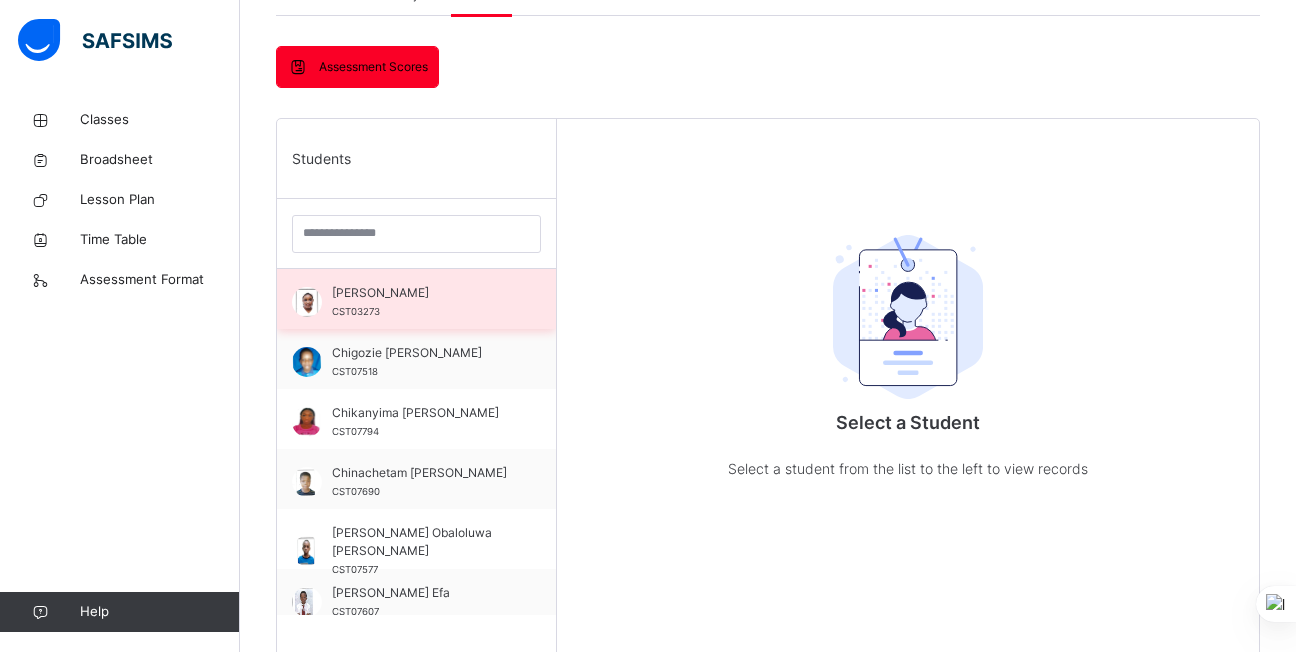scroll, scrollTop: 402, scrollLeft: 0, axis: vertical 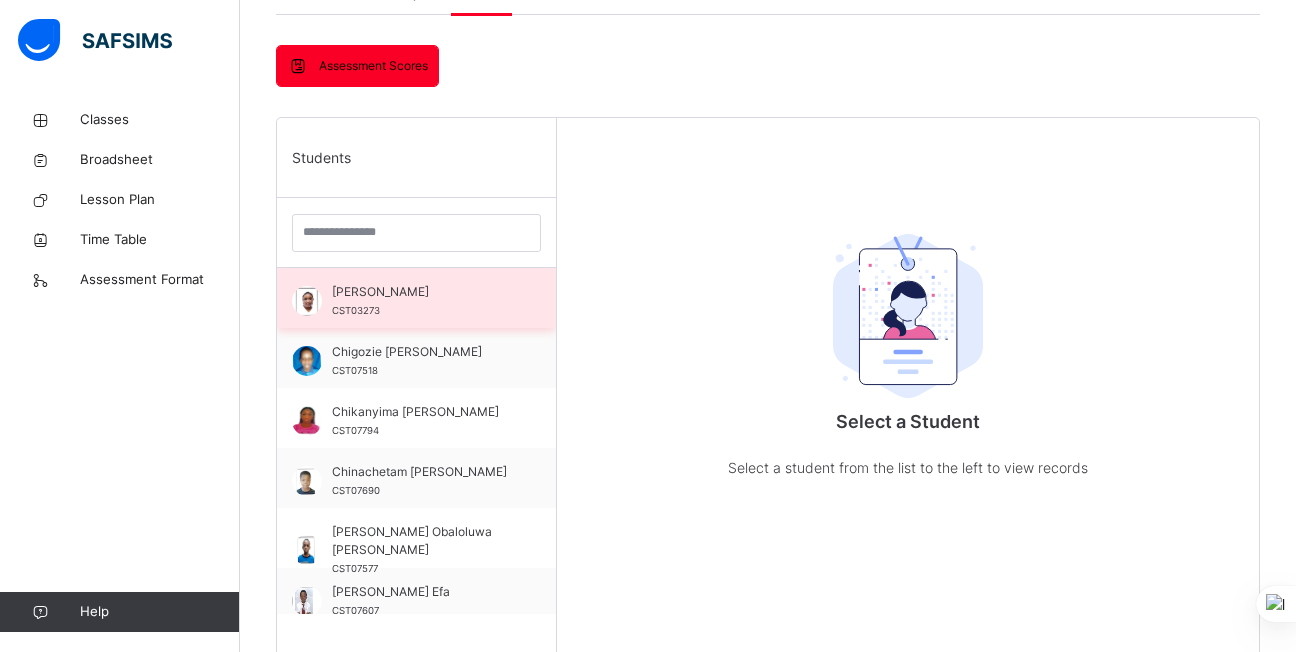 click on "Ayomikun Emmanuella Joloko" at bounding box center (421, 292) 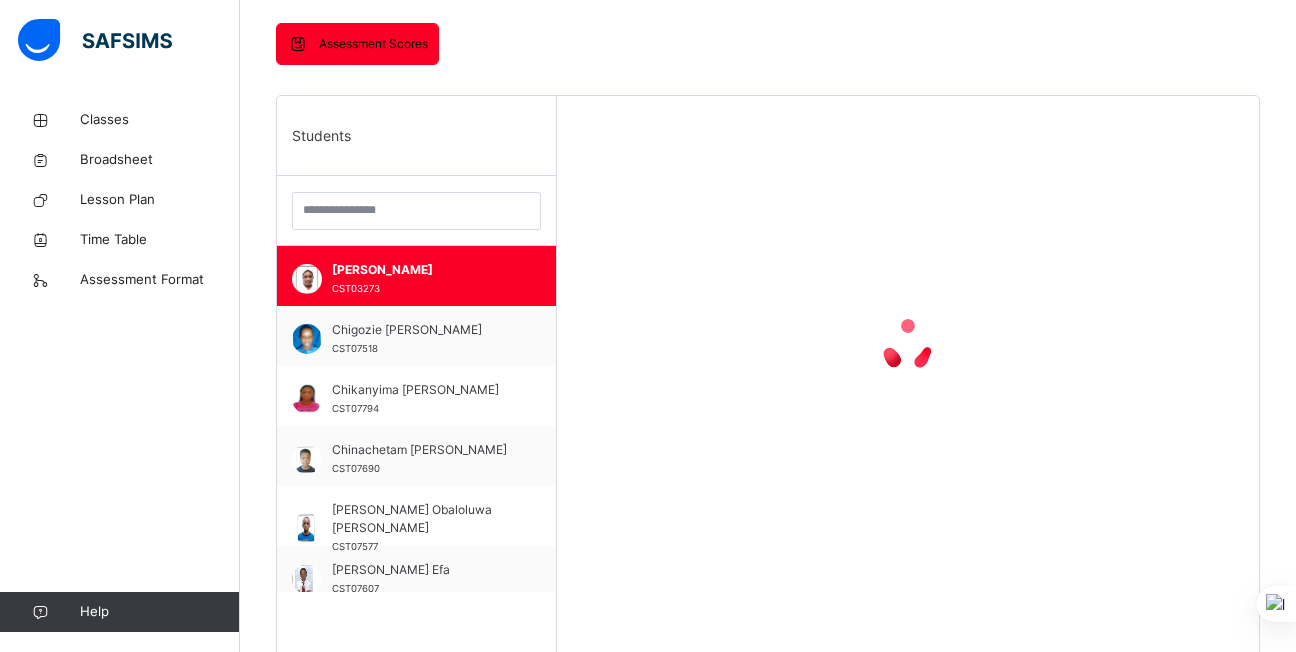 scroll, scrollTop: 426, scrollLeft: 0, axis: vertical 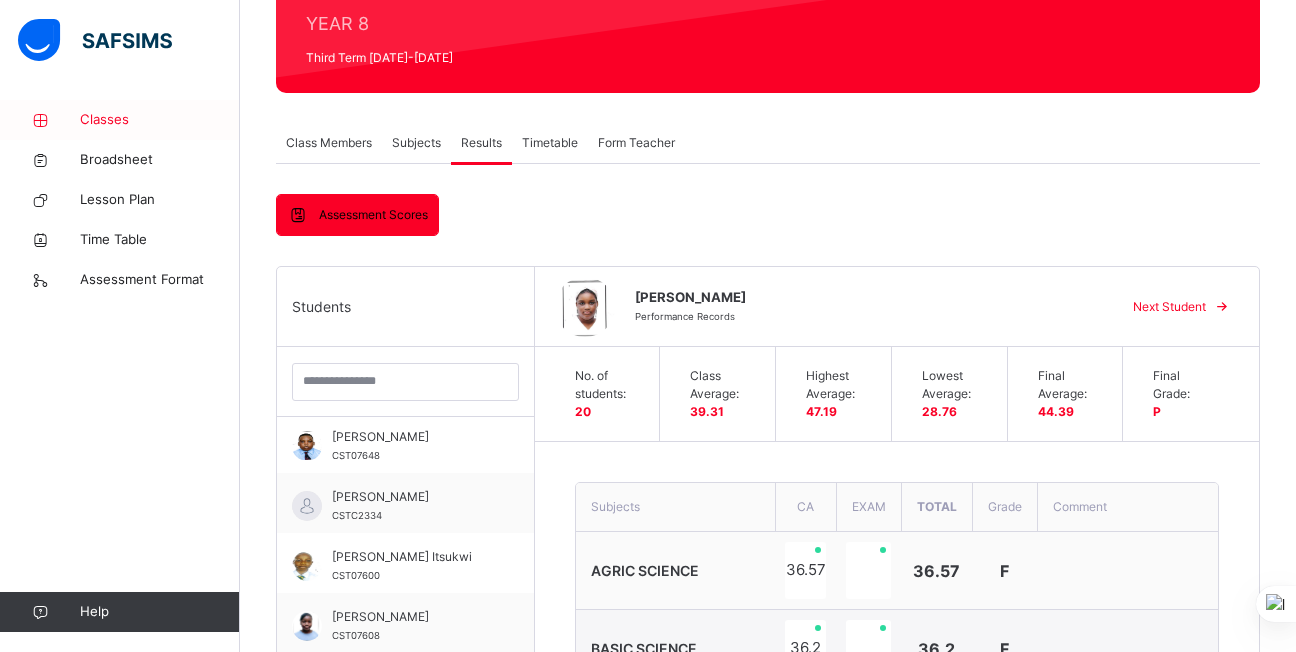 click on "Classes" at bounding box center (160, 120) 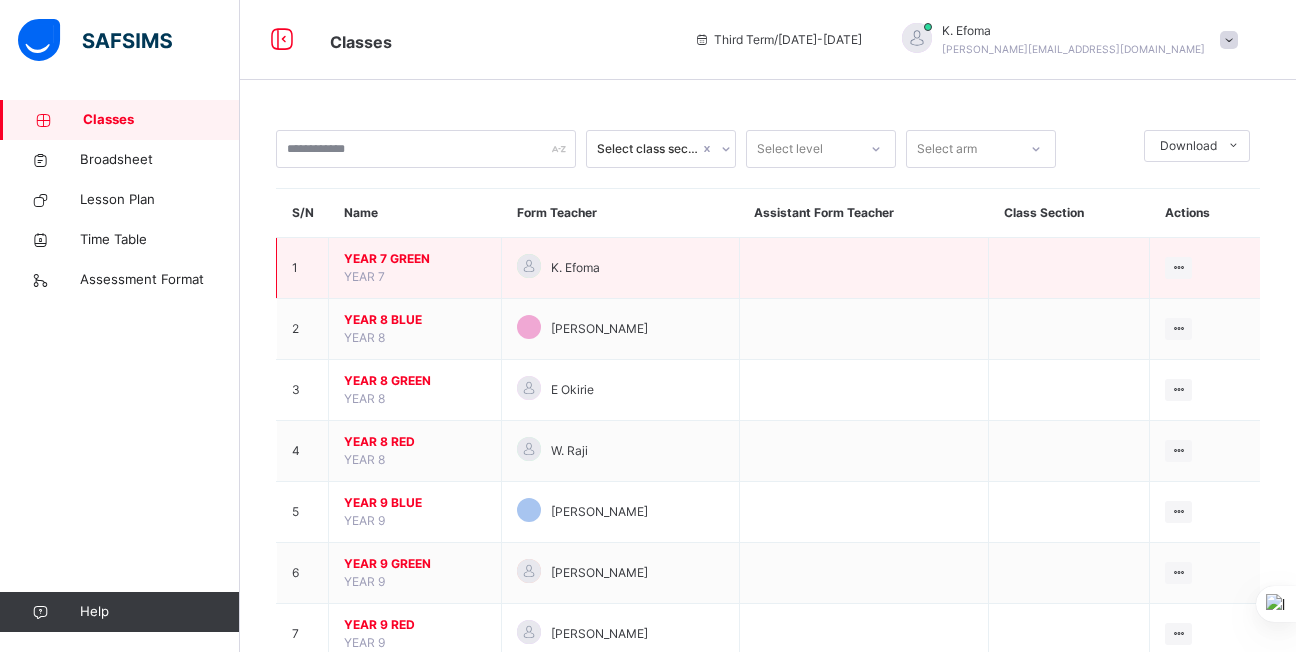 click on "YEAR 7   GREEN" at bounding box center [415, 259] 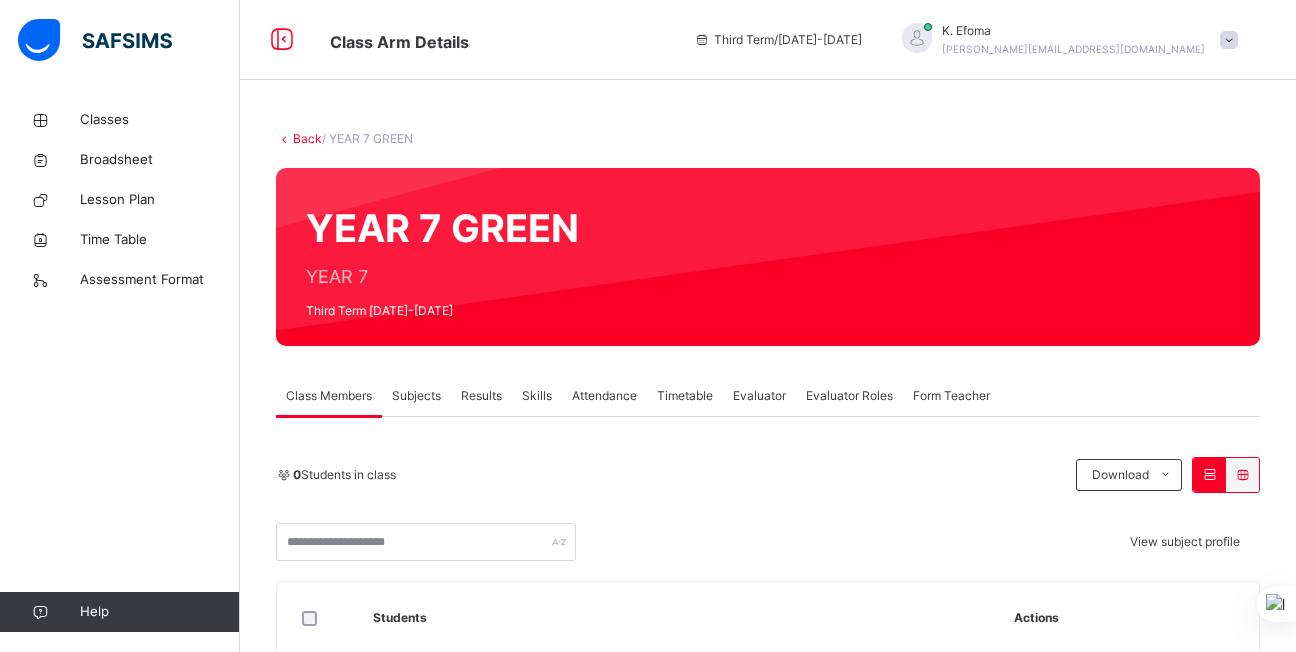 click on "Results" at bounding box center [481, 396] 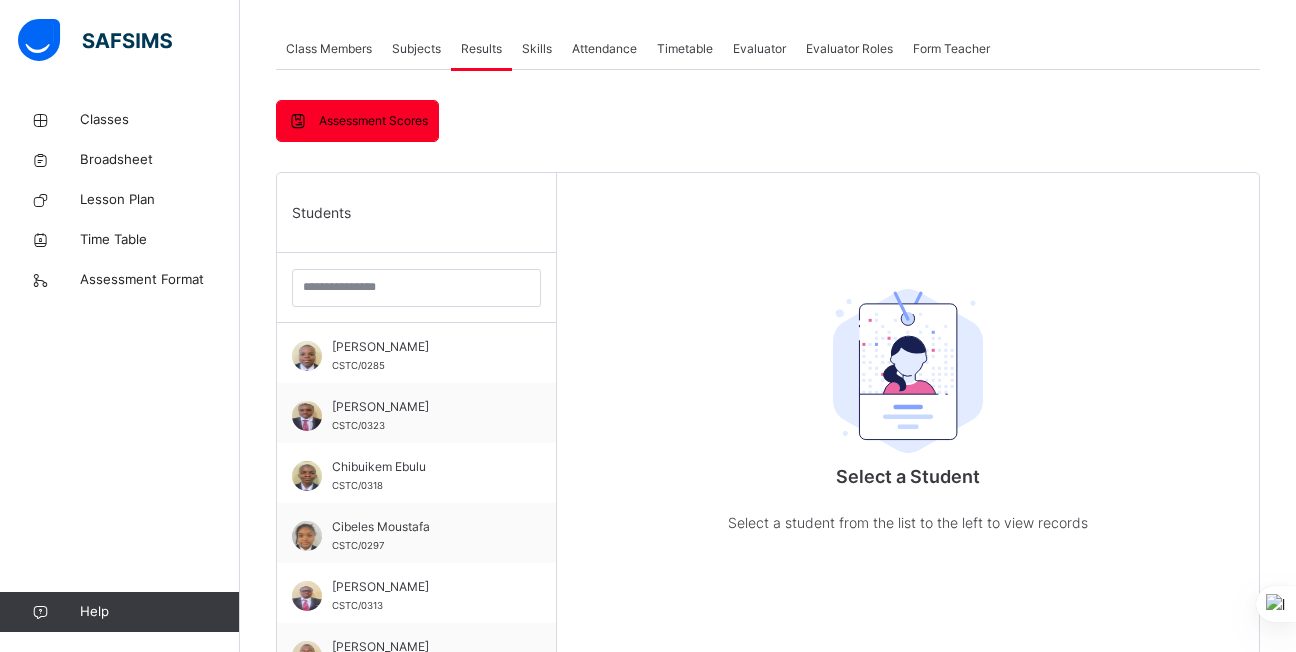 scroll, scrollTop: 343, scrollLeft: 0, axis: vertical 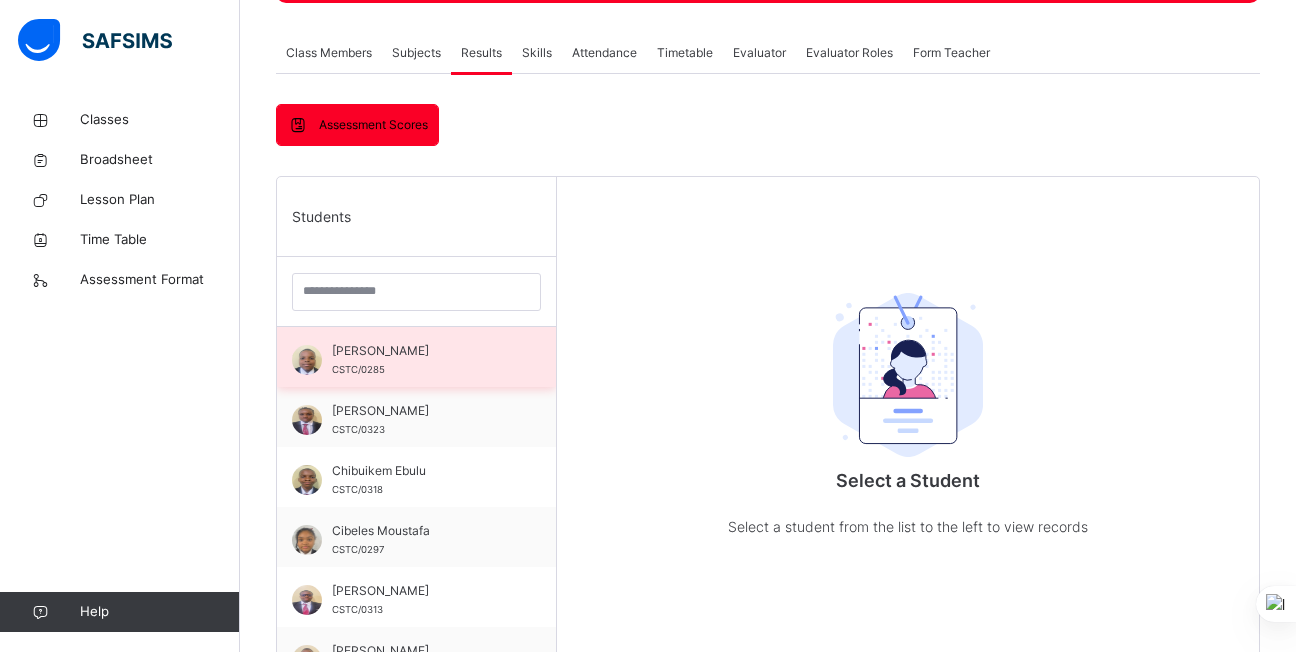 click on "Akaolisa  Nzekwu CSTC/0285" at bounding box center [421, 360] 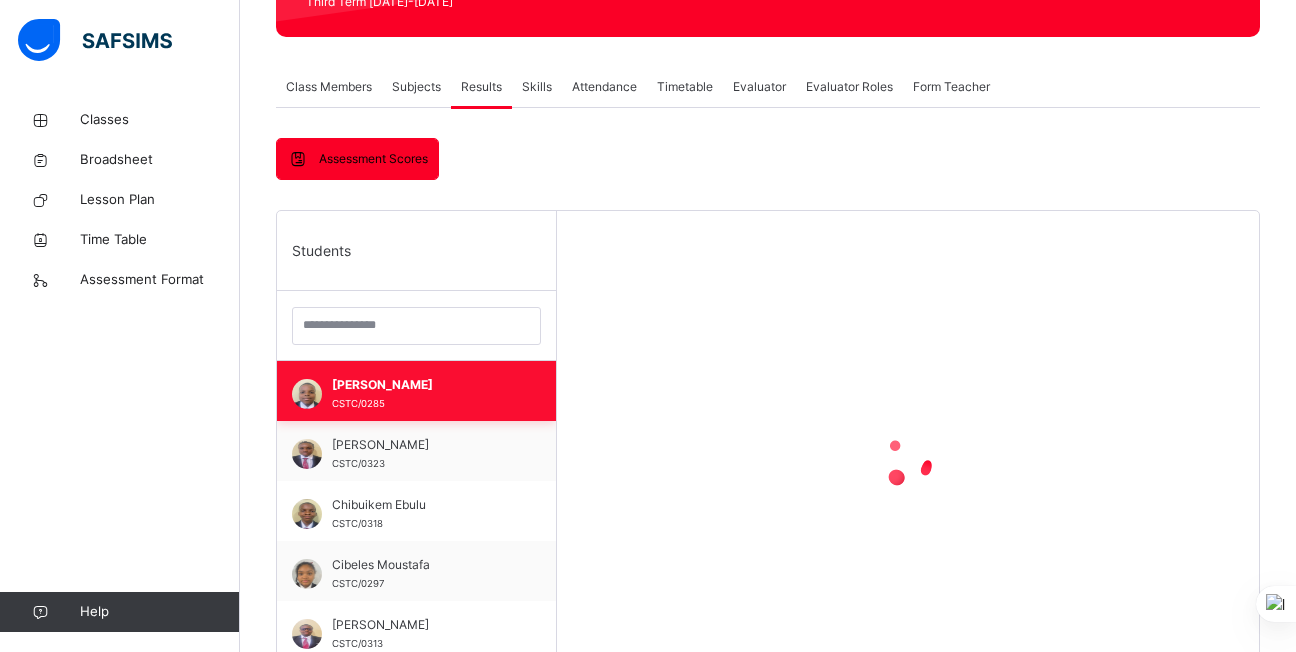scroll, scrollTop: 297, scrollLeft: 0, axis: vertical 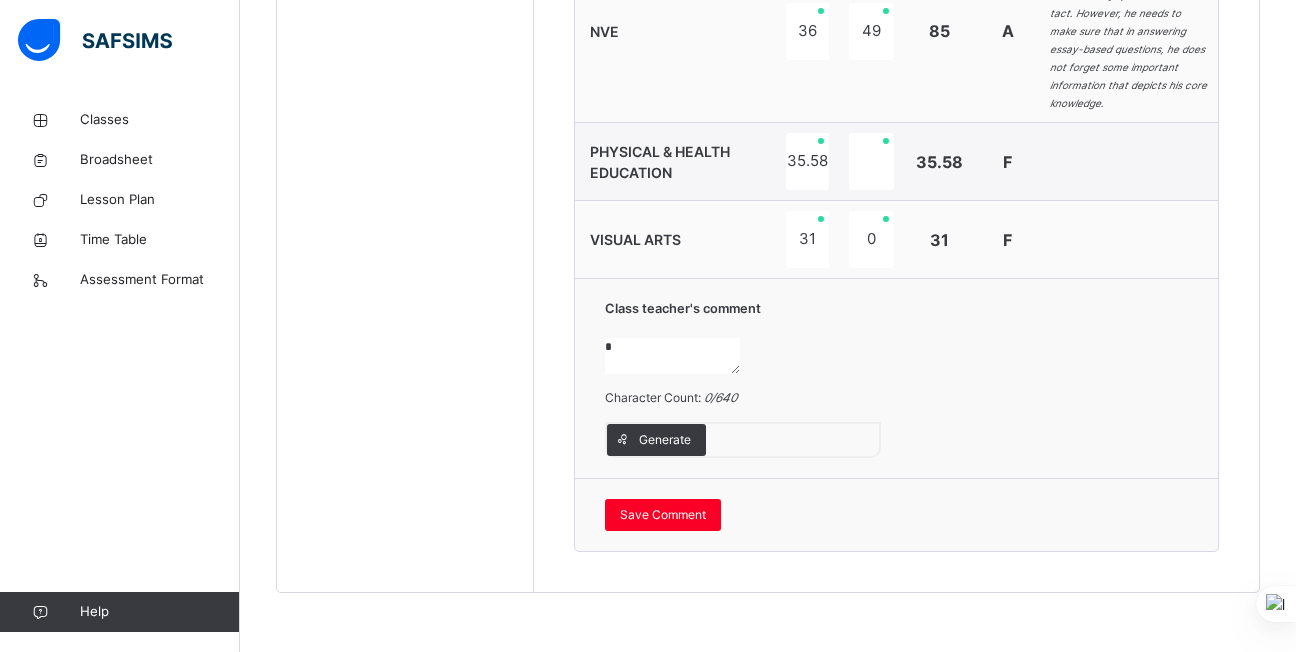 click on "*" at bounding box center [672, 356] 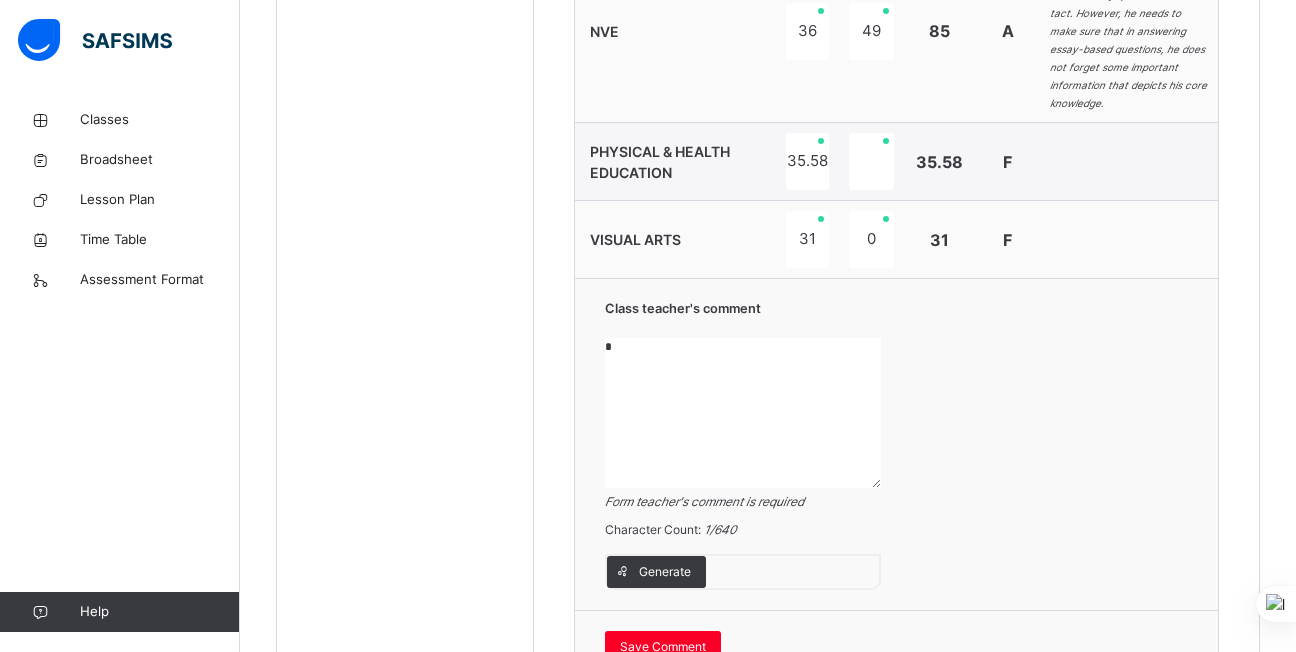 drag, startPoint x: 629, startPoint y: 328, endPoint x: 644, endPoint y: 327, distance: 15.033297 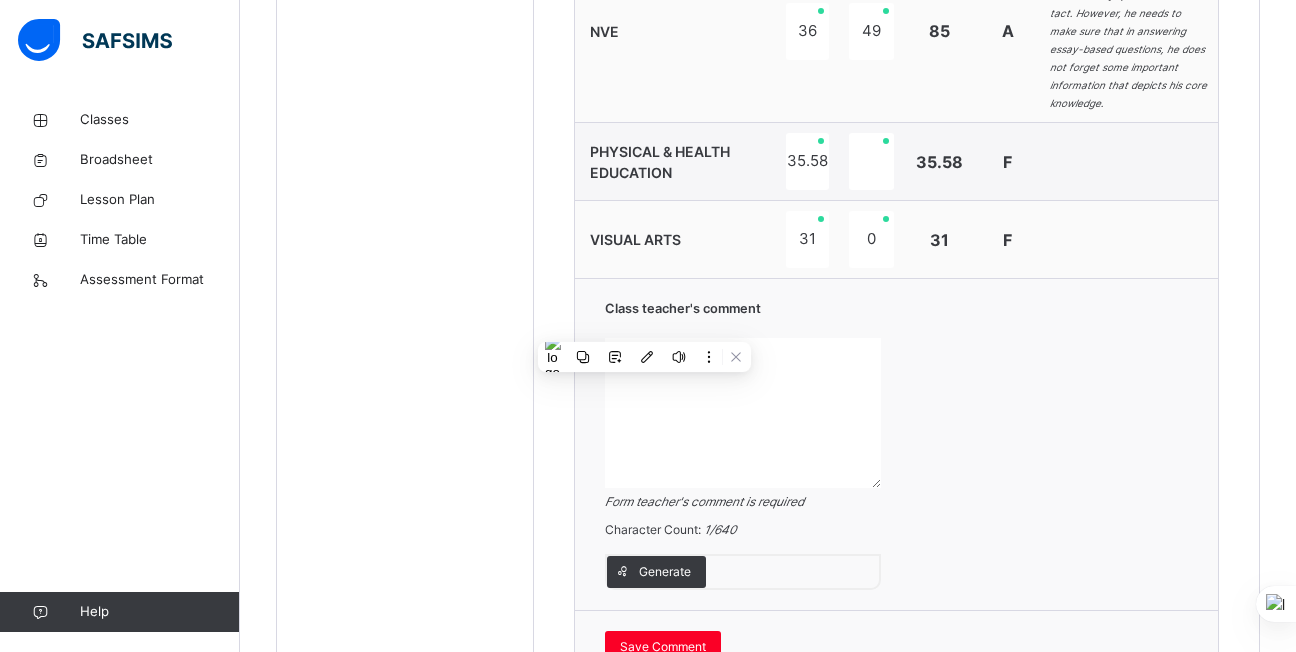 click on "Class teacher's comment * Form teacher's comment is required Character Count:   1 / 640   Generate" at bounding box center (897, 444) 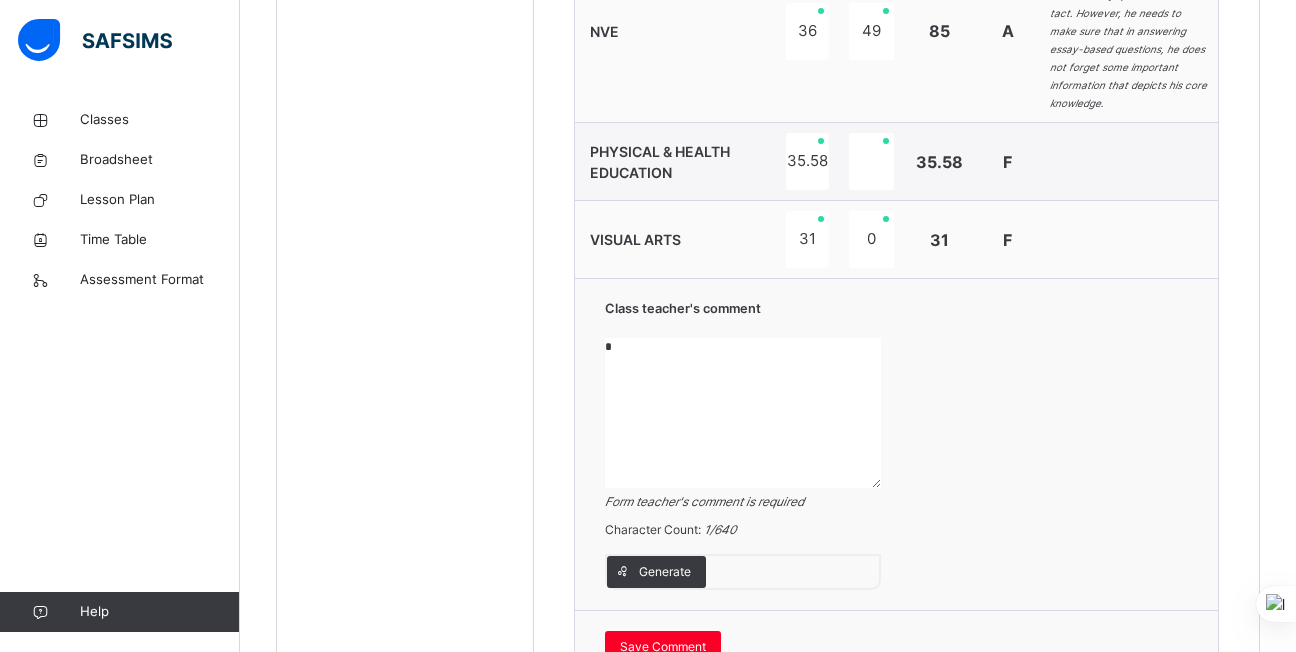 click on "*" at bounding box center [743, 413] 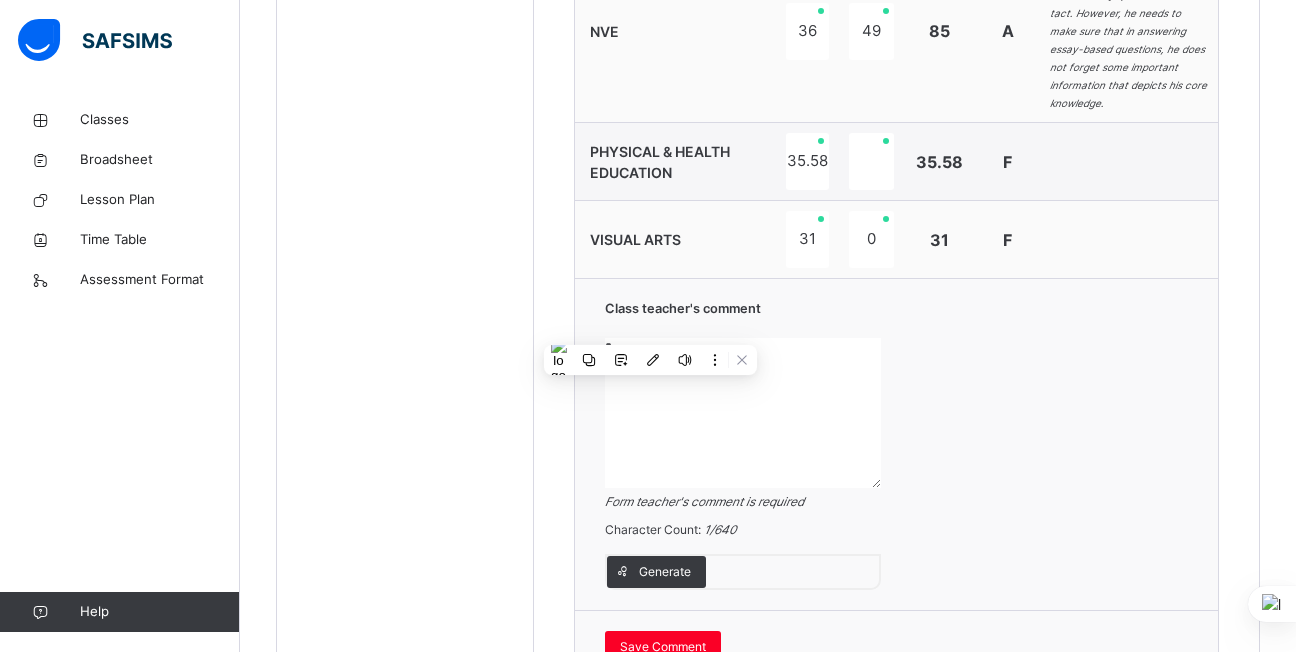 paste on "**********" 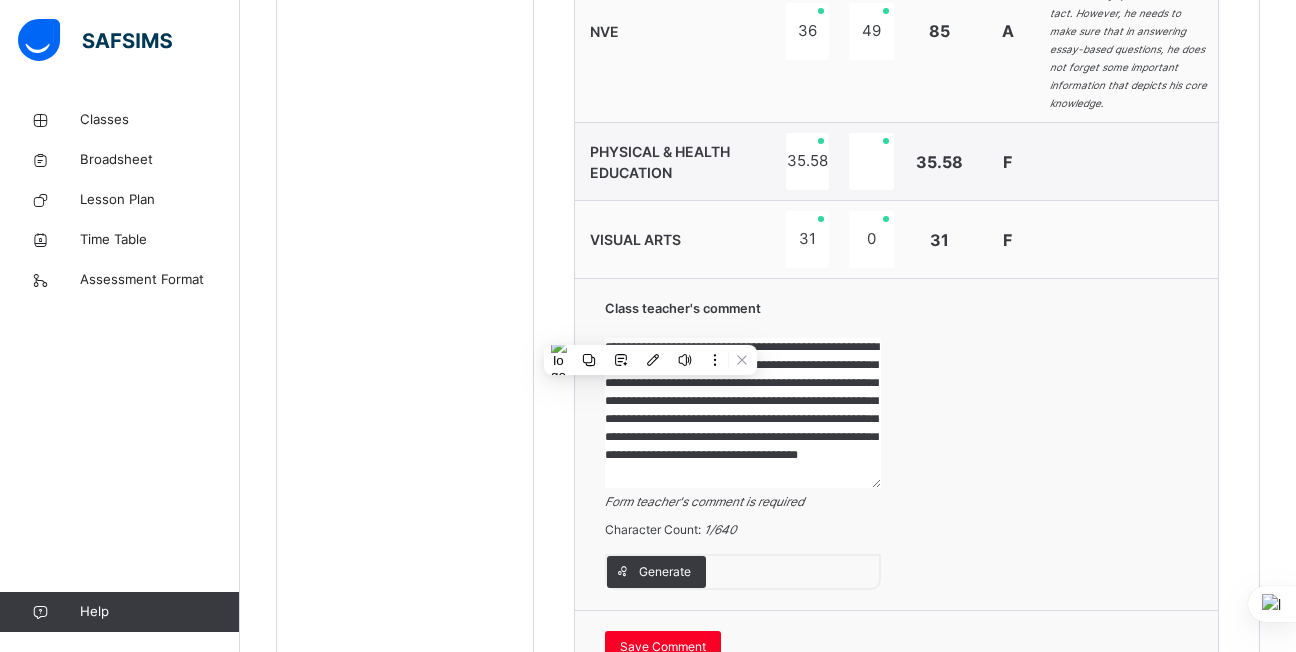 scroll, scrollTop: 41, scrollLeft: 0, axis: vertical 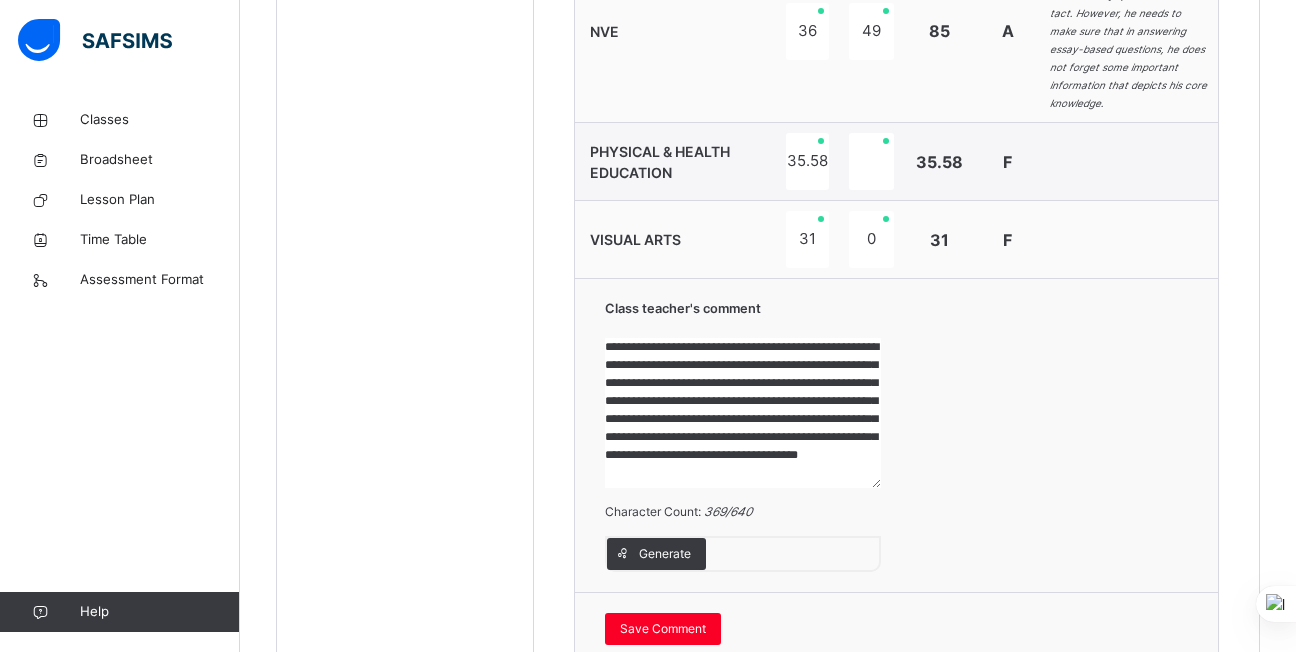 type on "**********" 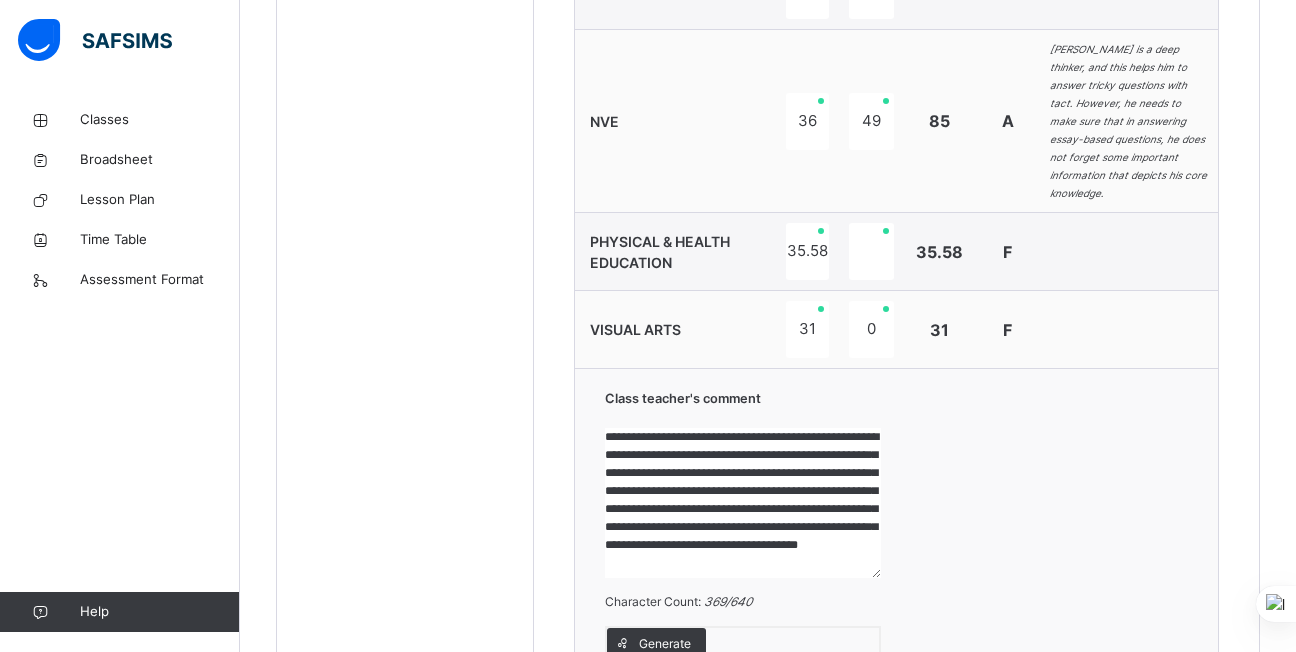 scroll, scrollTop: 2027, scrollLeft: 0, axis: vertical 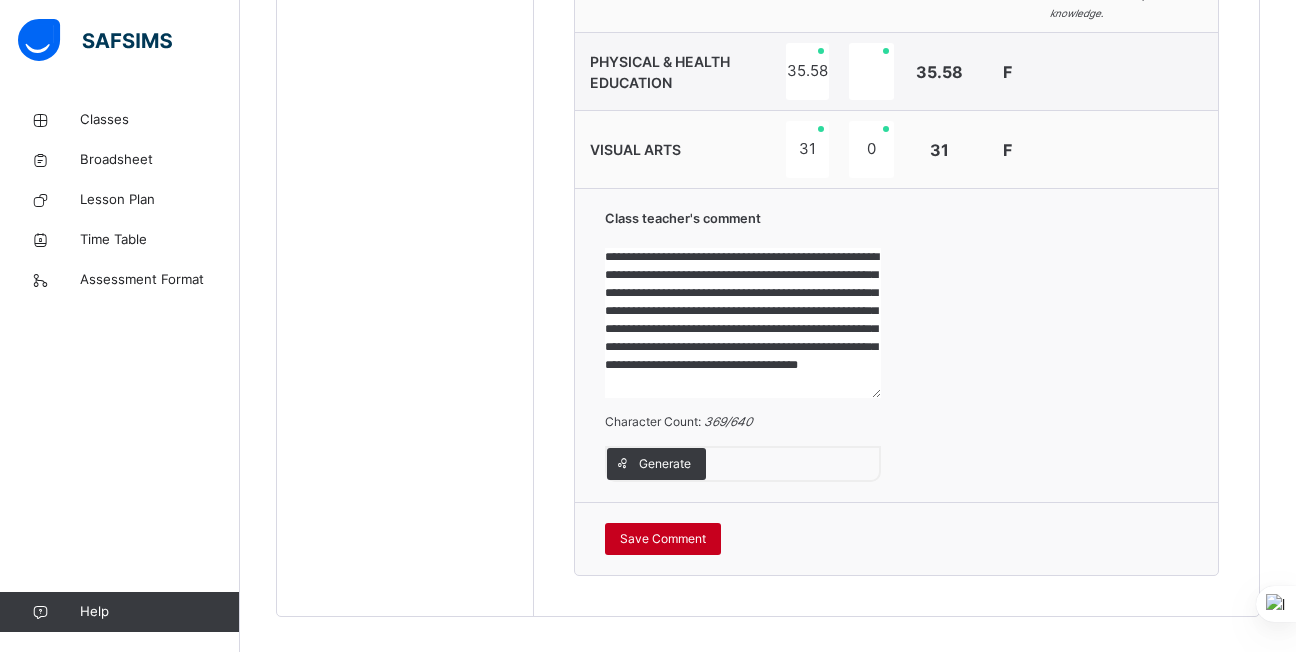 click on "Save Comment" at bounding box center (663, 539) 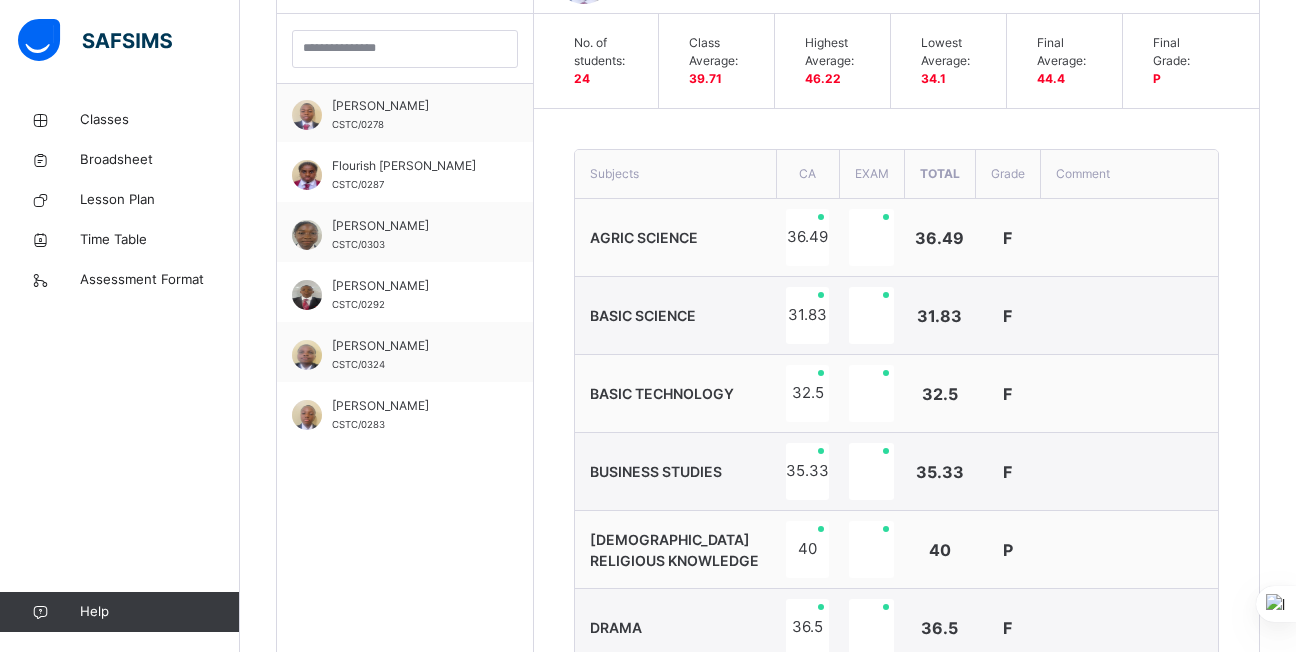 scroll, scrollTop: 587, scrollLeft: 0, axis: vertical 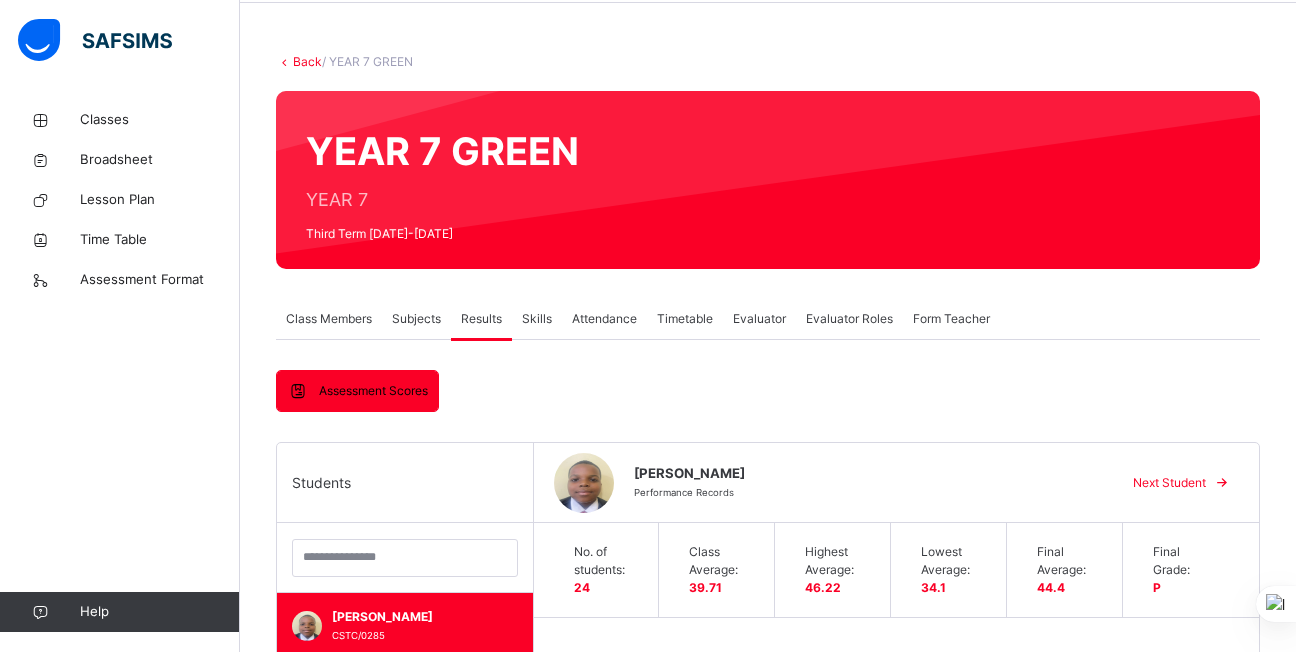 click on "Next Student" at bounding box center (1169, 483) 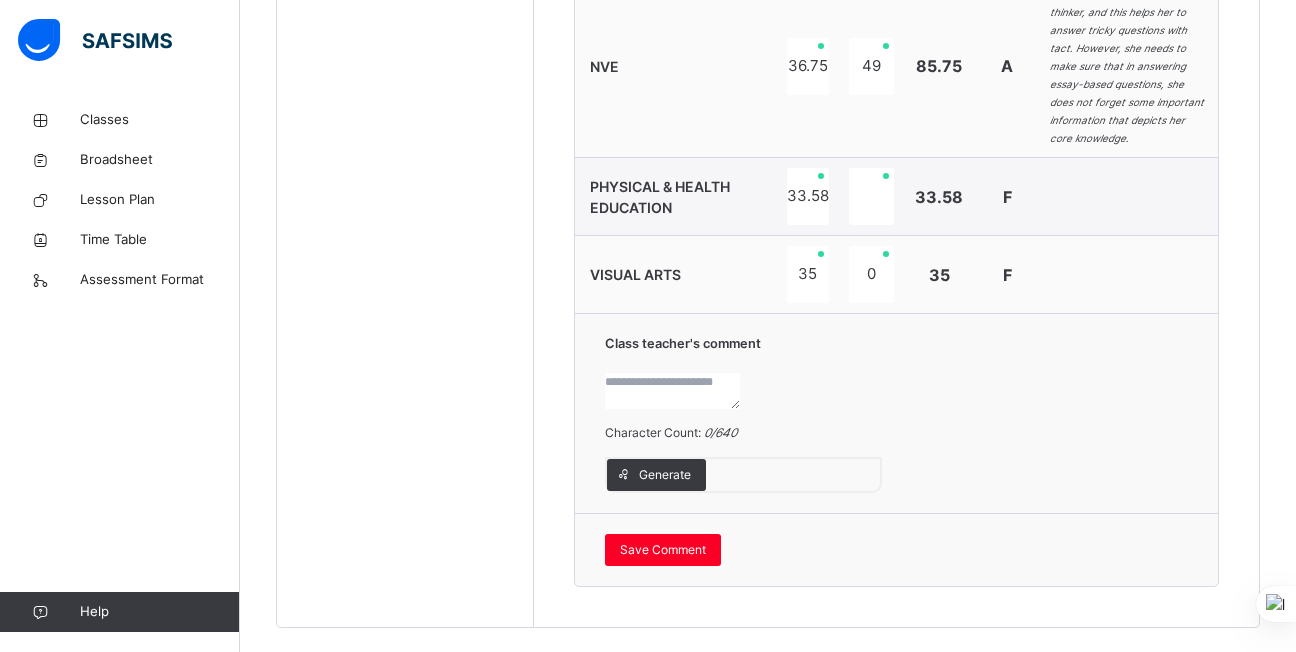 scroll, scrollTop: 1907, scrollLeft: 0, axis: vertical 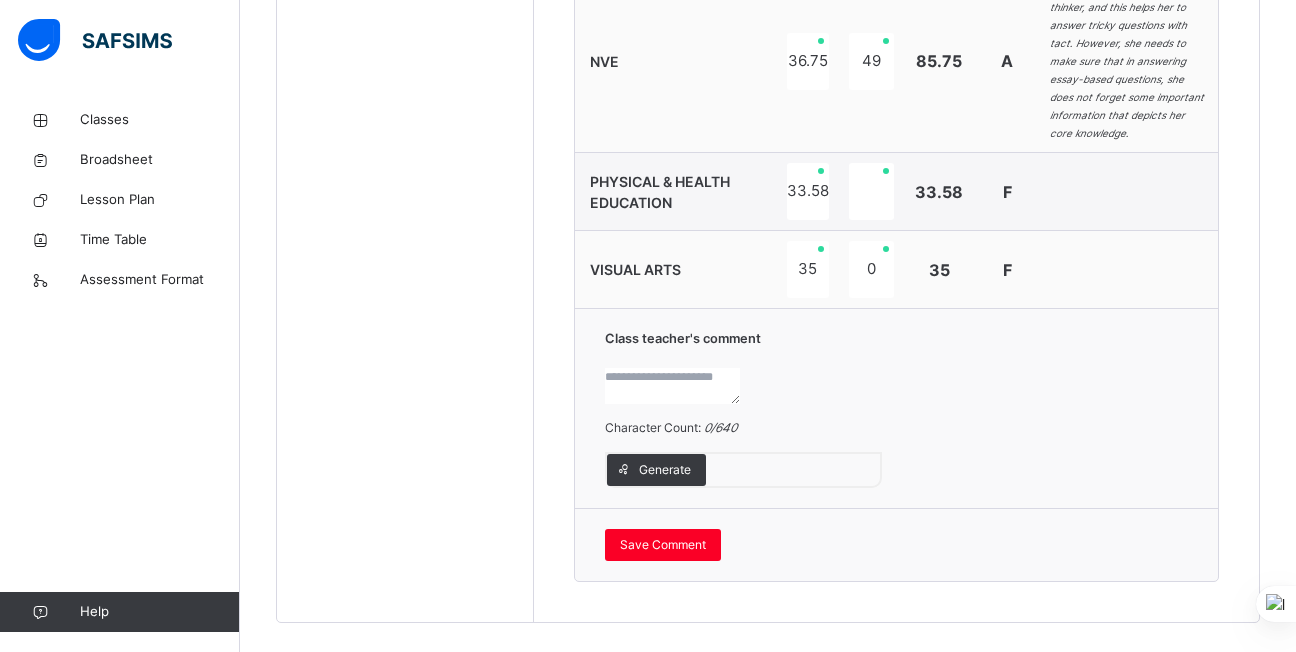 click at bounding box center [672, 386] 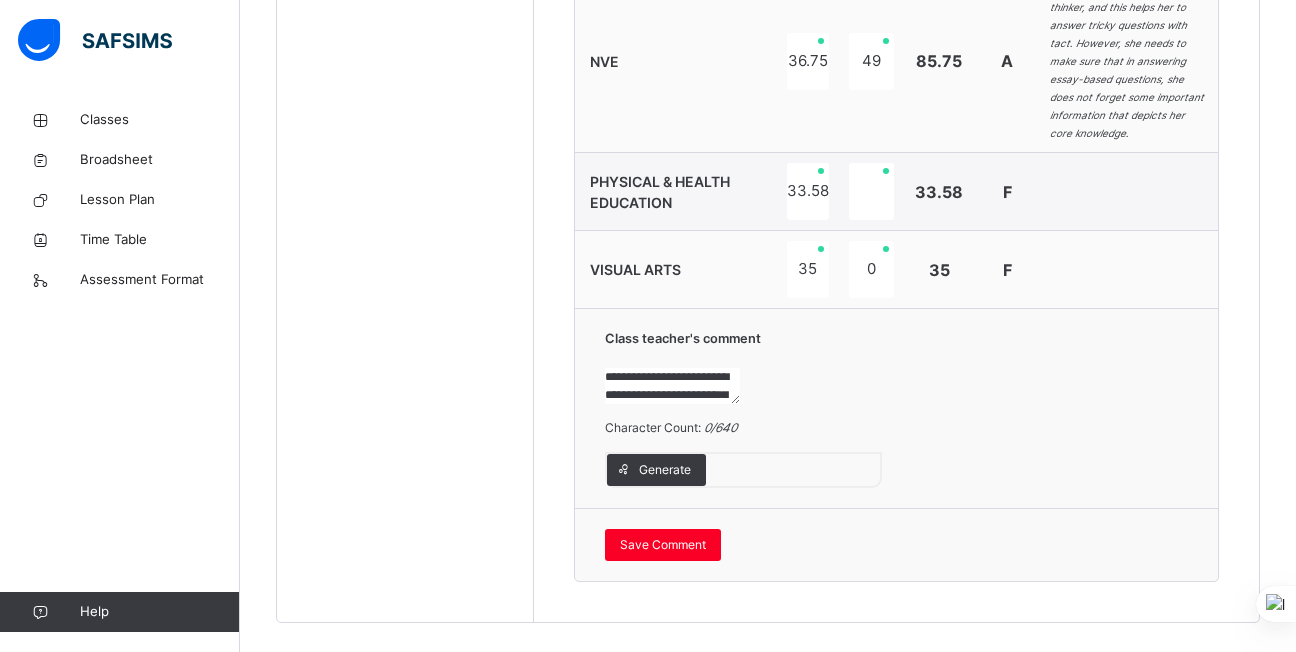 scroll, scrollTop: 5, scrollLeft: 0, axis: vertical 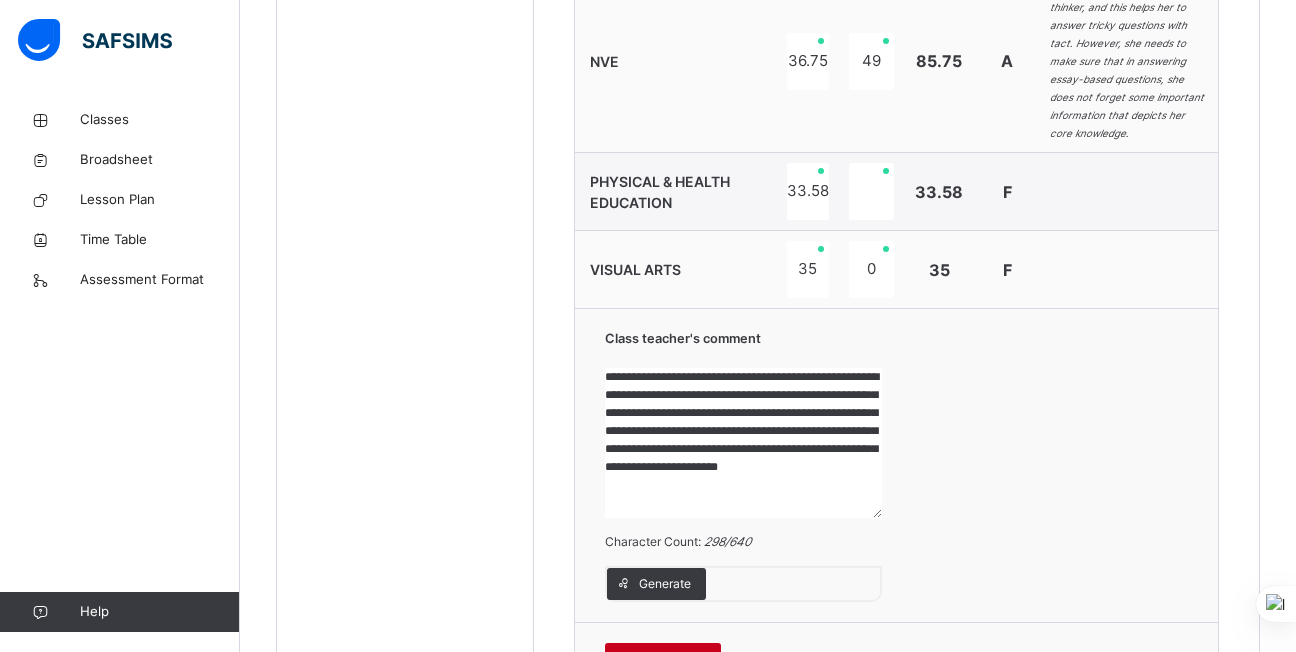 type on "**********" 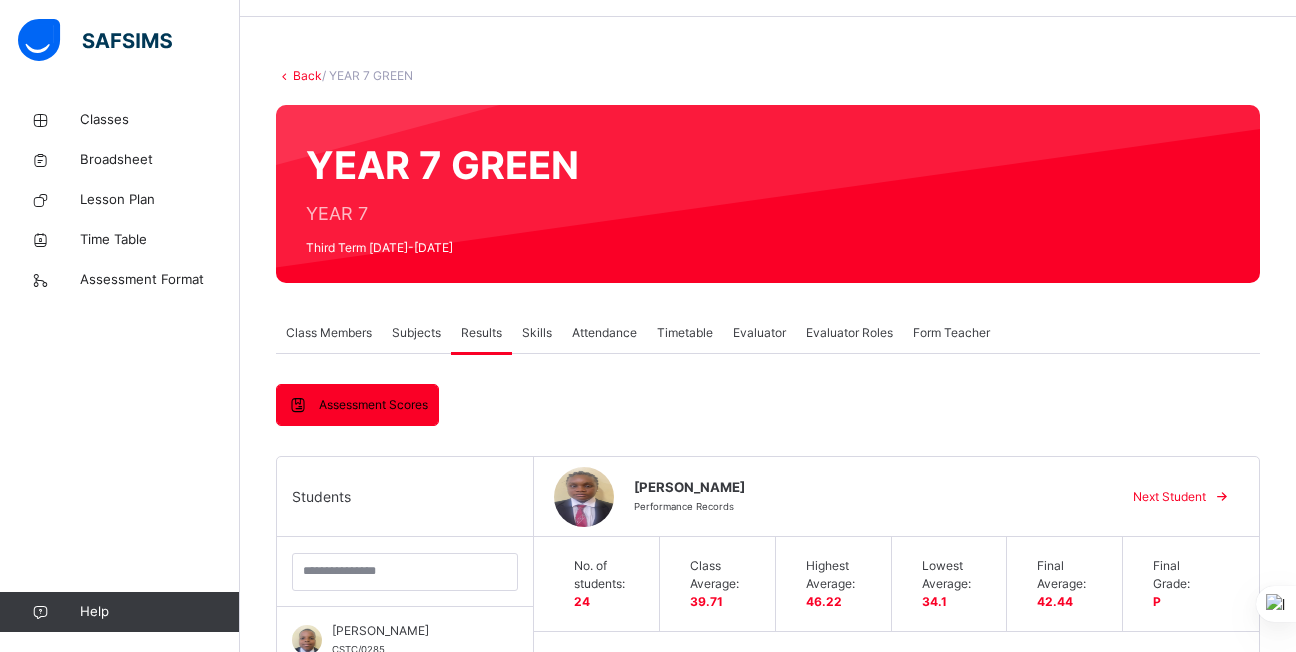scroll, scrollTop: 62, scrollLeft: 0, axis: vertical 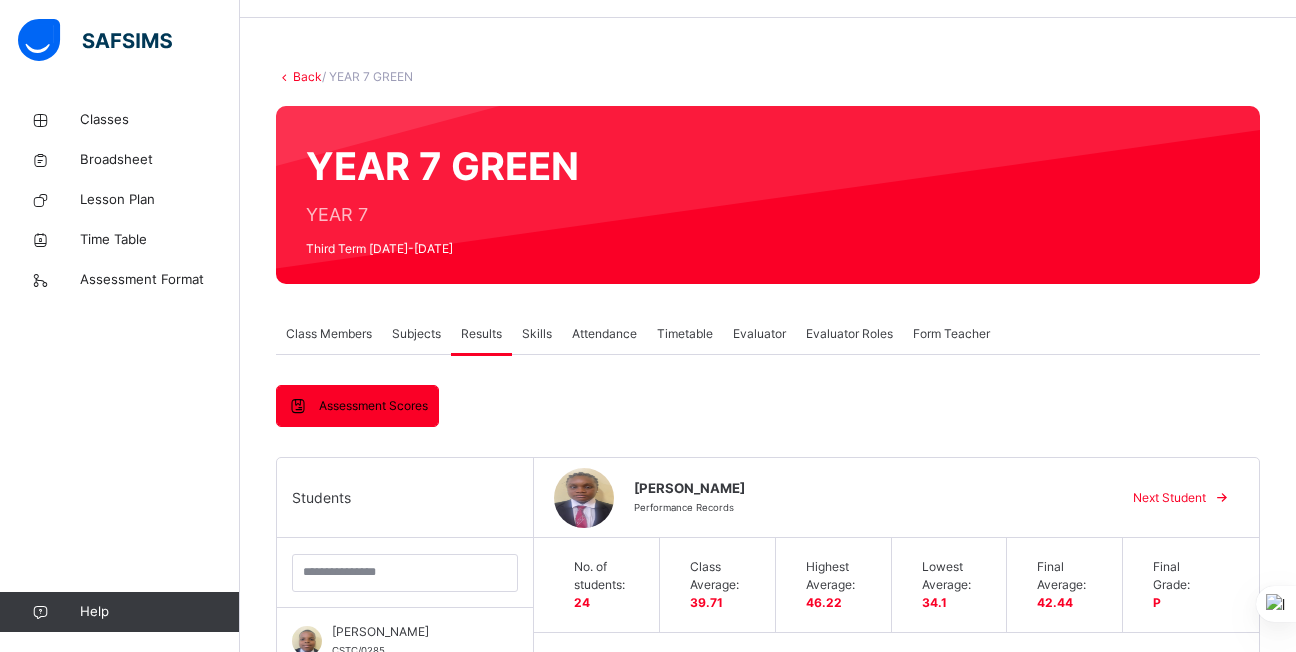 click on "Next Student" at bounding box center [1169, 498] 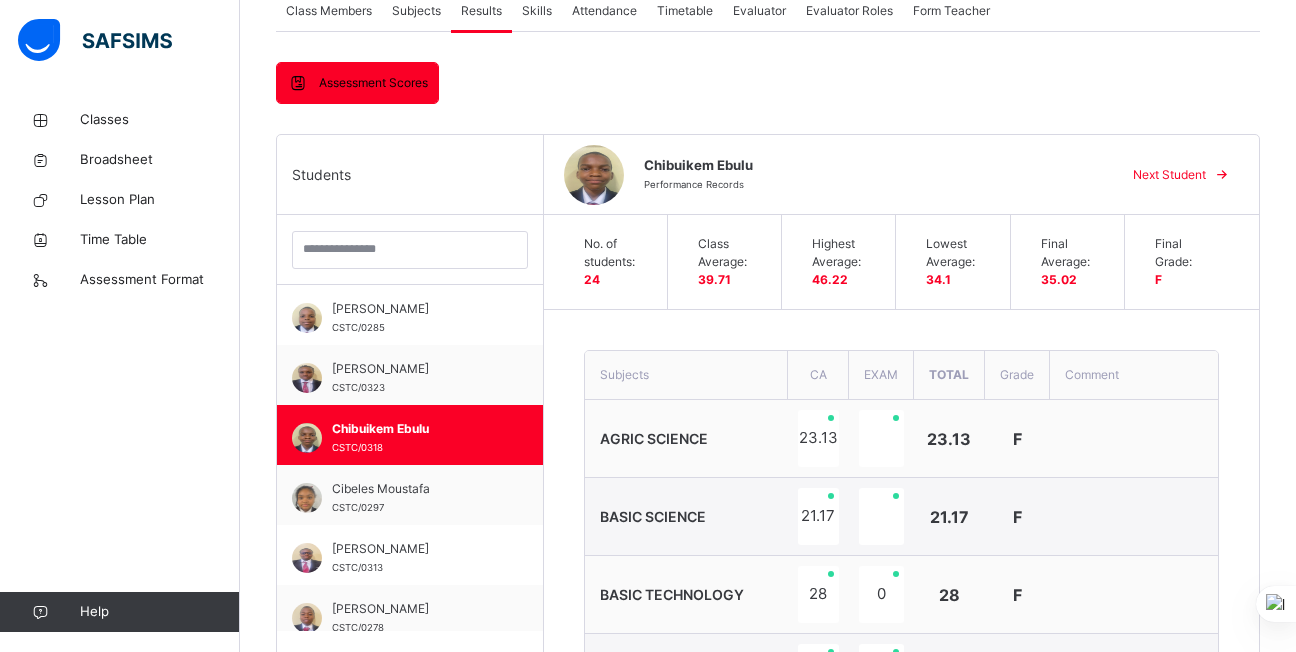 scroll, scrollTop: 404, scrollLeft: 0, axis: vertical 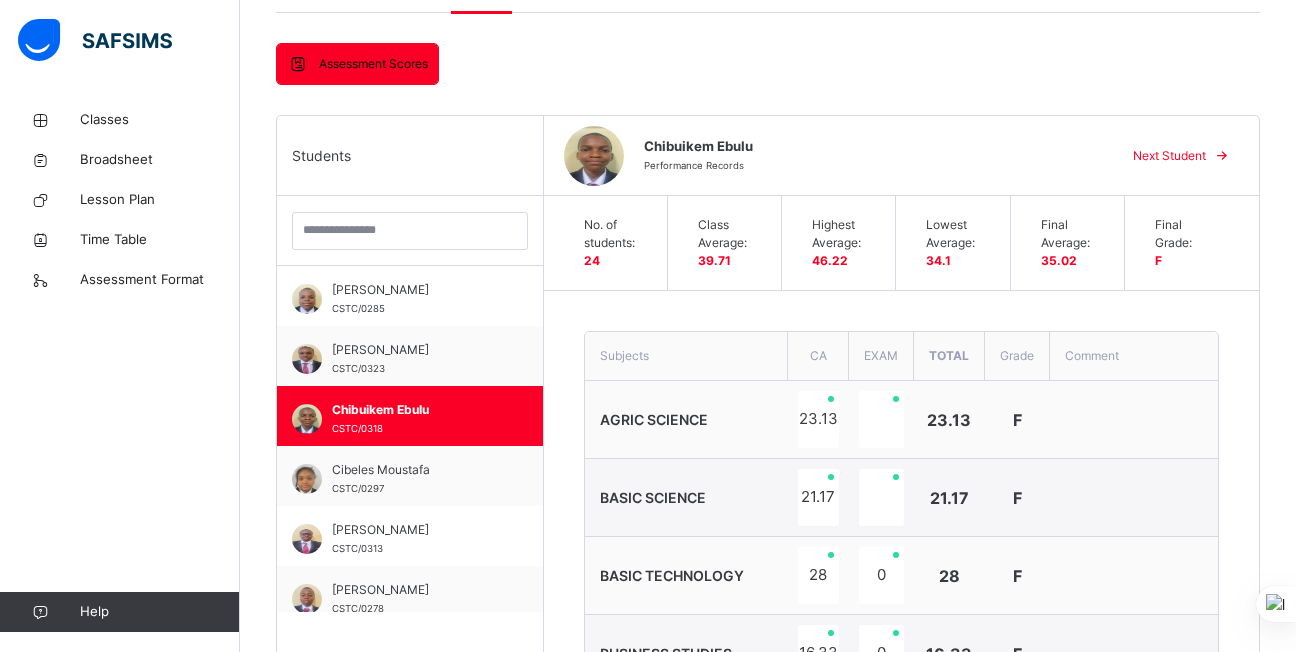 click at bounding box center [1134, 498] 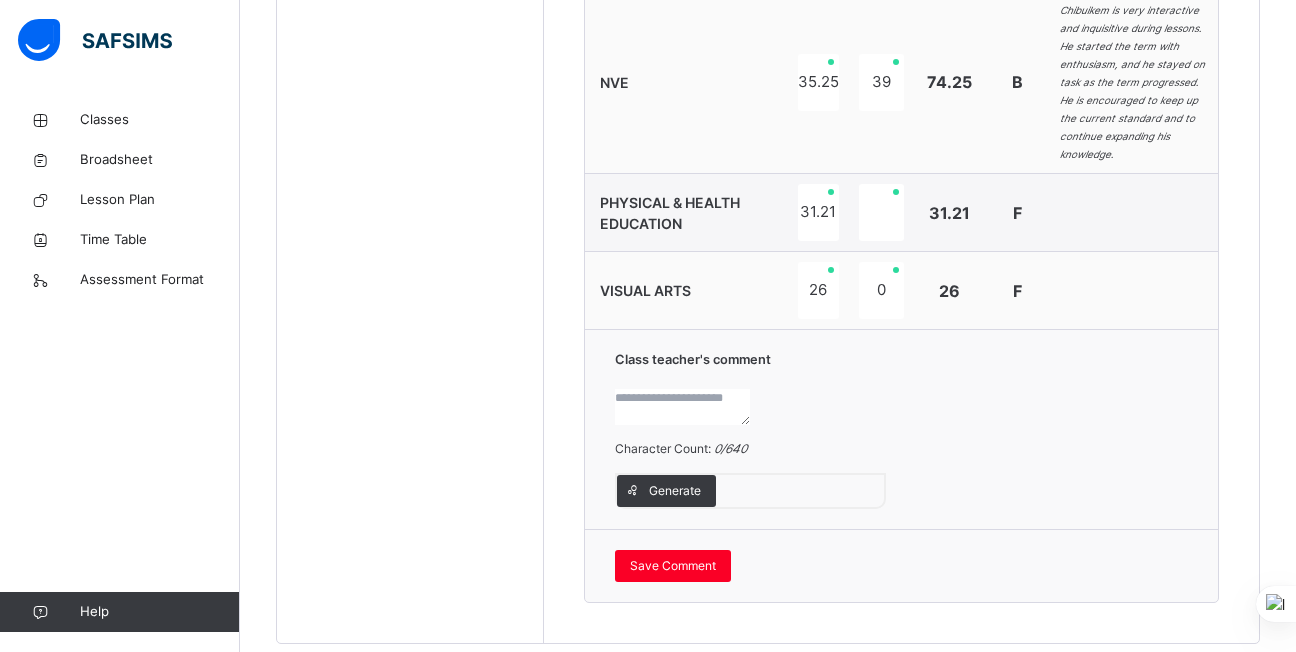 scroll, scrollTop: 1898, scrollLeft: 0, axis: vertical 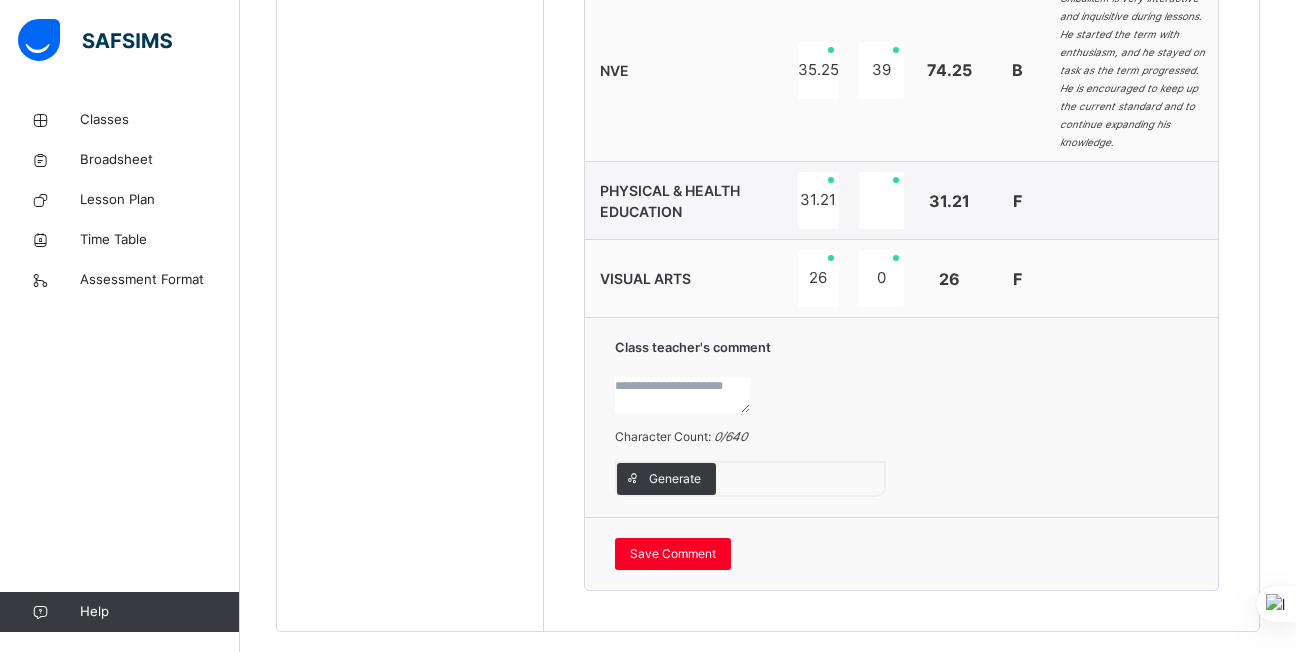 click at bounding box center [682, 395] 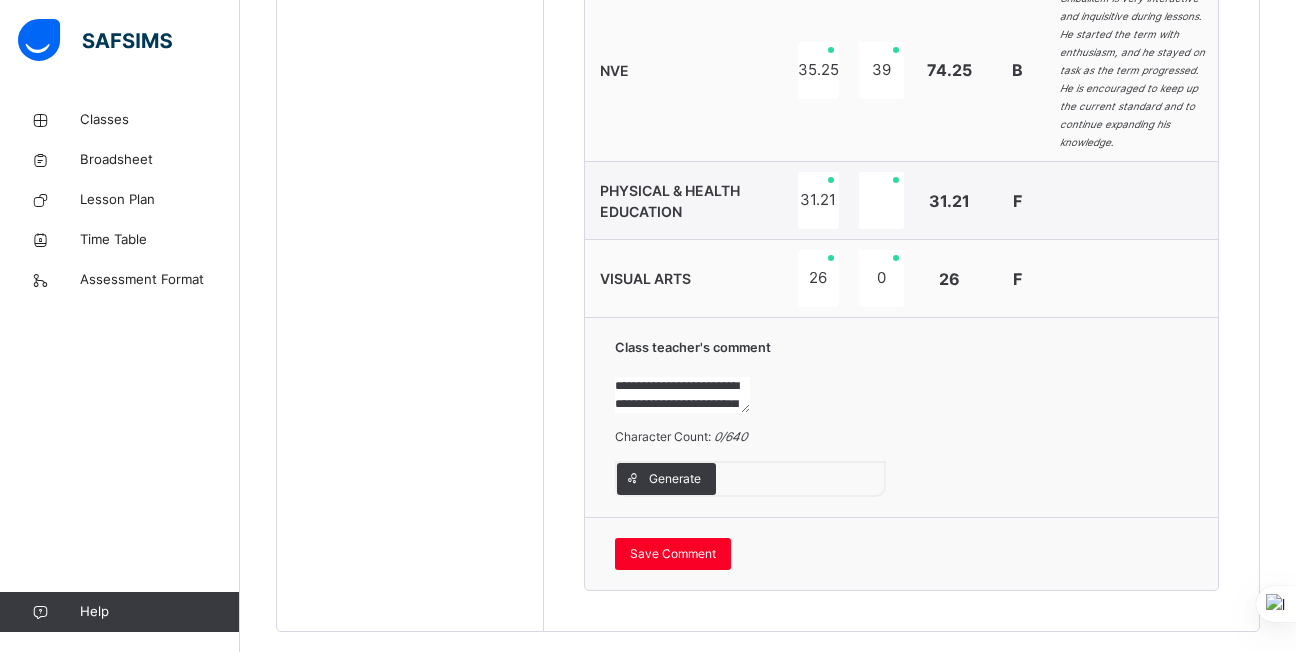 scroll, scrollTop: 41, scrollLeft: 0, axis: vertical 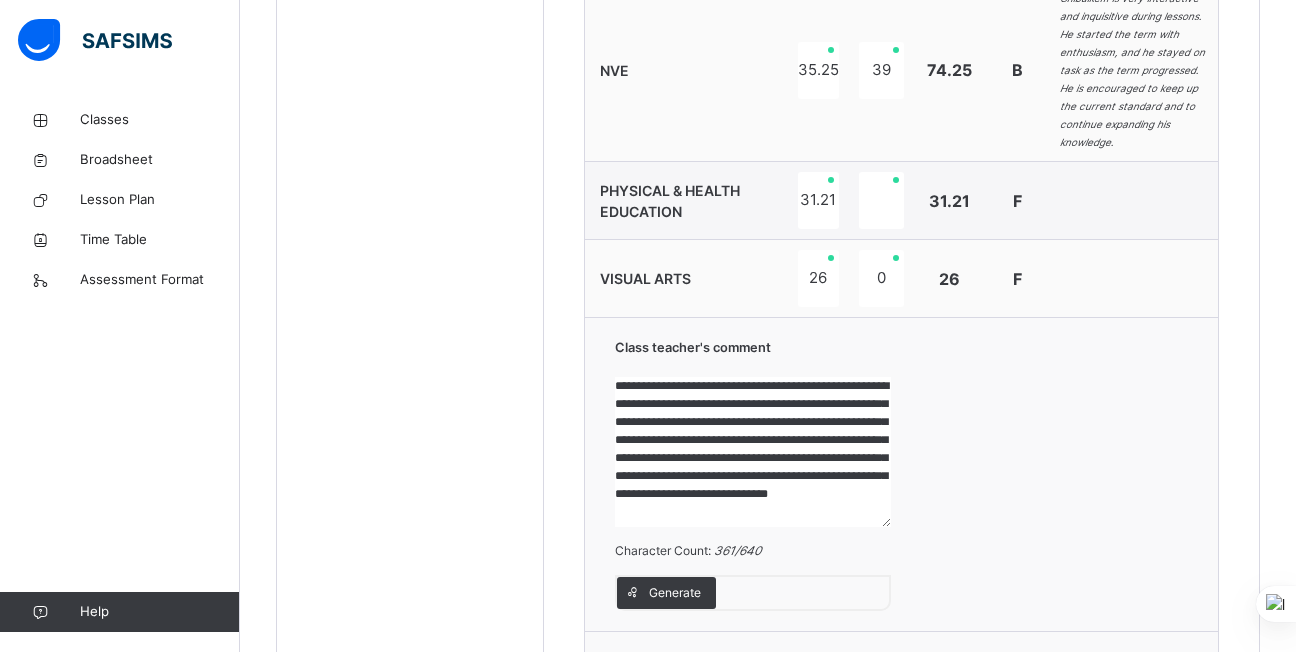 type on "**********" 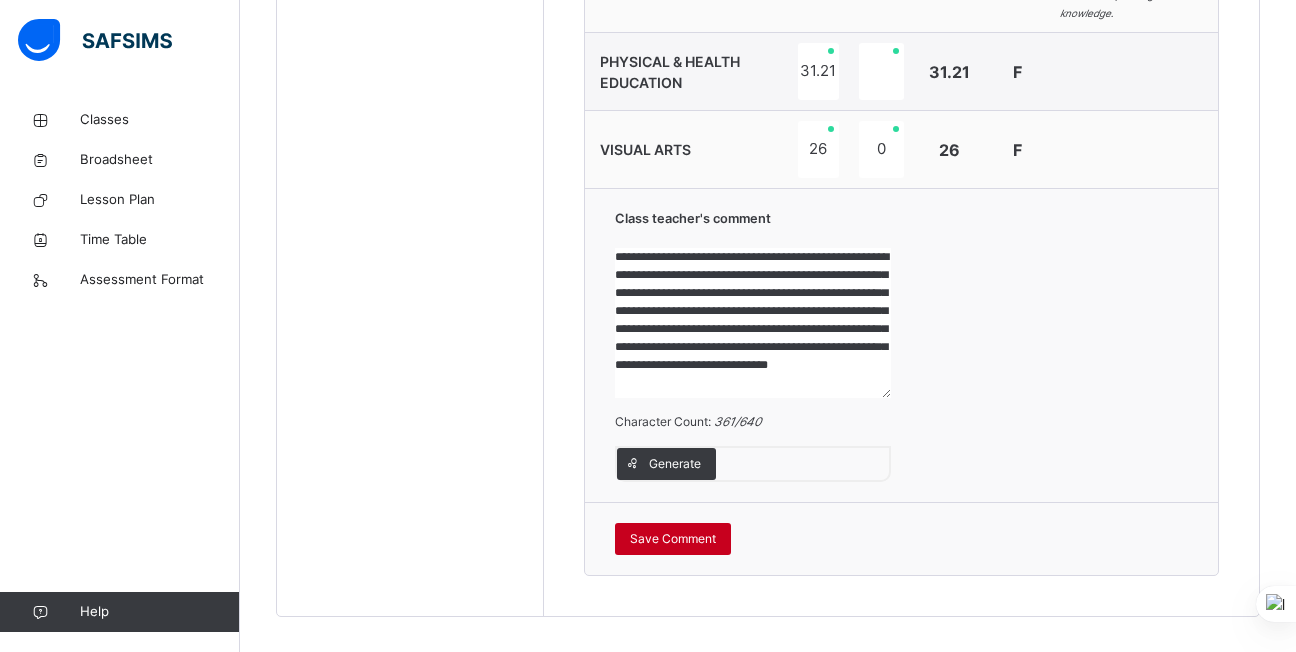 click on "Save Comment" at bounding box center (673, 539) 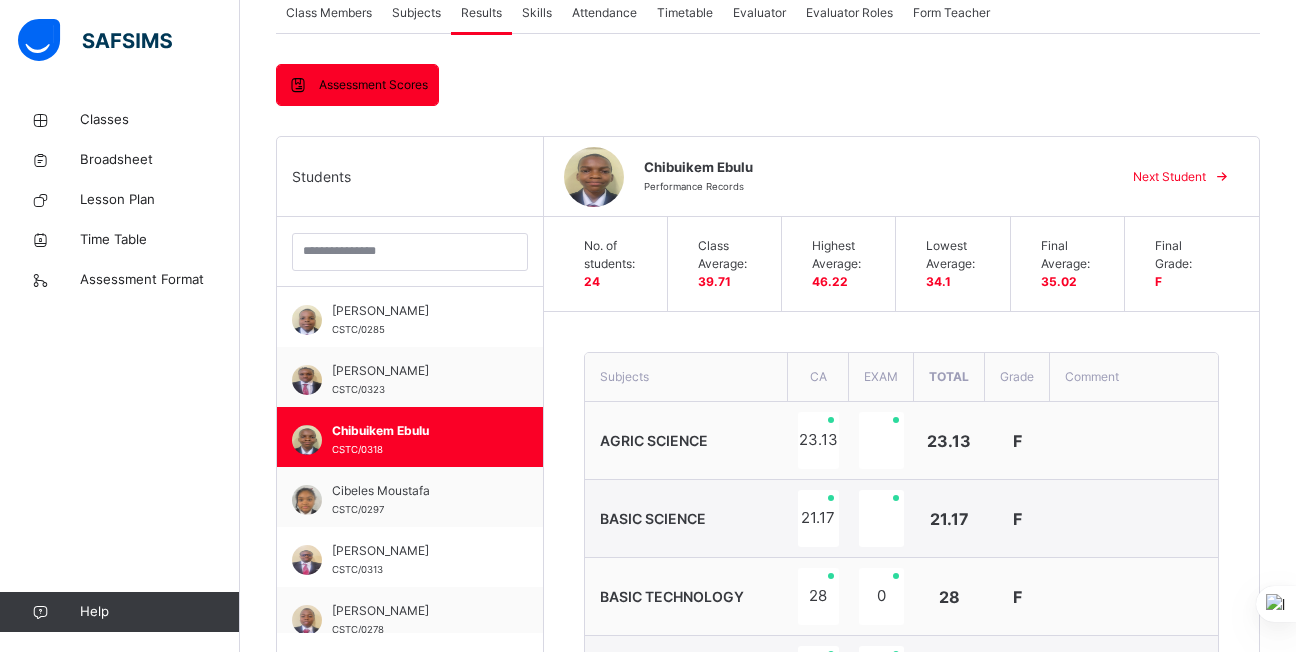 scroll, scrollTop: 355, scrollLeft: 0, axis: vertical 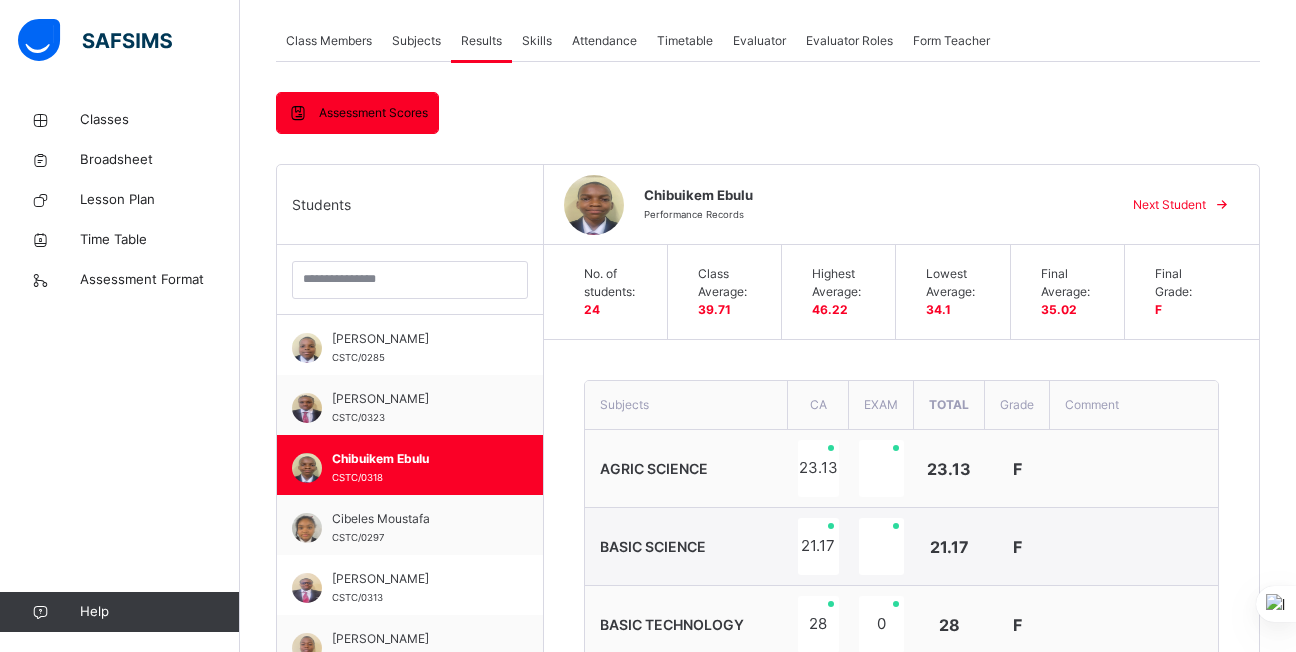 click on "Next Student" at bounding box center (1169, 205) 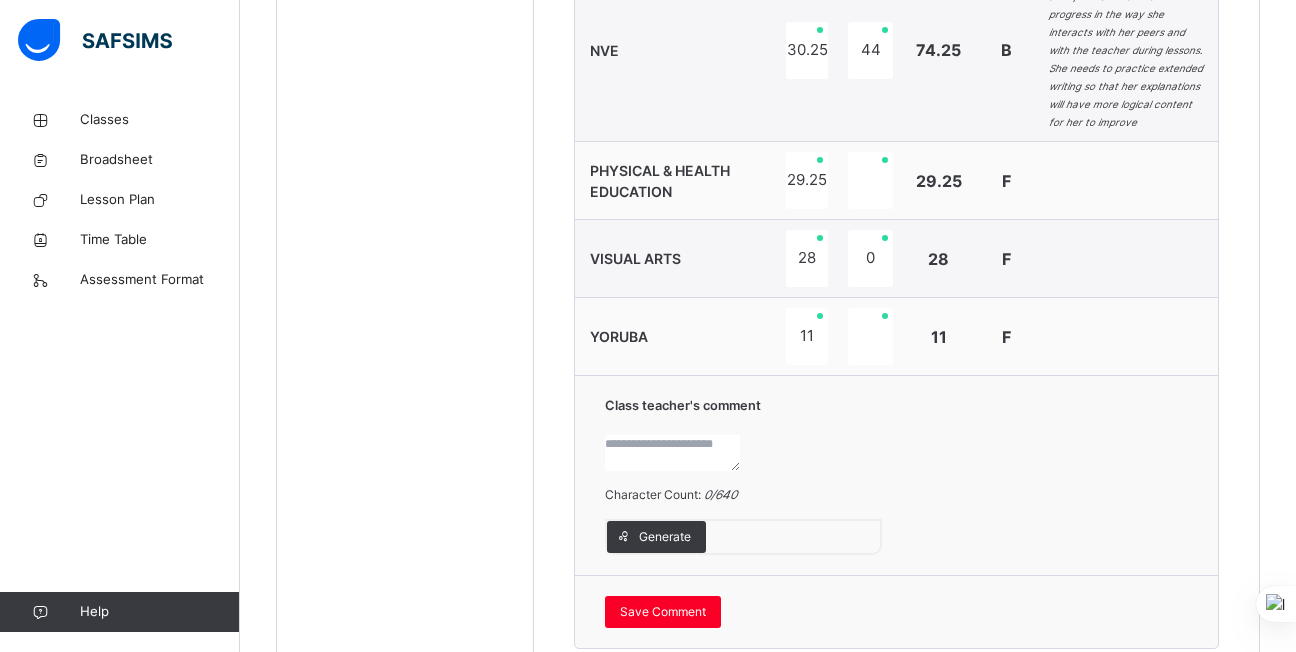 scroll, scrollTop: 1839, scrollLeft: 0, axis: vertical 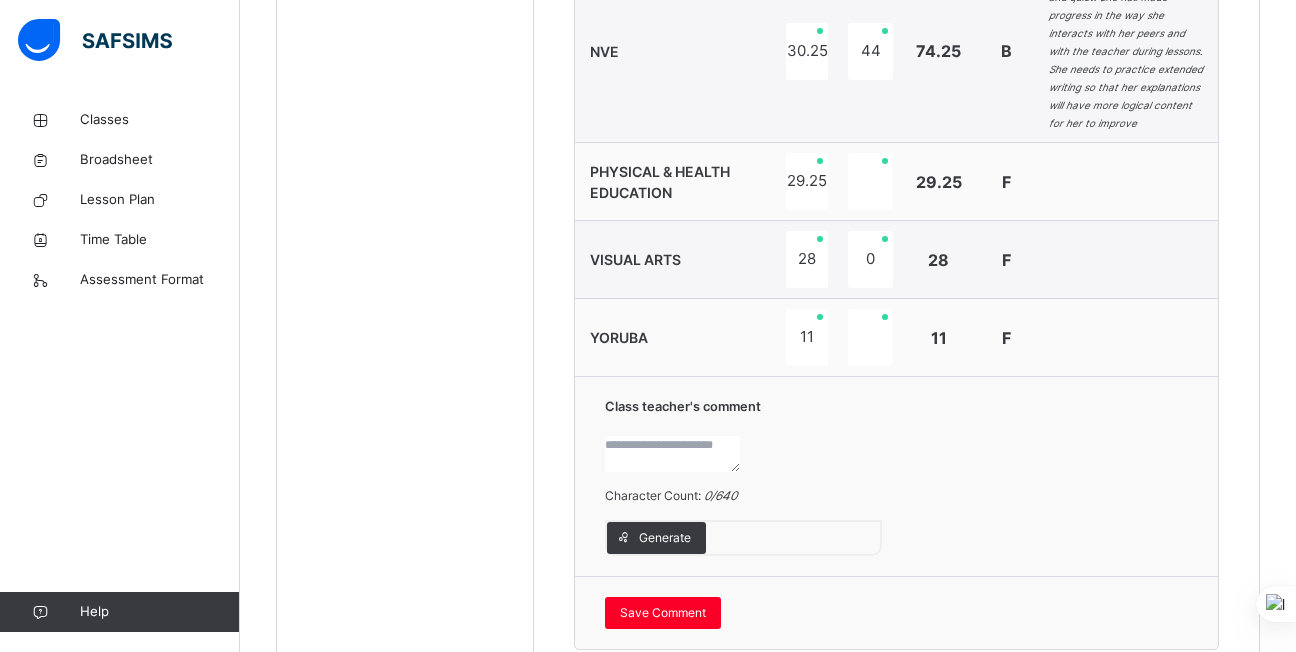 click at bounding box center (672, 454) 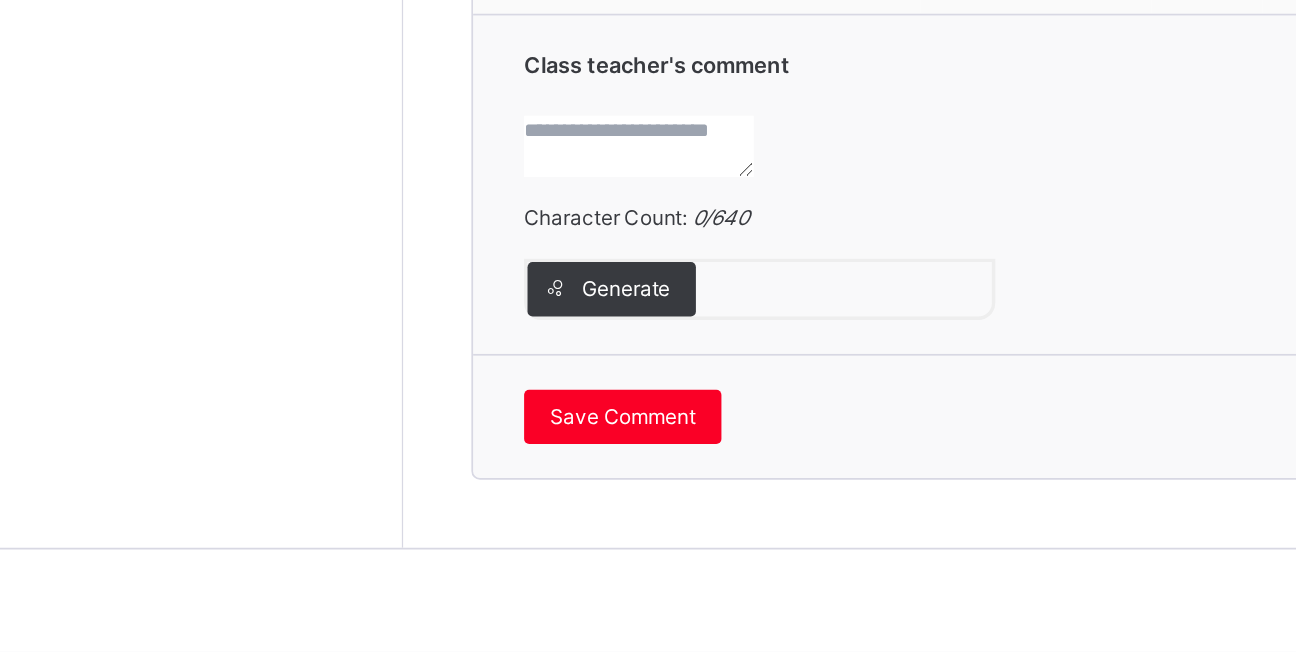 scroll, scrollTop: 2009, scrollLeft: 0, axis: vertical 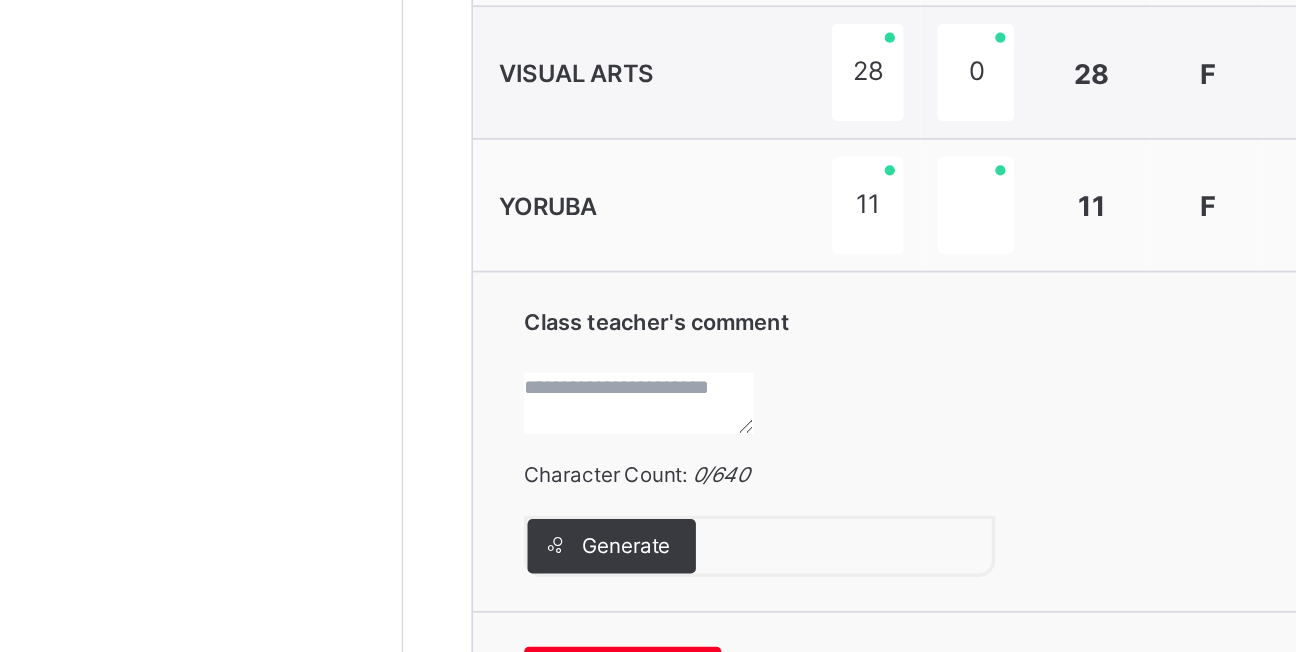 click at bounding box center [672, 355] 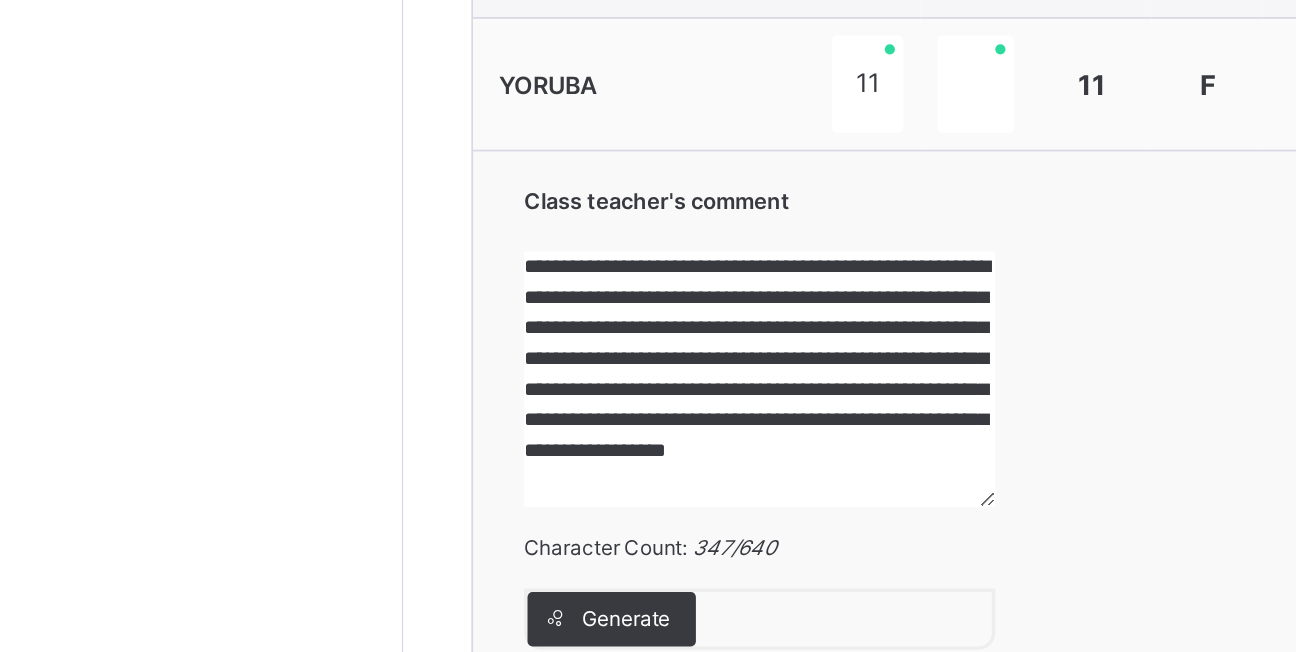 scroll, scrollTop: 23, scrollLeft: 0, axis: vertical 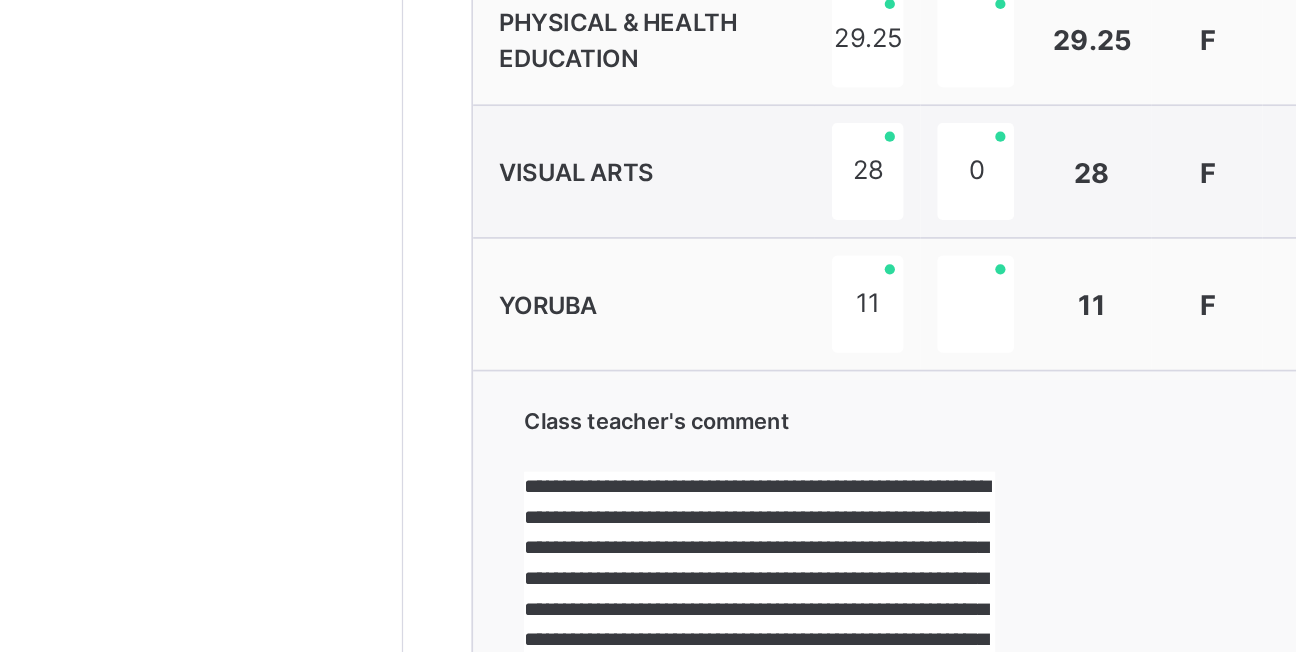 click on "**********" at bounding box center (743, 621) 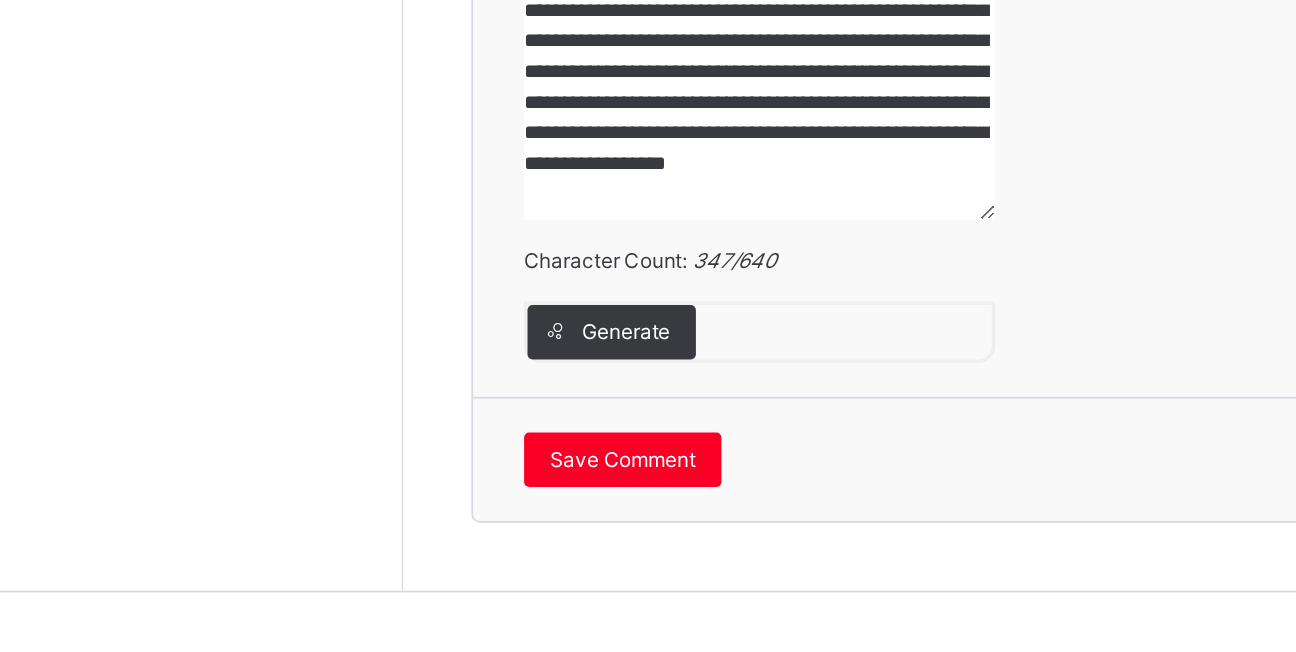 scroll, scrollTop: 2023, scrollLeft: 0, axis: vertical 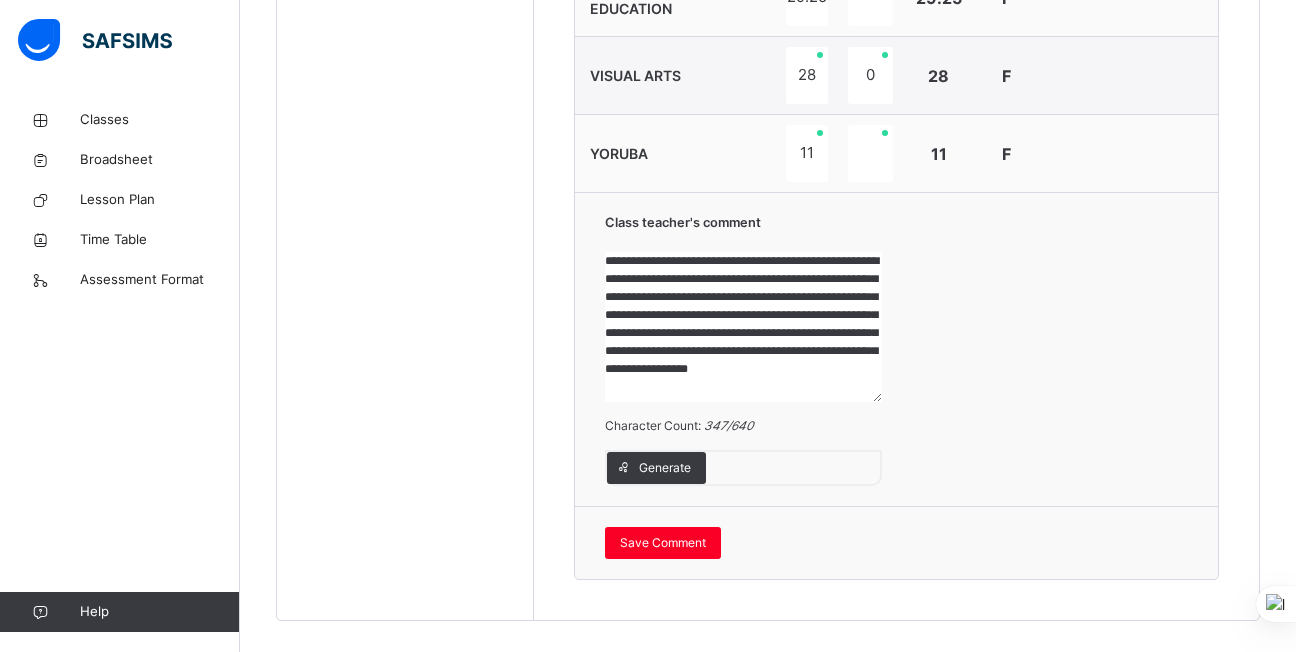 click on "**********" at bounding box center [743, 327] 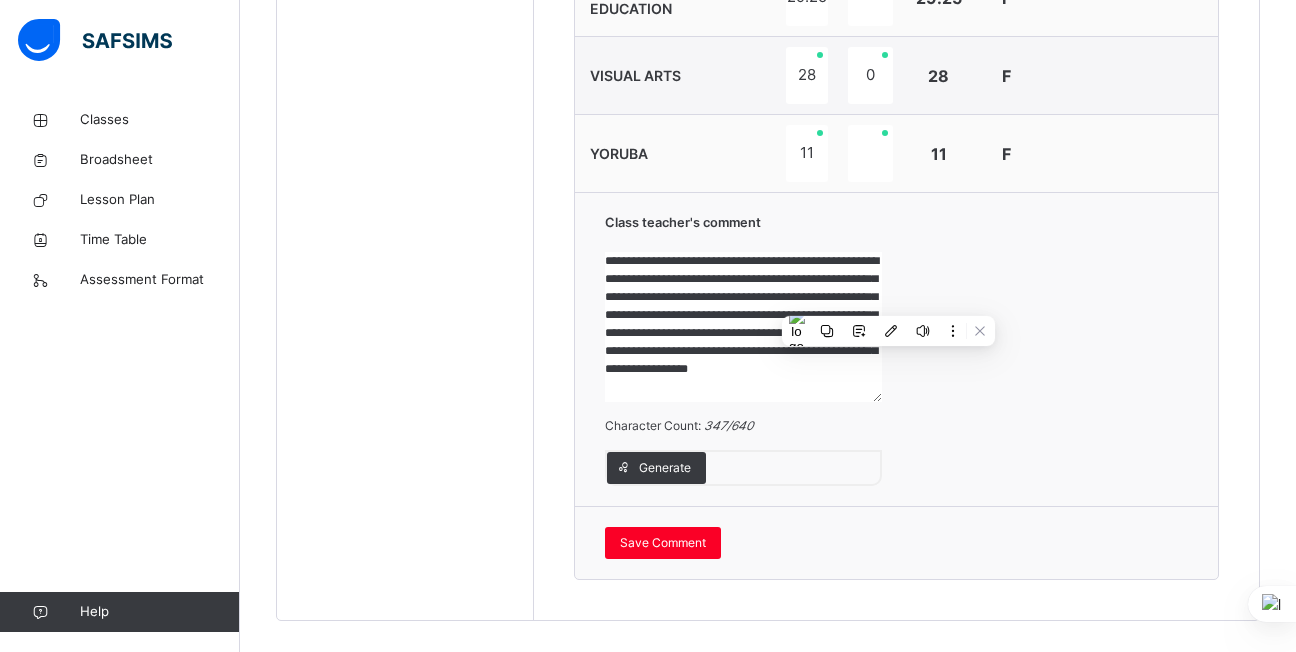 scroll, scrollTop: 34, scrollLeft: 0, axis: vertical 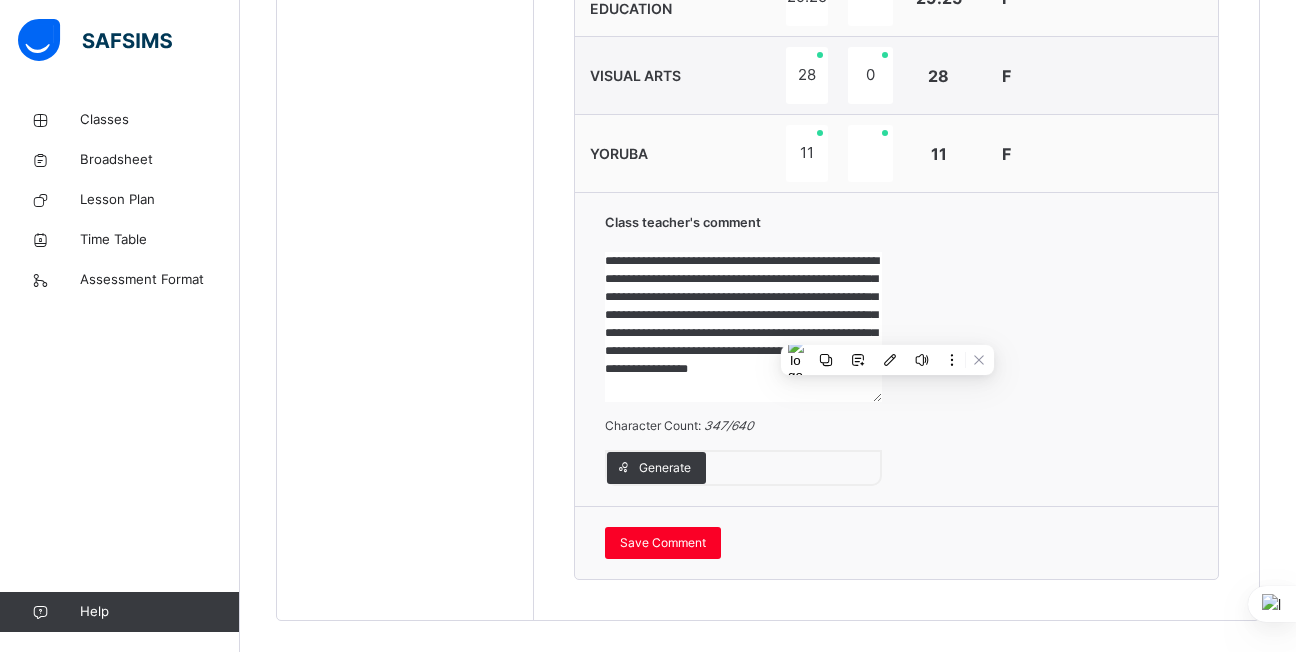 type on "**********" 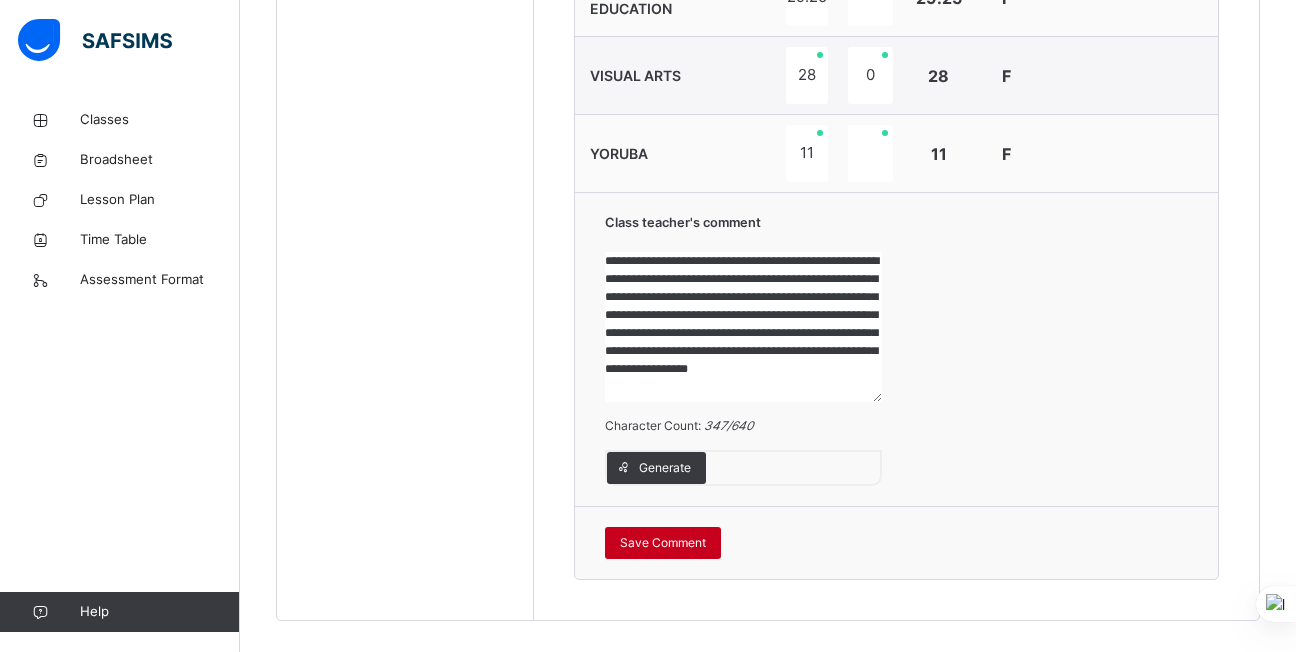 click on "Save Comment" at bounding box center (663, 543) 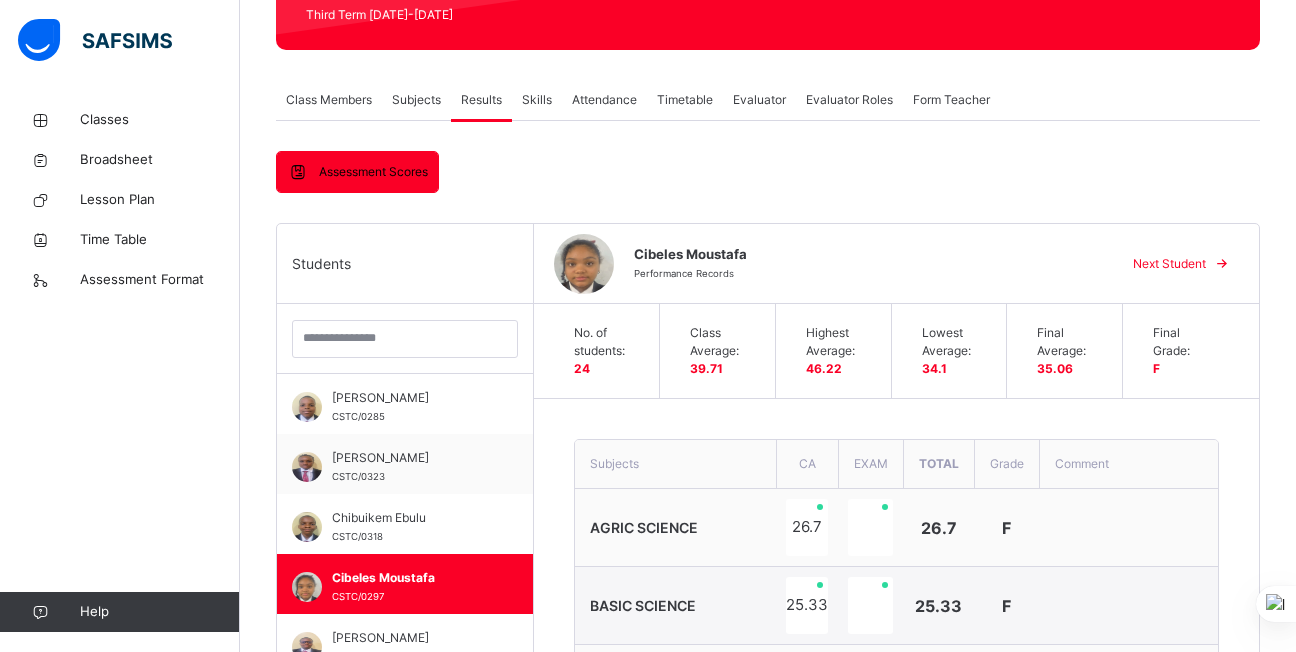 scroll, scrollTop: 291, scrollLeft: 0, axis: vertical 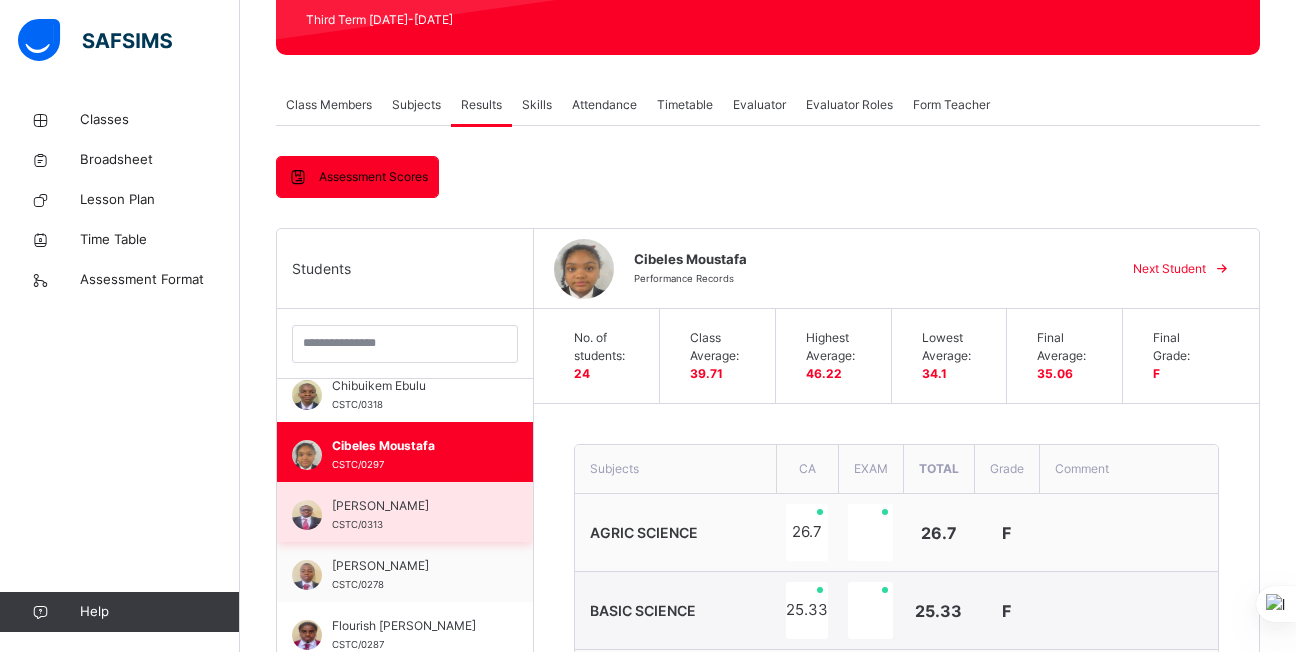 click on "Damilare  Oladunjoye" at bounding box center (410, 506) 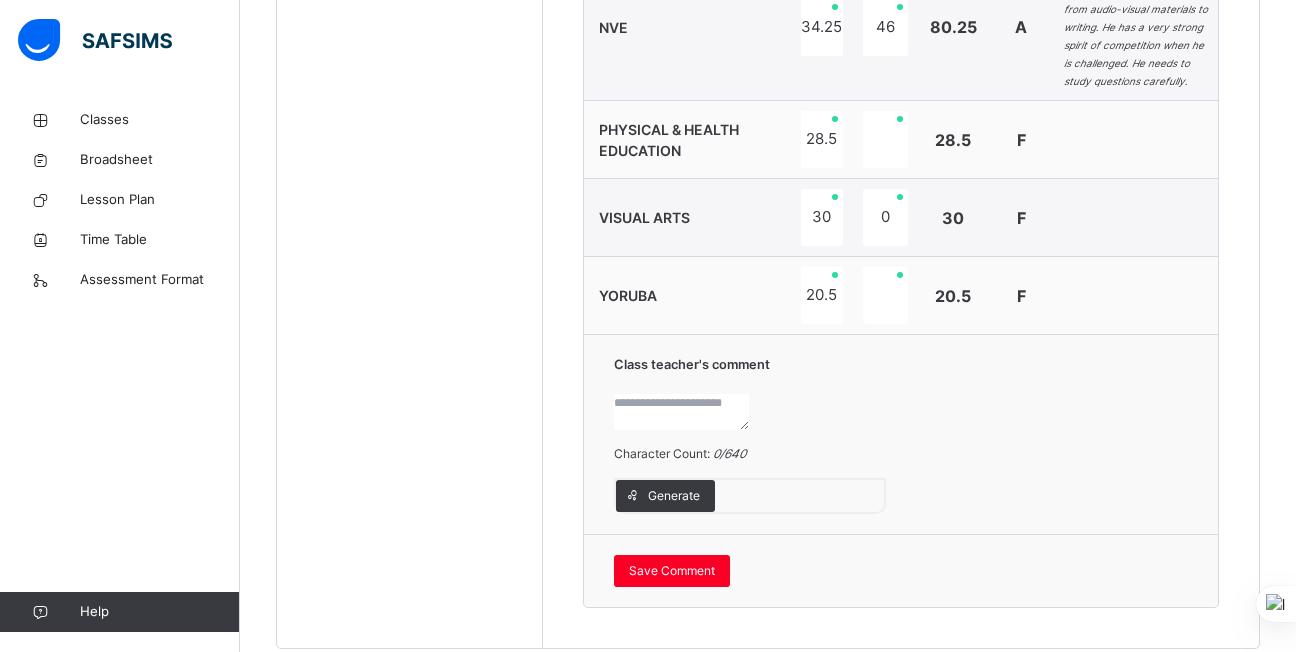 scroll, scrollTop: 2009, scrollLeft: 0, axis: vertical 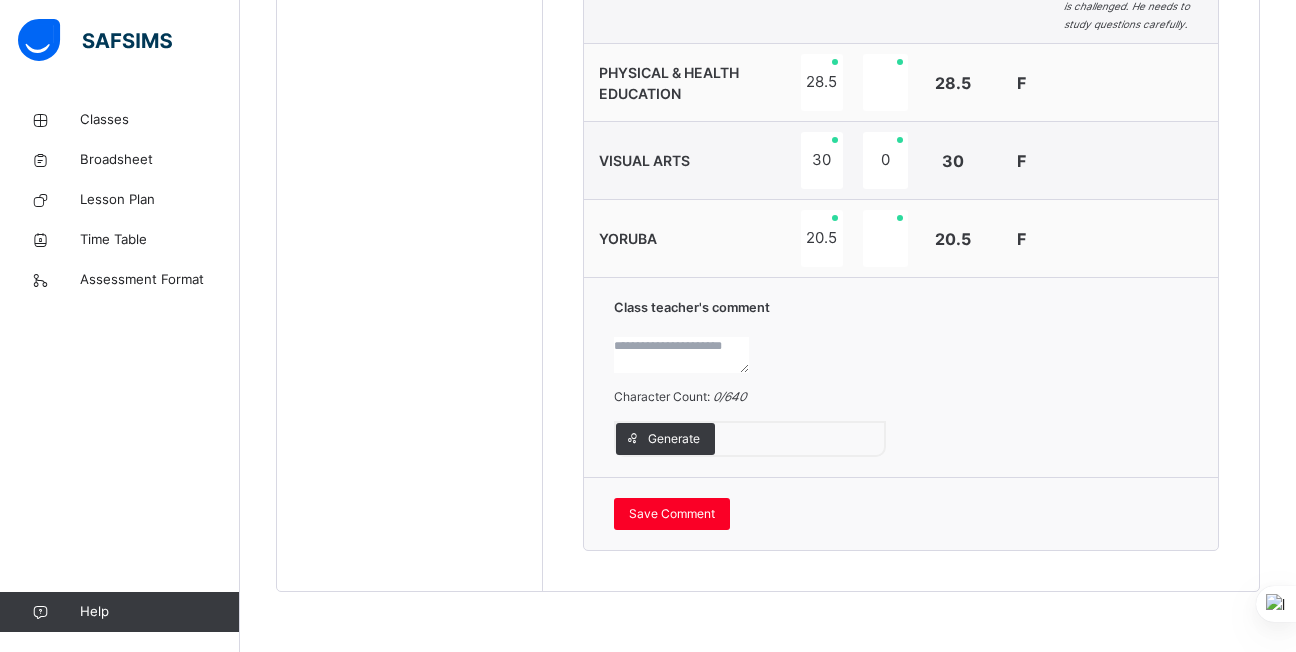 click at bounding box center (681, 355) 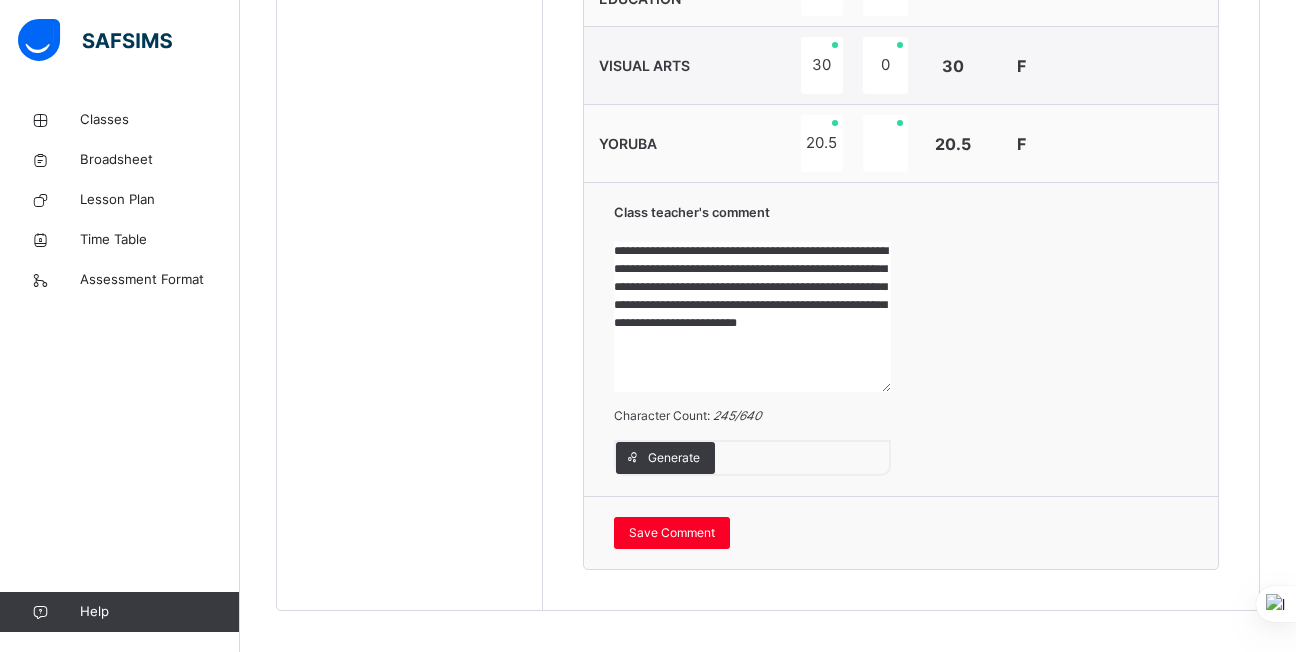 scroll, scrollTop: 2009, scrollLeft: 0, axis: vertical 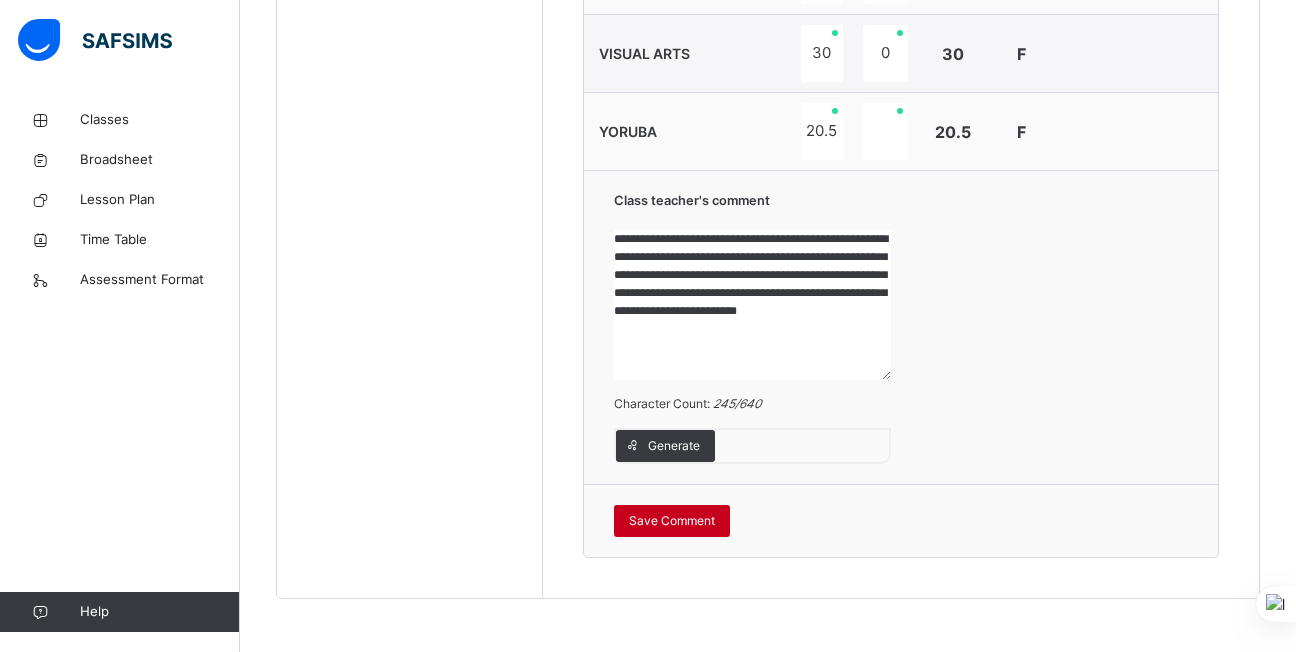 type on "**********" 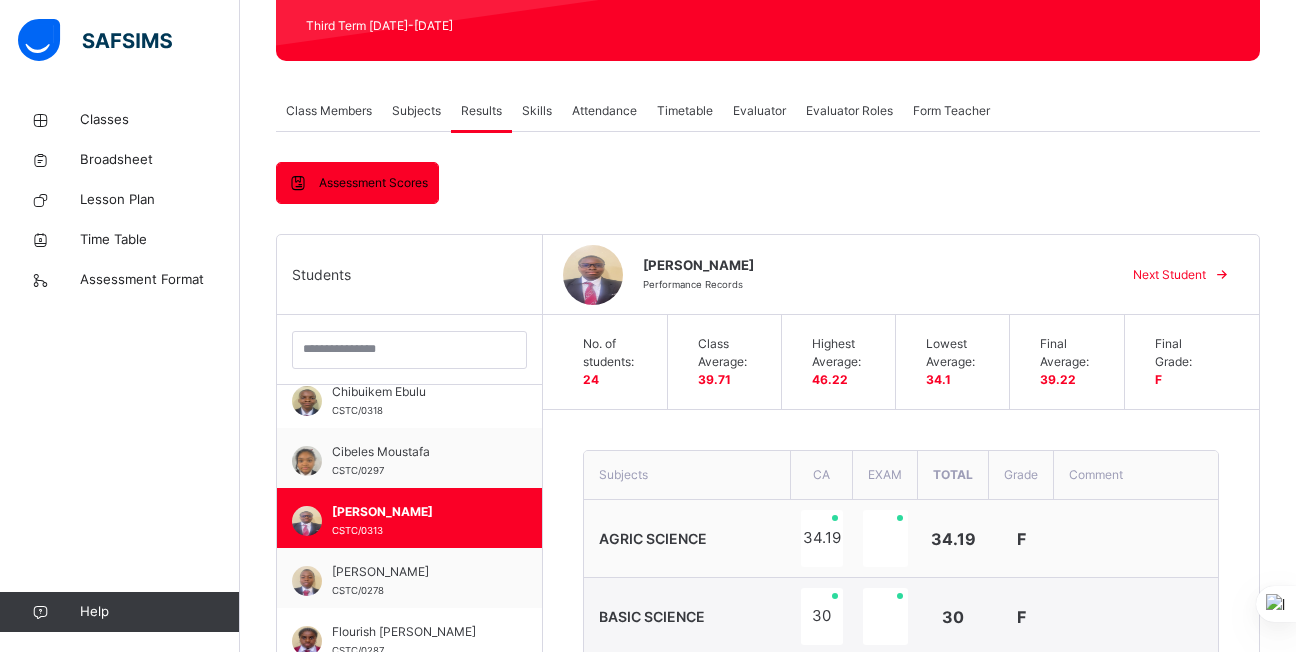 scroll, scrollTop: 273, scrollLeft: 0, axis: vertical 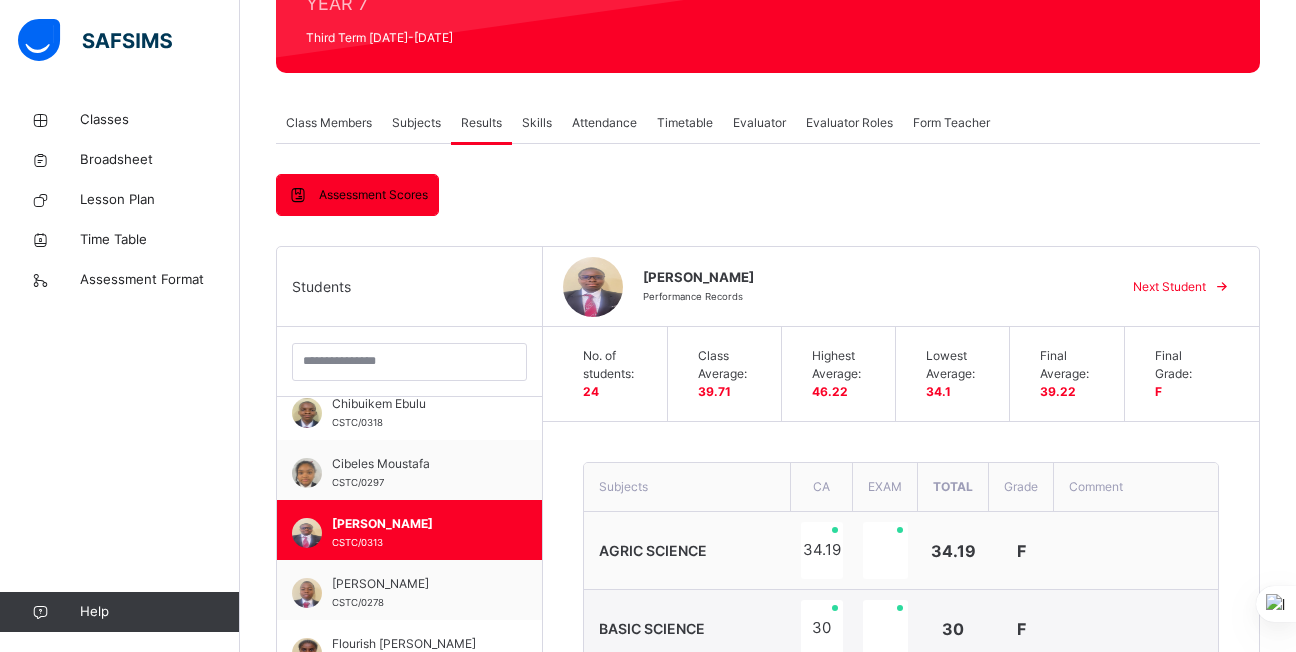 click on "Next Student" at bounding box center [1169, 287] 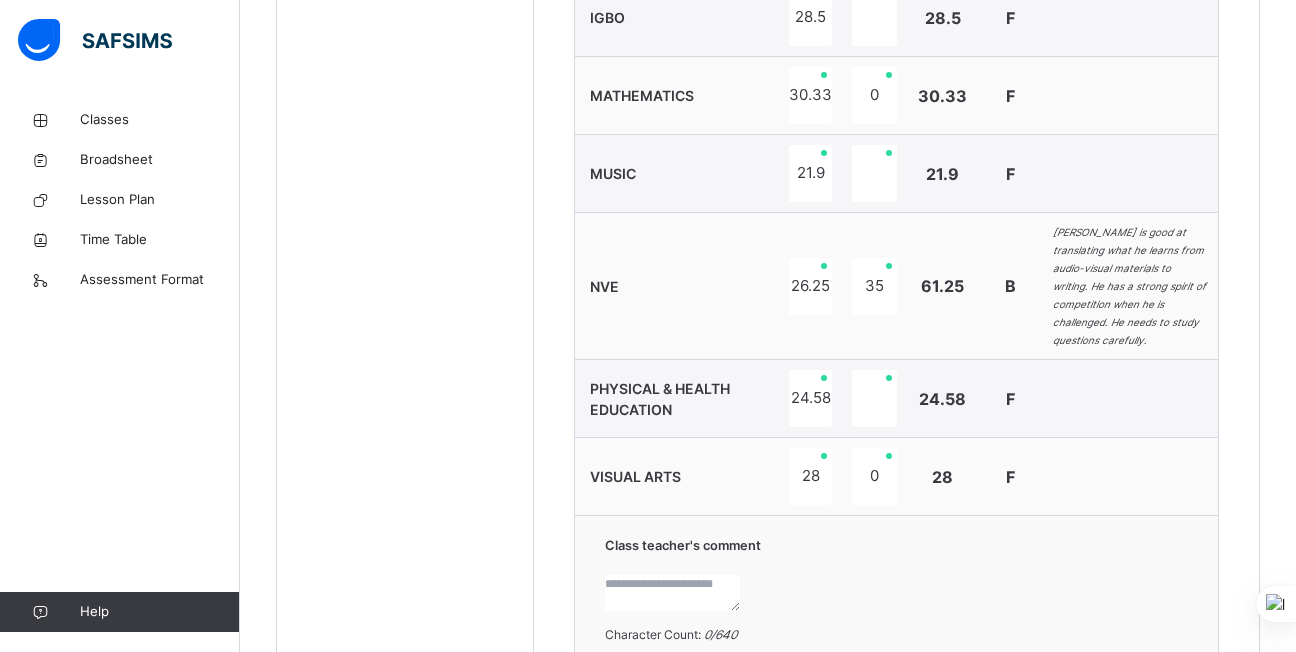 scroll, scrollTop: 1669, scrollLeft: 0, axis: vertical 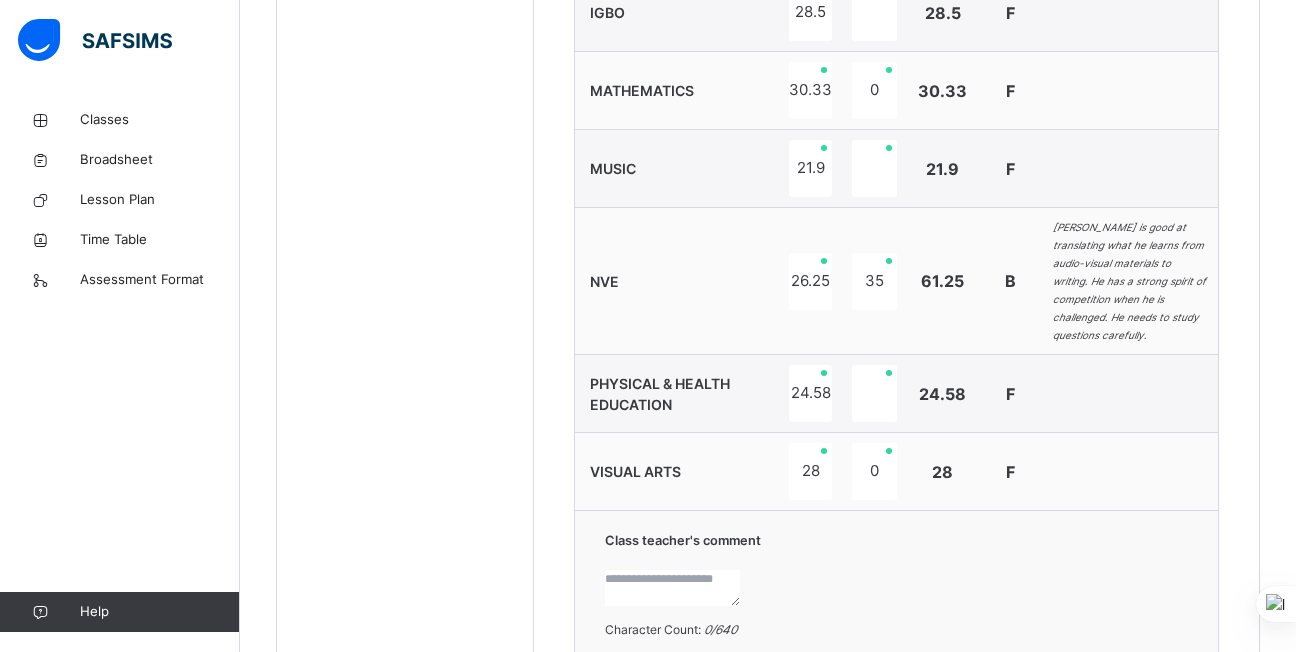click at bounding box center (672, 588) 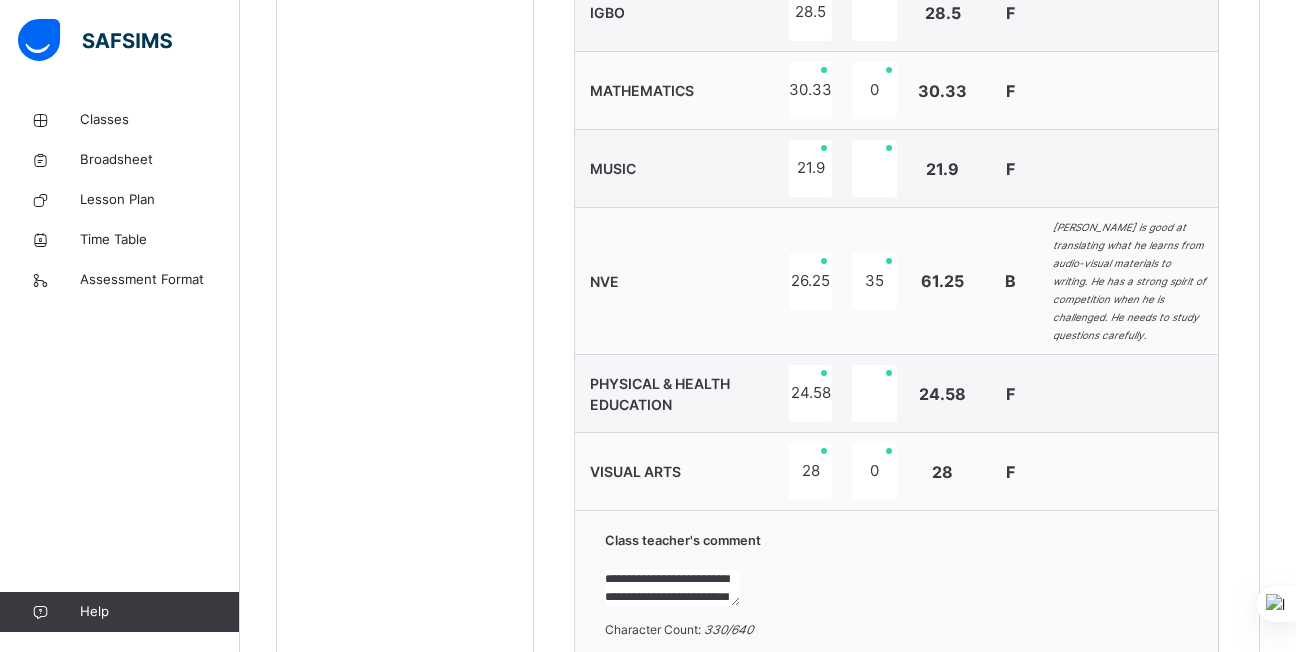 scroll, scrollTop: 1712, scrollLeft: 0, axis: vertical 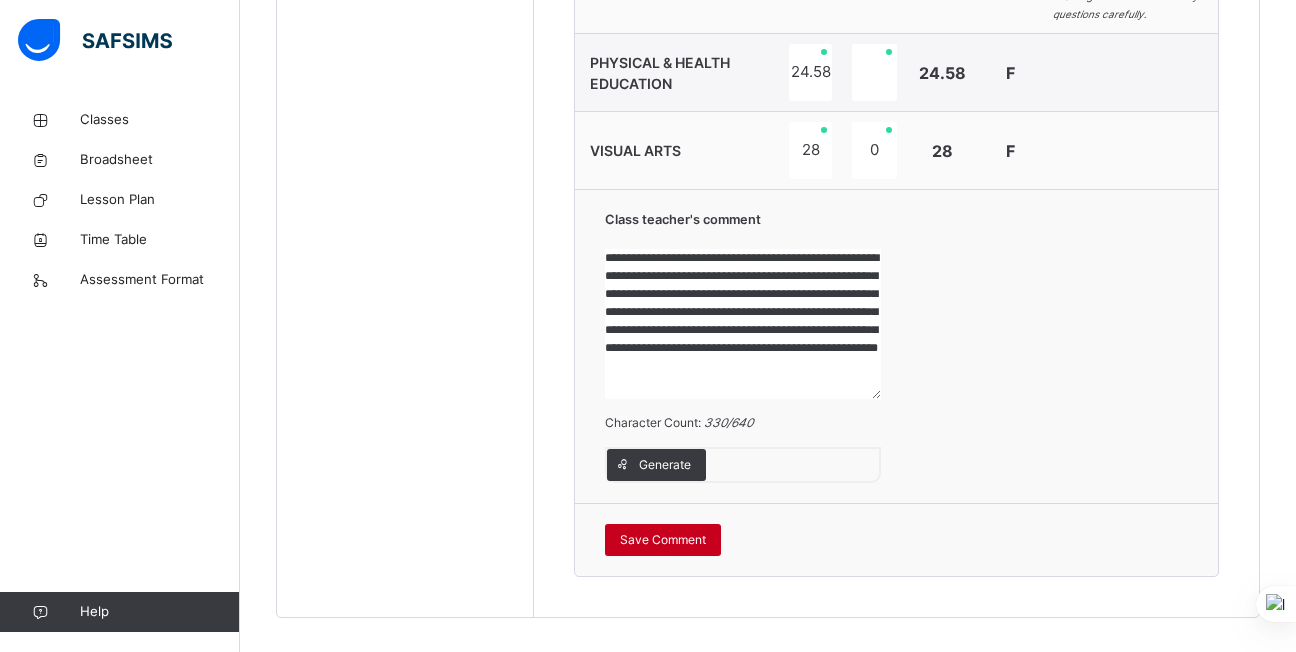 type on "**********" 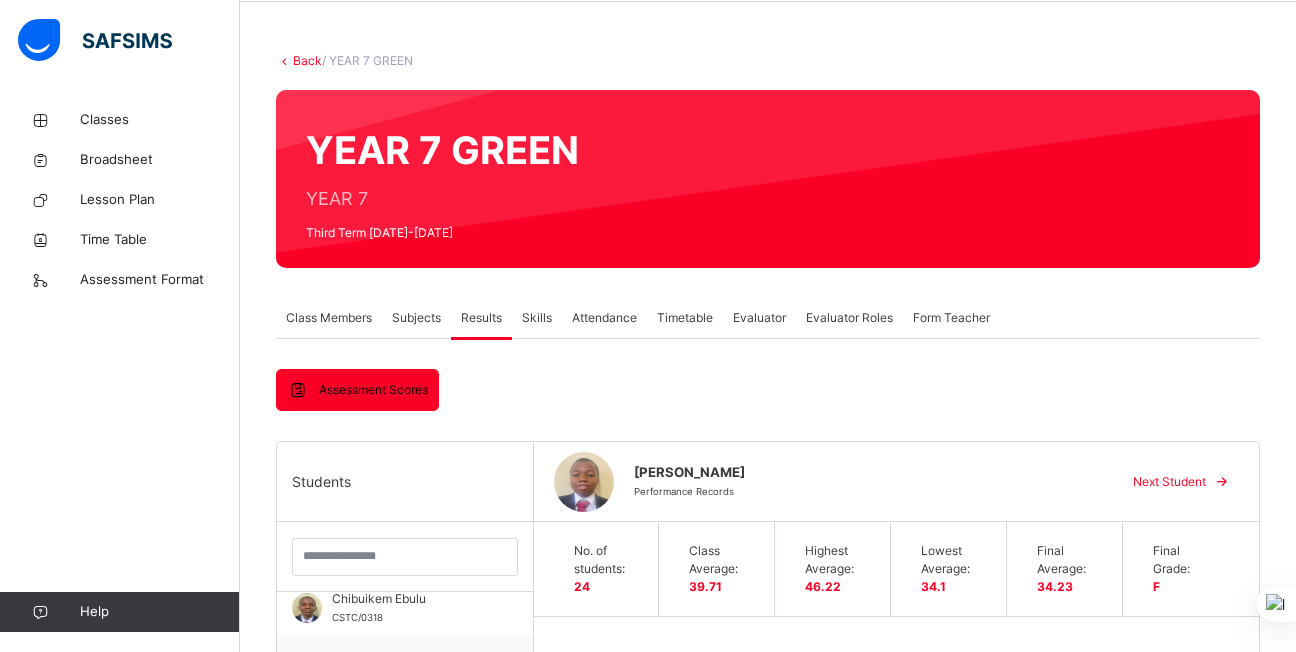 scroll, scrollTop: 16, scrollLeft: 0, axis: vertical 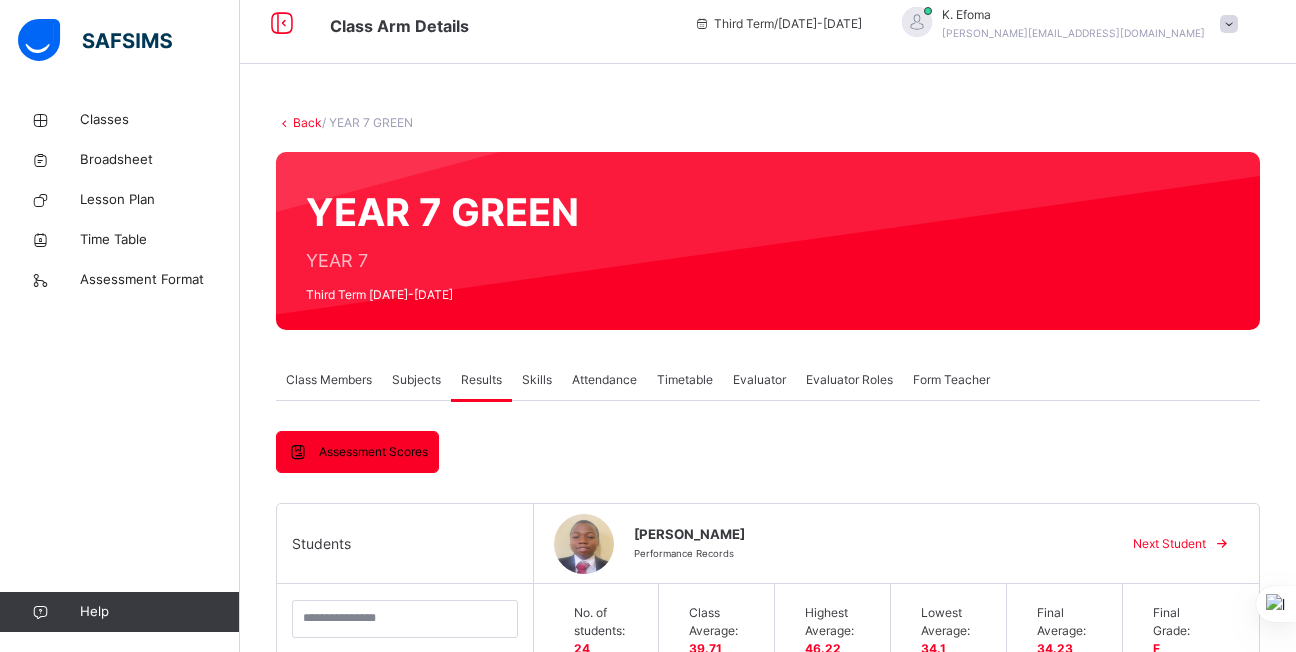 click on "Next Student" at bounding box center [1169, 544] 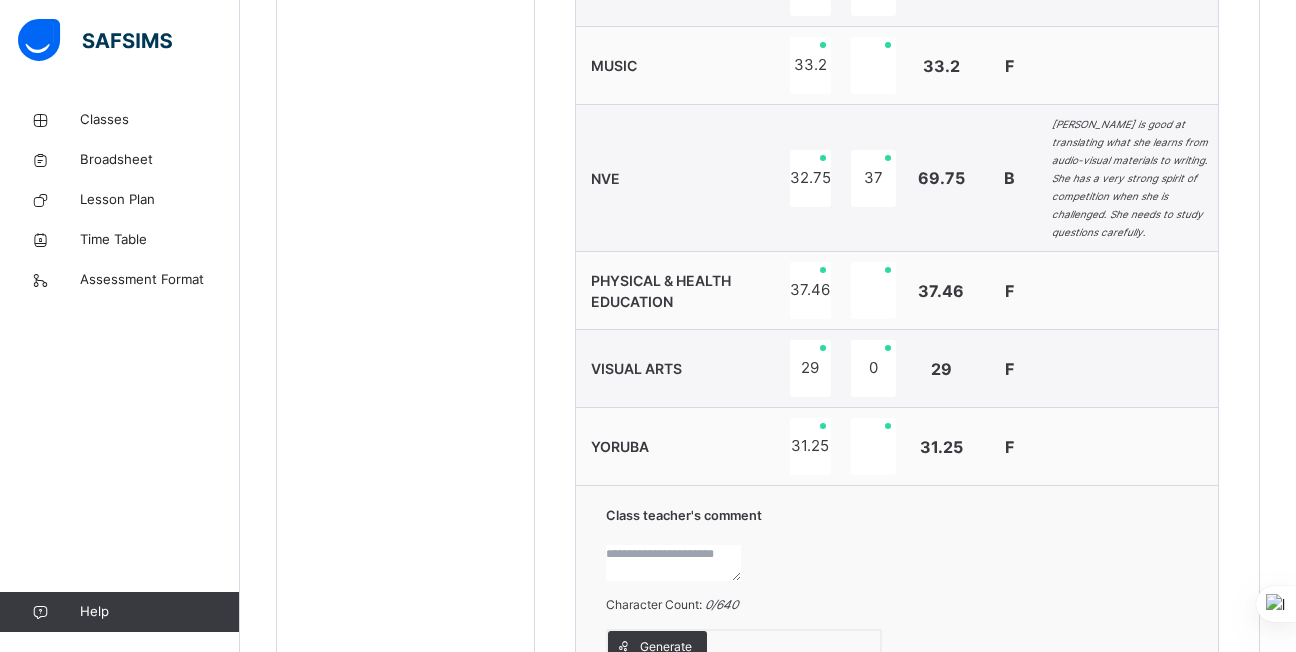 scroll, scrollTop: 1708, scrollLeft: 0, axis: vertical 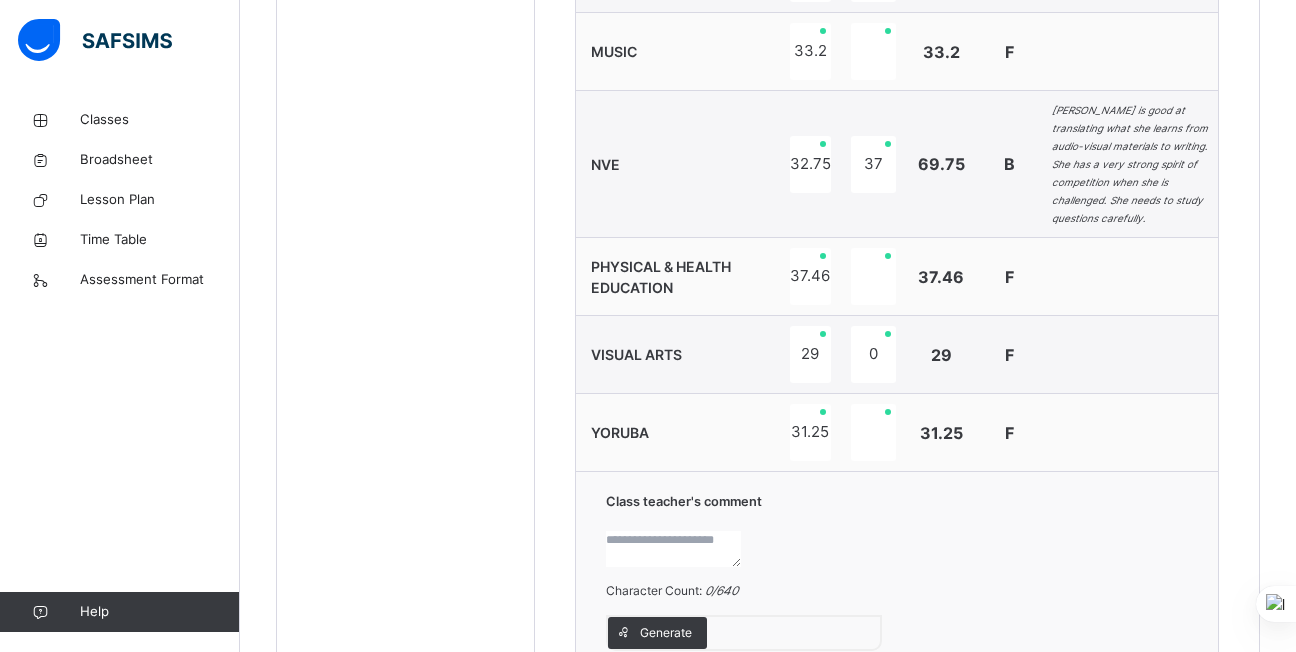 click at bounding box center (673, 549) 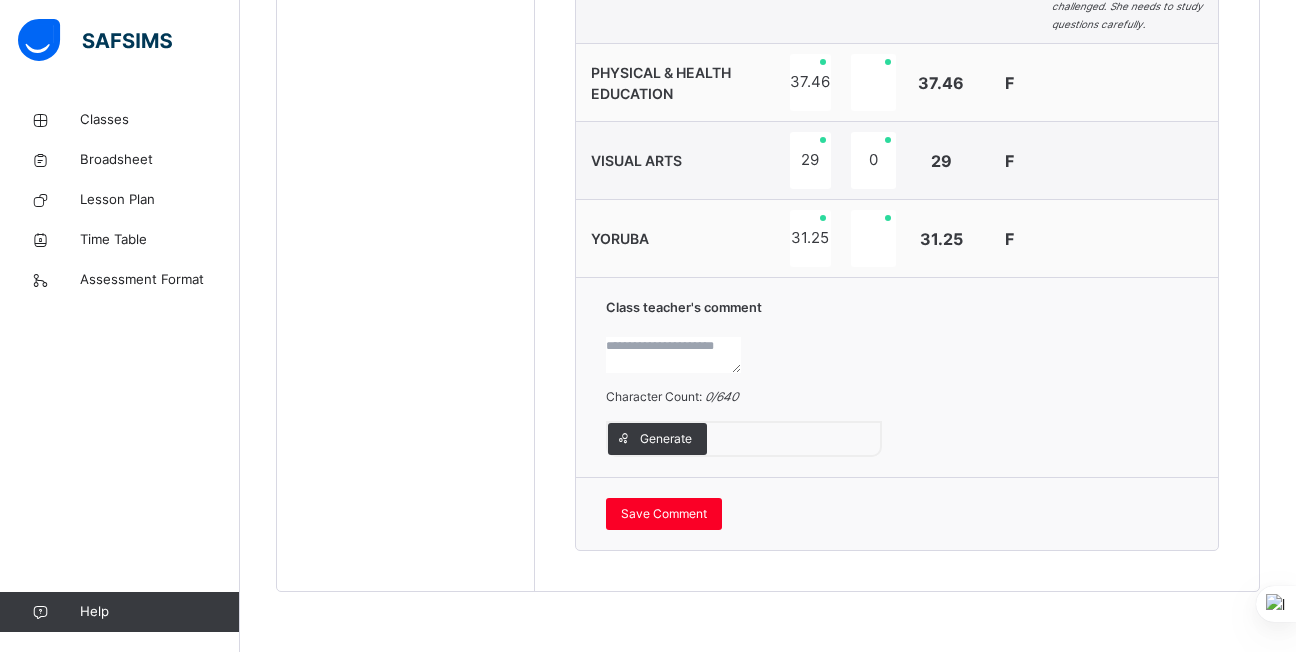 scroll, scrollTop: 2009, scrollLeft: 0, axis: vertical 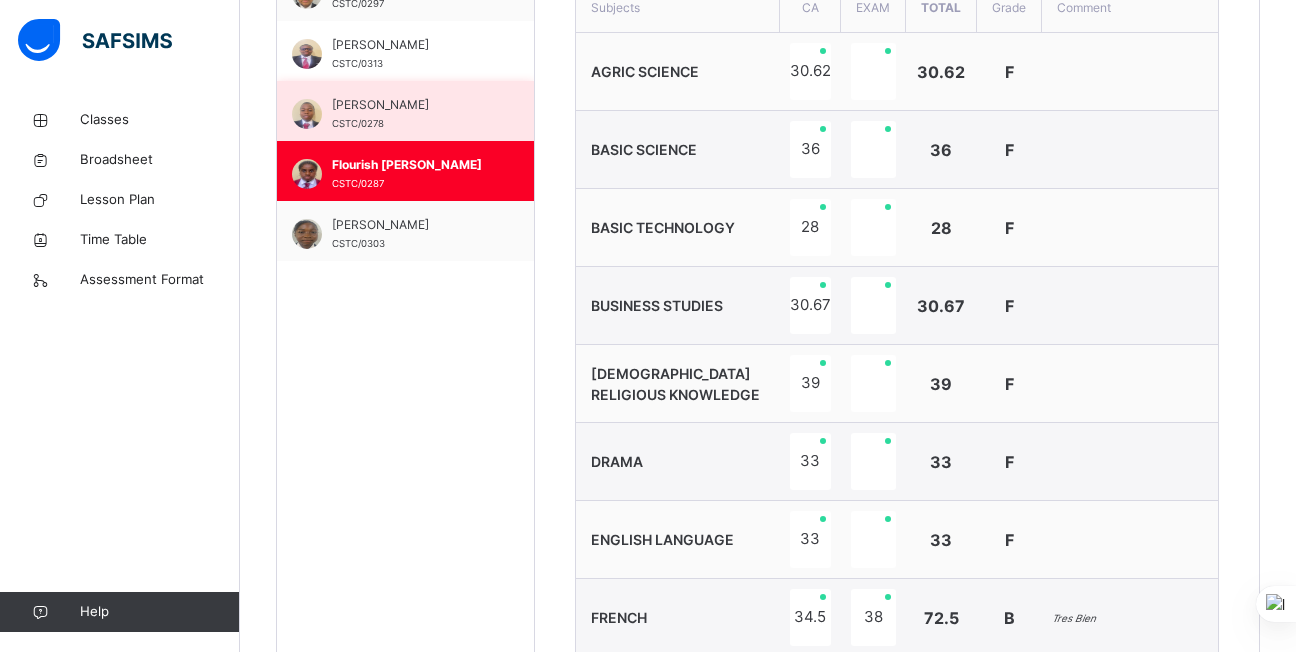 click on "David  Adekoya-Ajibola CSTC/0278" at bounding box center [410, 114] 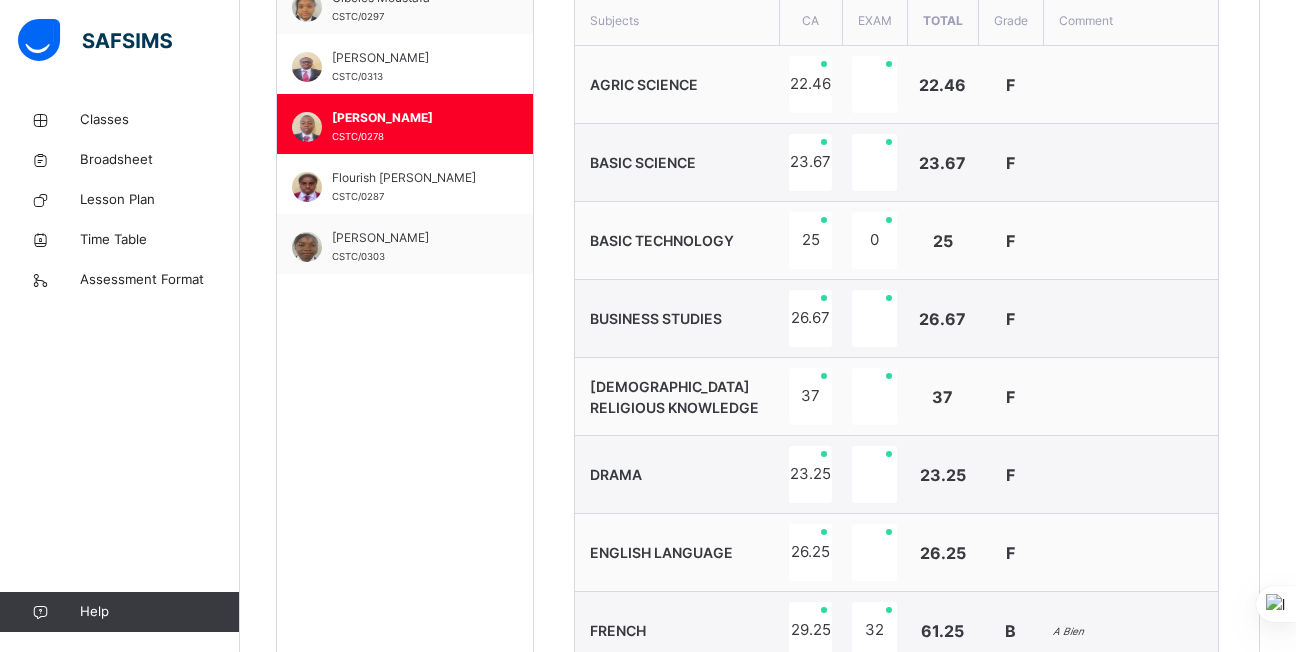 scroll, scrollTop: 656, scrollLeft: 0, axis: vertical 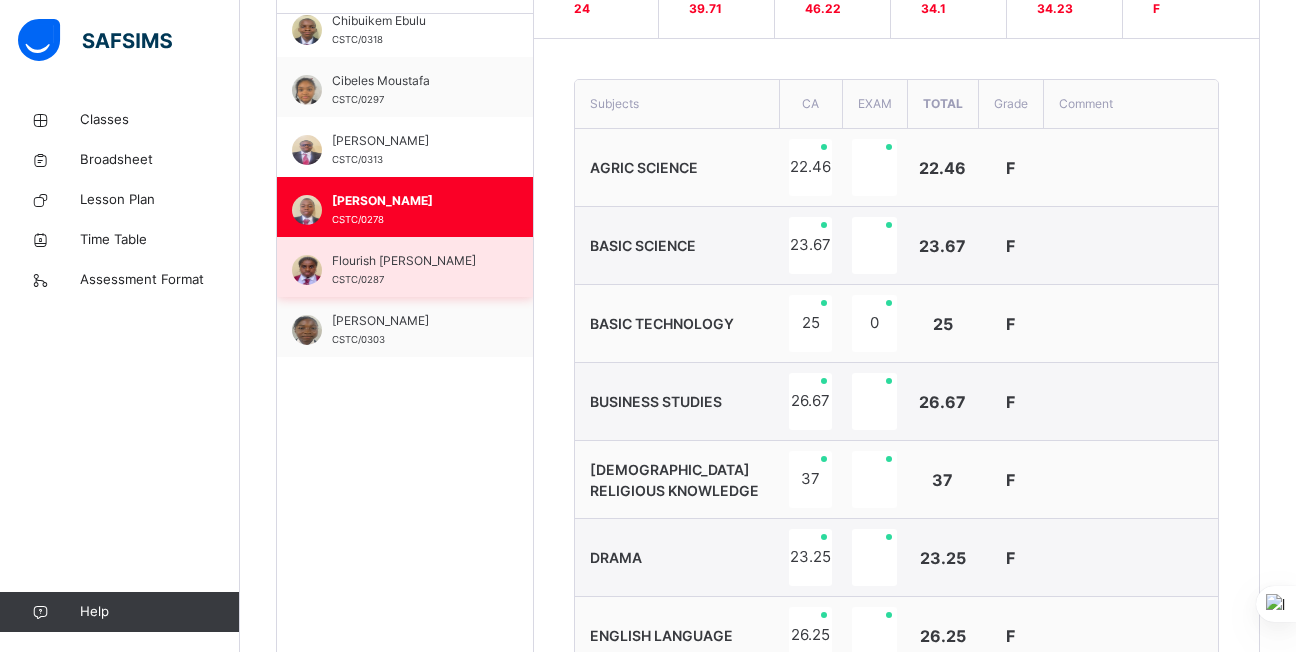 click on "Flourish  Osika CSTC/0287" at bounding box center [410, 270] 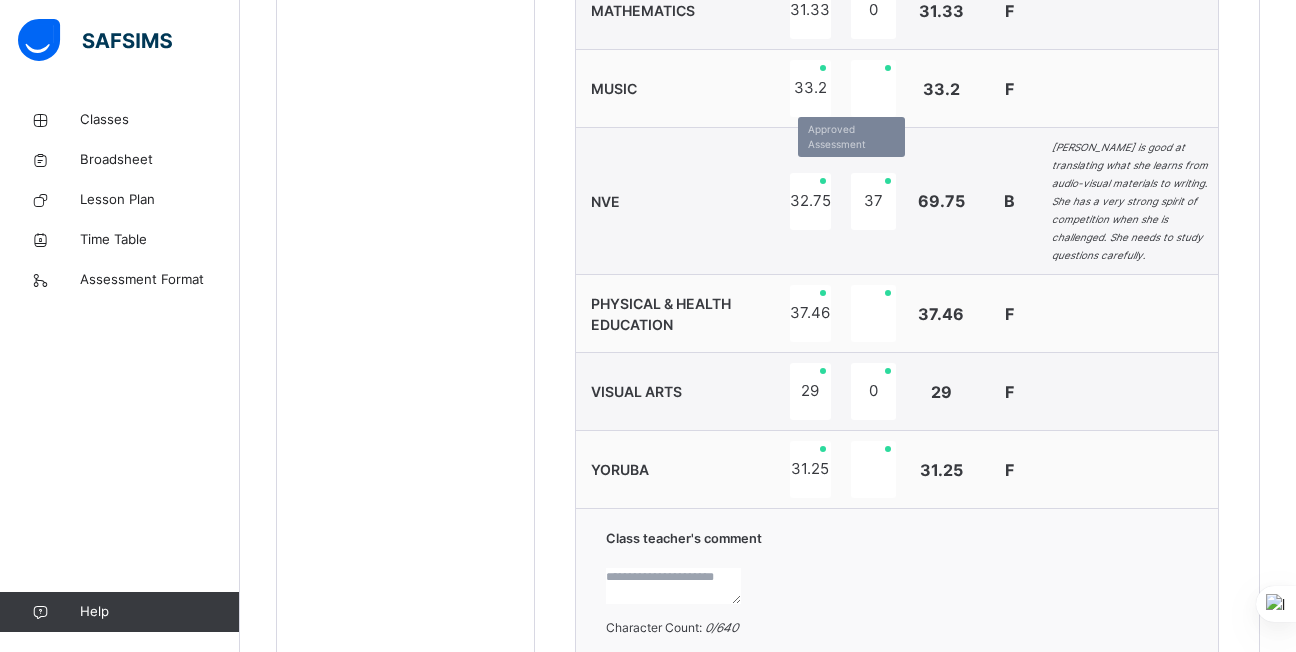 scroll, scrollTop: 2009, scrollLeft: 0, axis: vertical 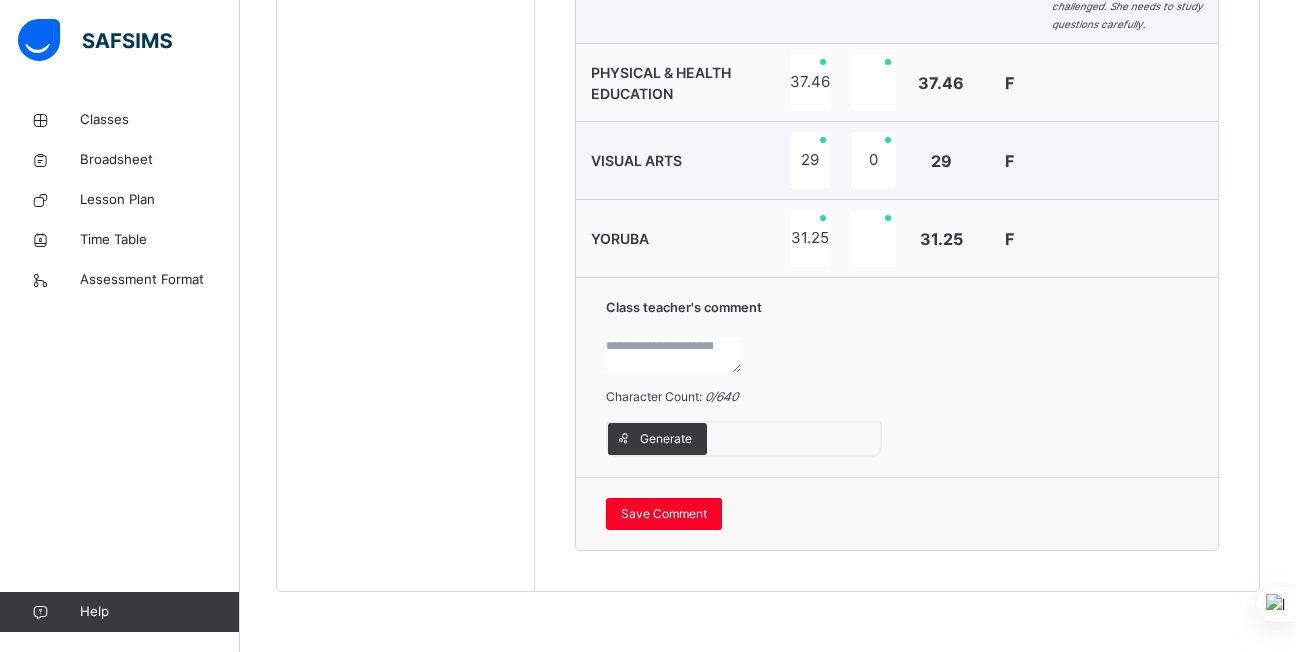 click at bounding box center [673, 355] 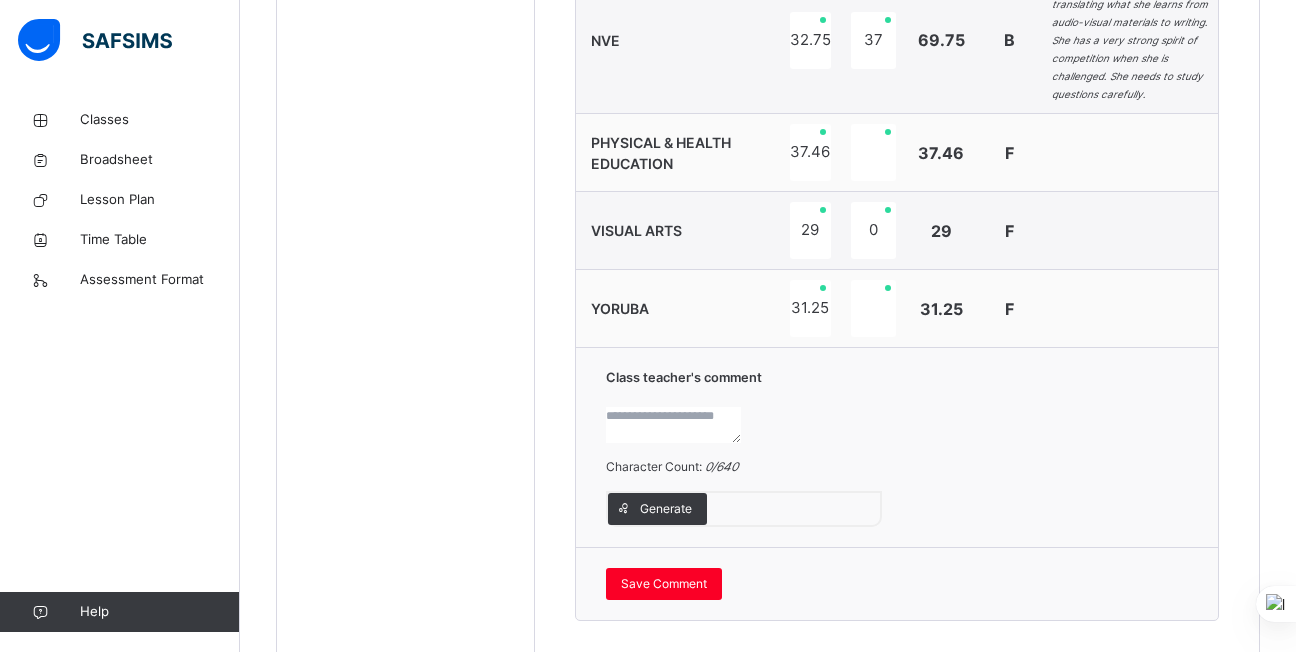 scroll, scrollTop: 1866, scrollLeft: 0, axis: vertical 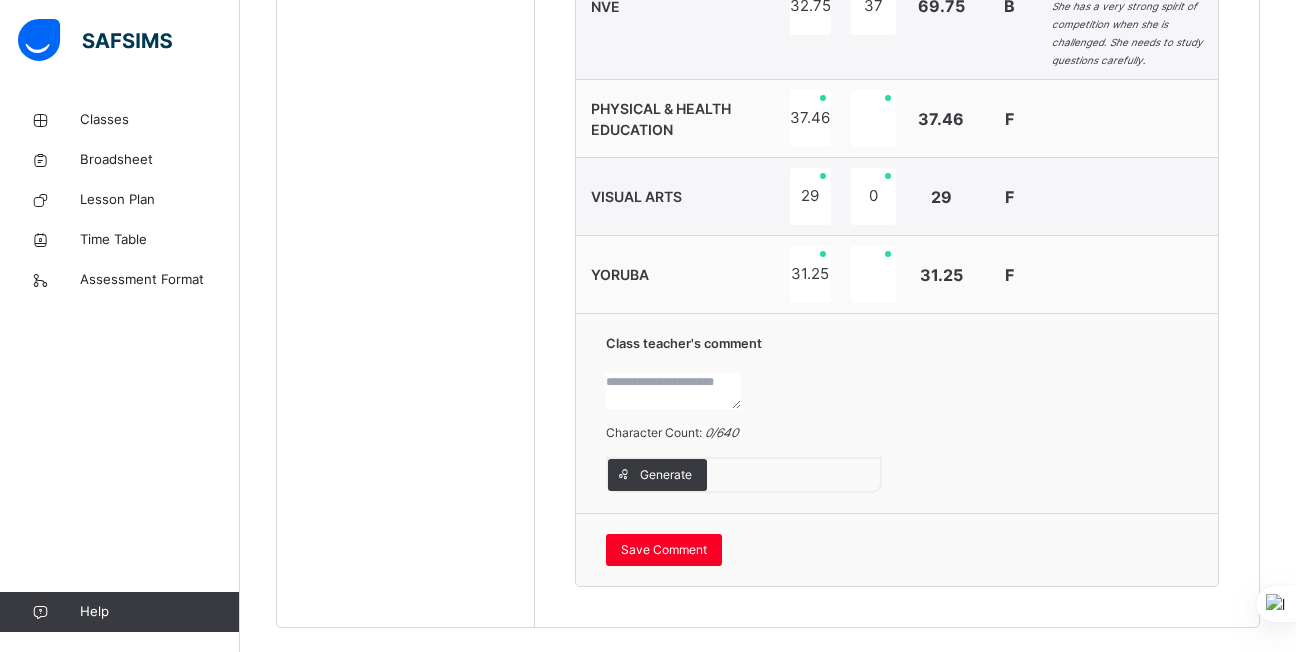 click at bounding box center (673, 391) 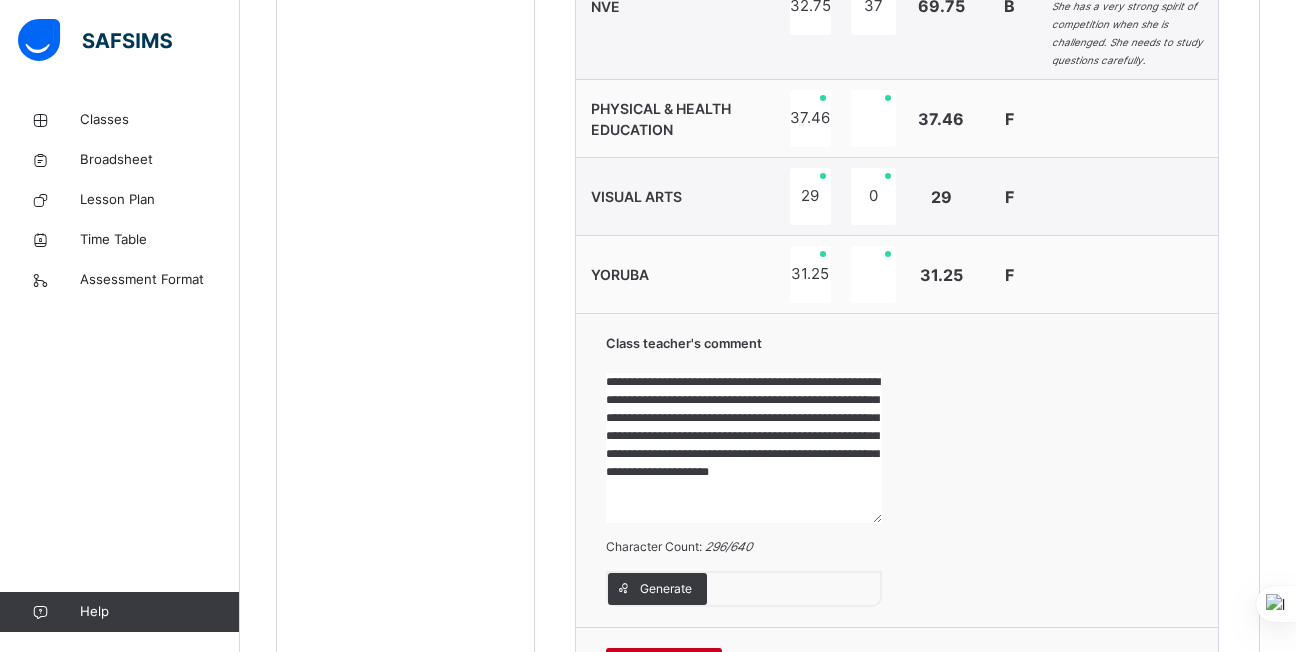type on "**********" 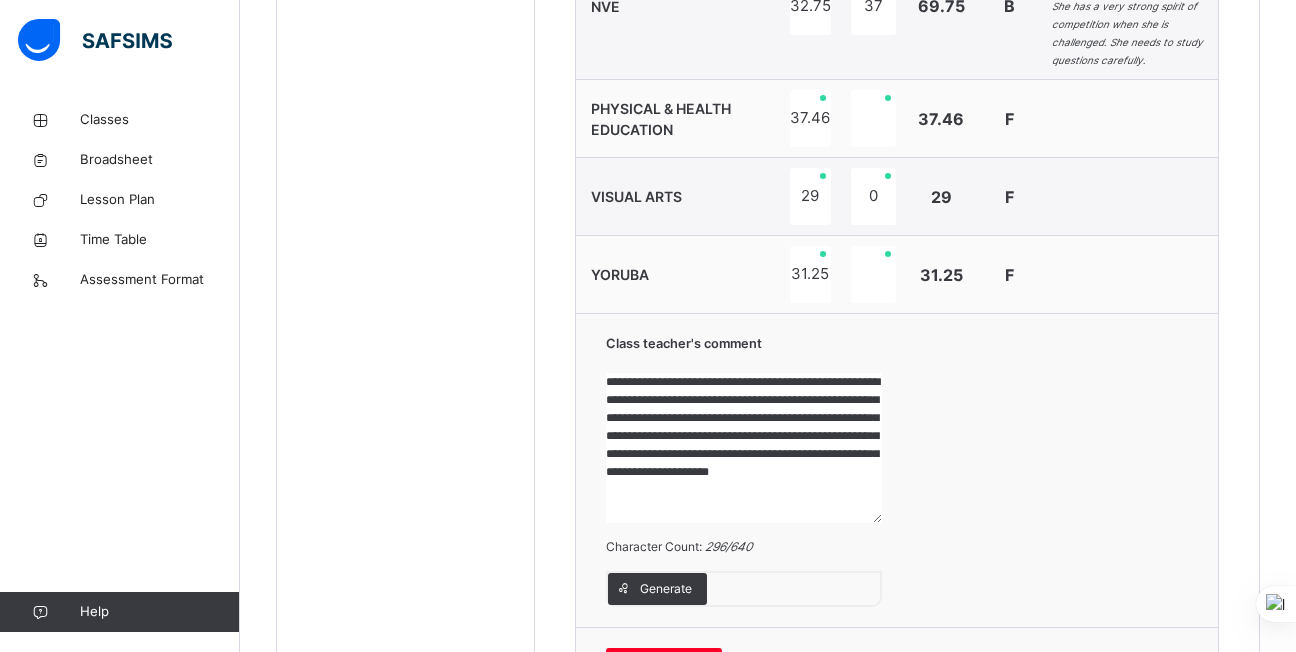 scroll, scrollTop: 2009, scrollLeft: 0, axis: vertical 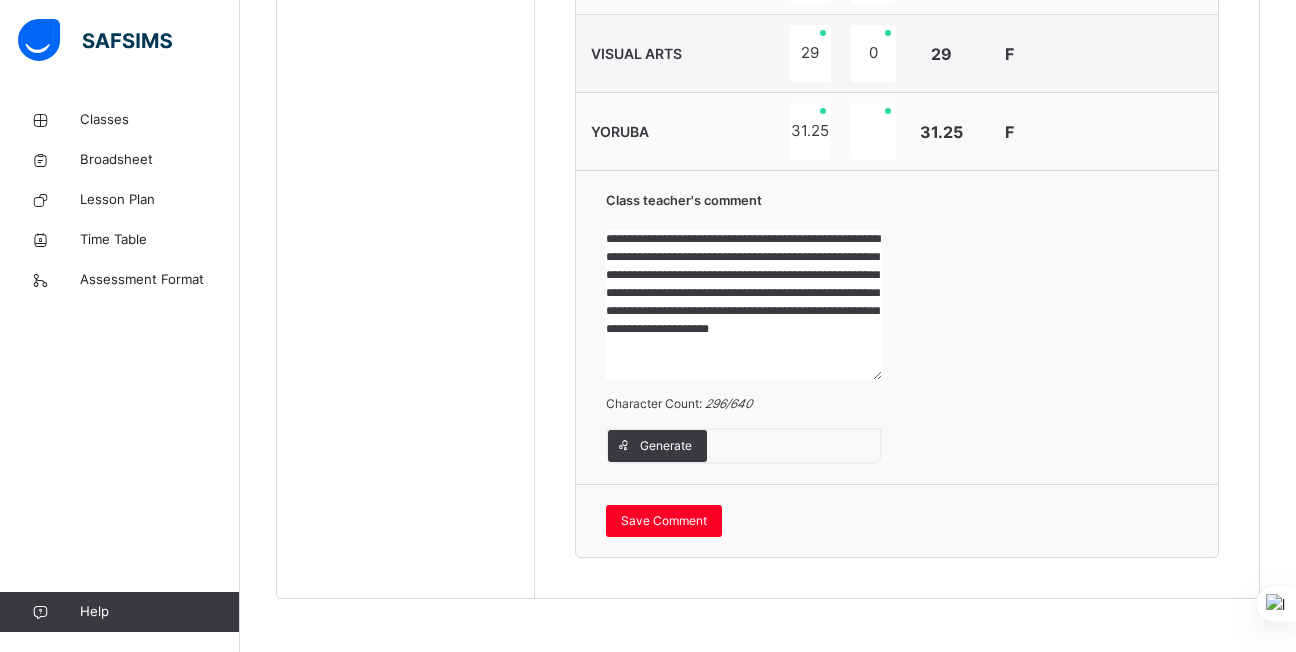 click on "Save Comment" at bounding box center (664, 521) 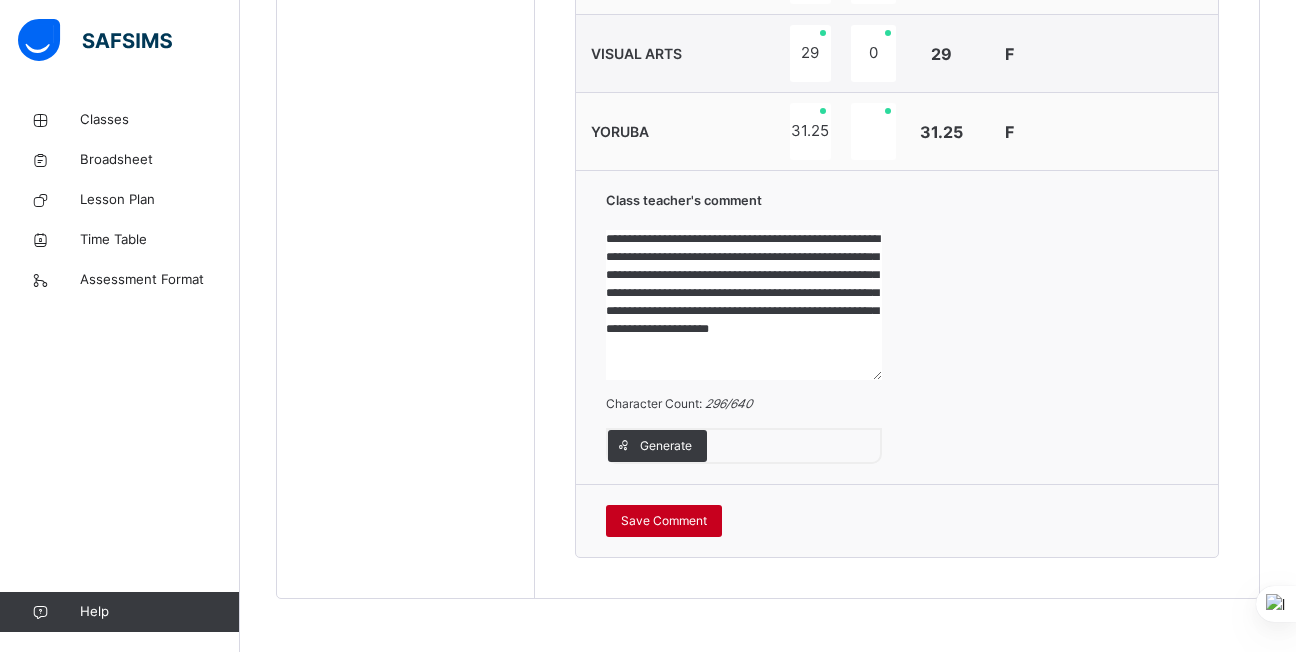 click on "Save Comment" at bounding box center (664, 521) 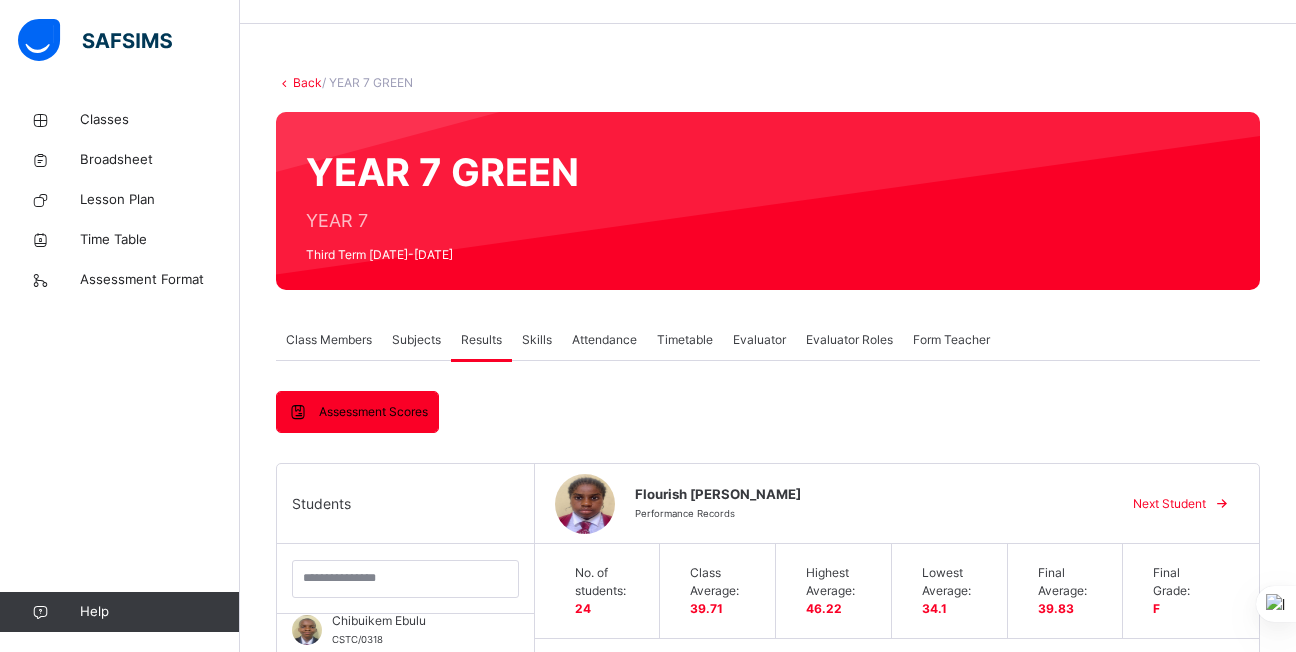 scroll, scrollTop: 51, scrollLeft: 0, axis: vertical 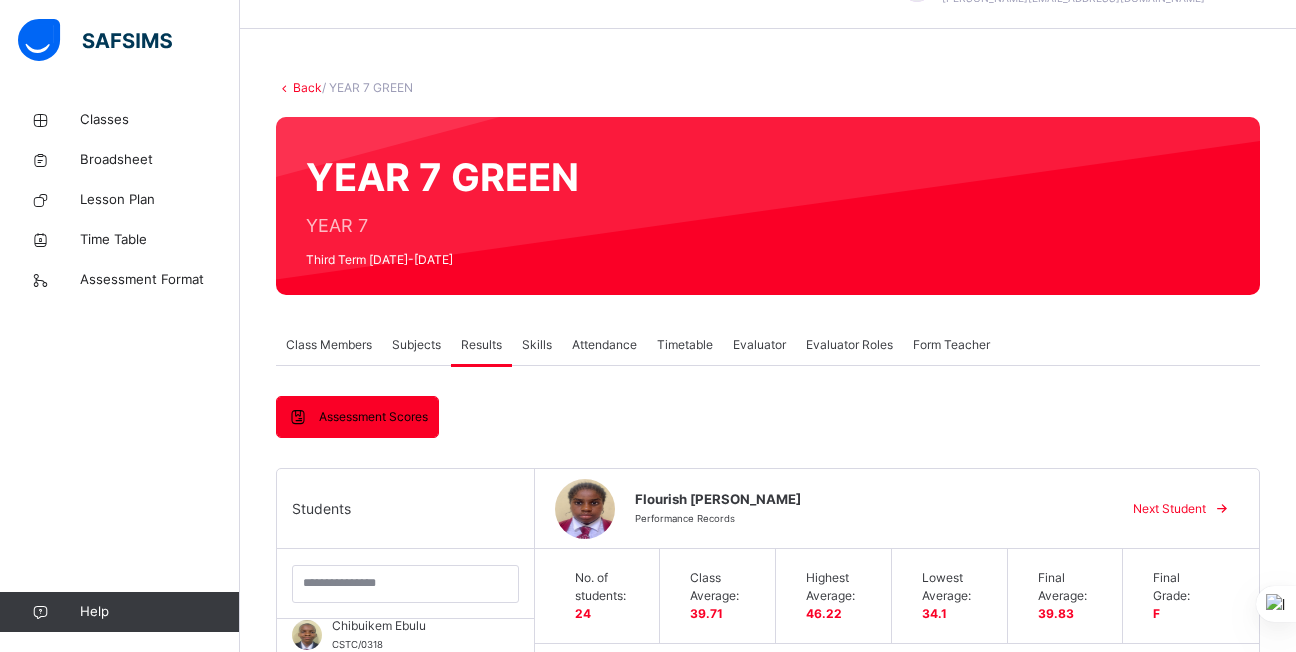 click on "Next Student" at bounding box center (1169, 509) 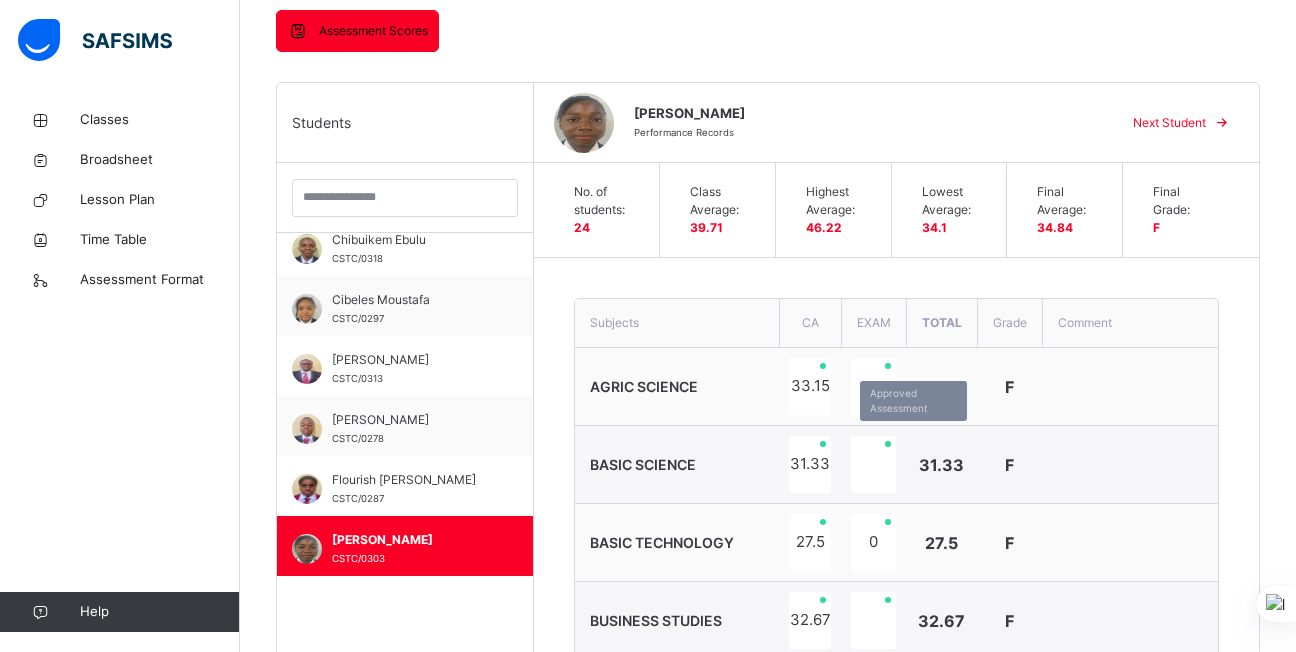scroll, scrollTop: 432, scrollLeft: 0, axis: vertical 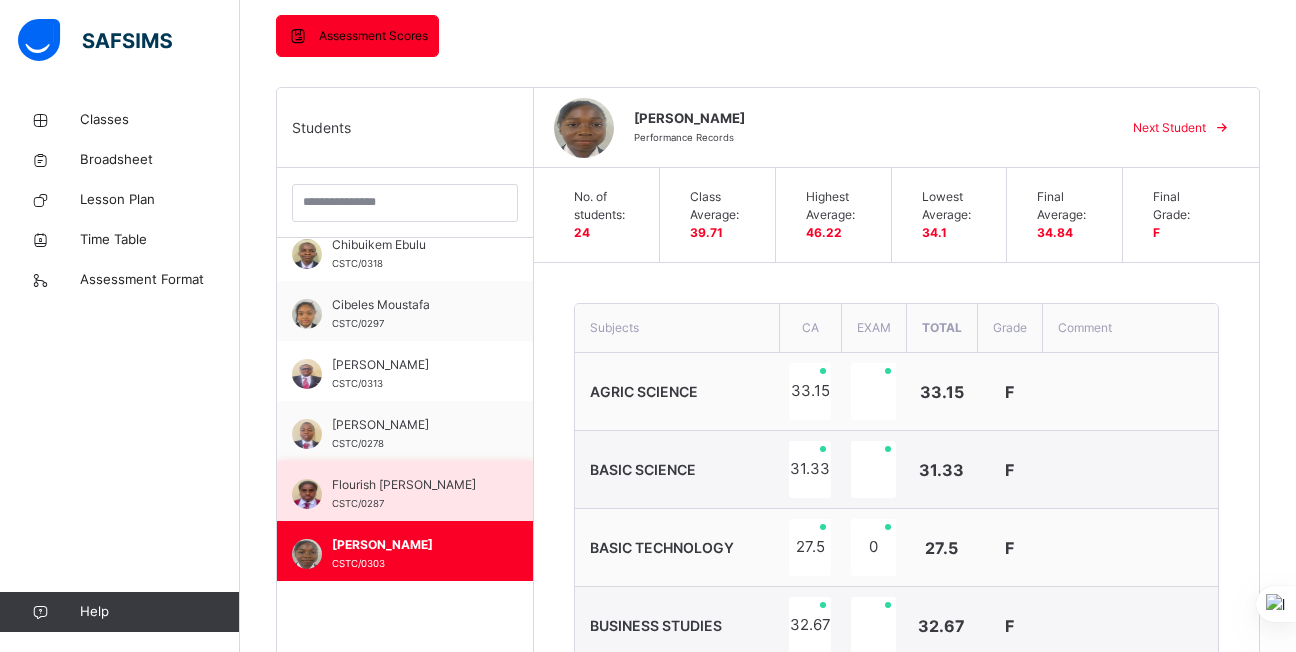 click on "Flourish  Osika" at bounding box center [410, 485] 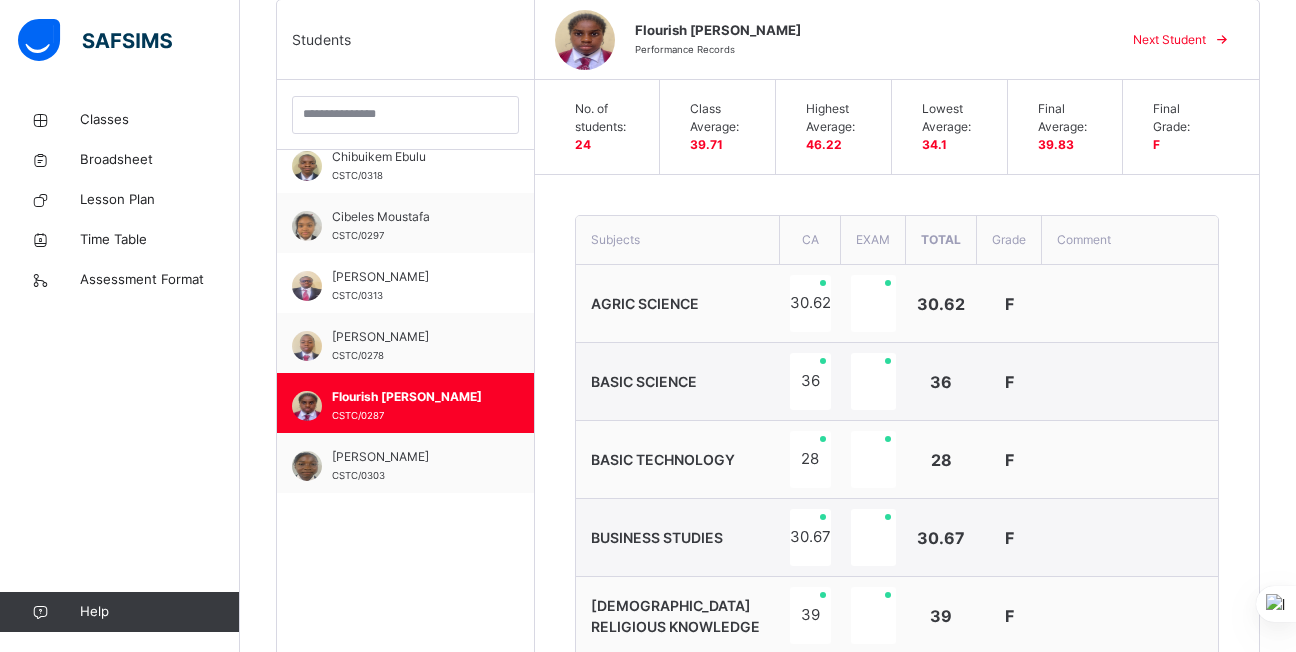 scroll, scrollTop: 541, scrollLeft: 0, axis: vertical 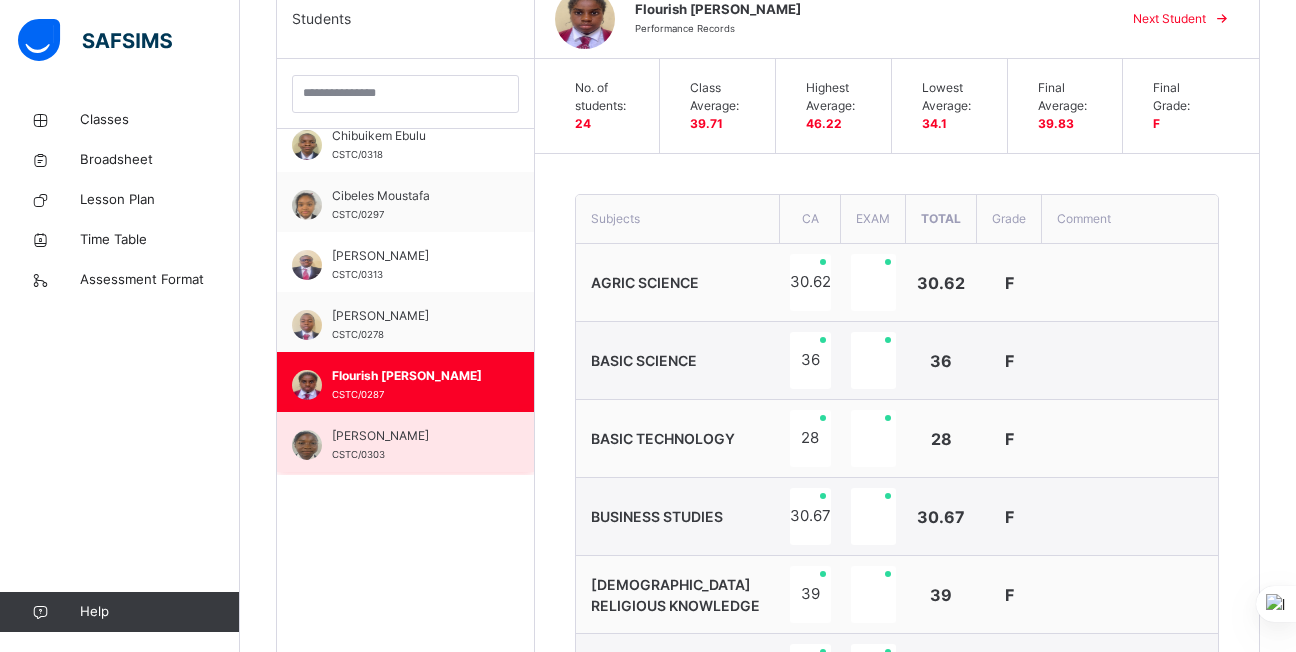 click on "Jachinma  Ogbuka CSTC/0303" at bounding box center (405, 442) 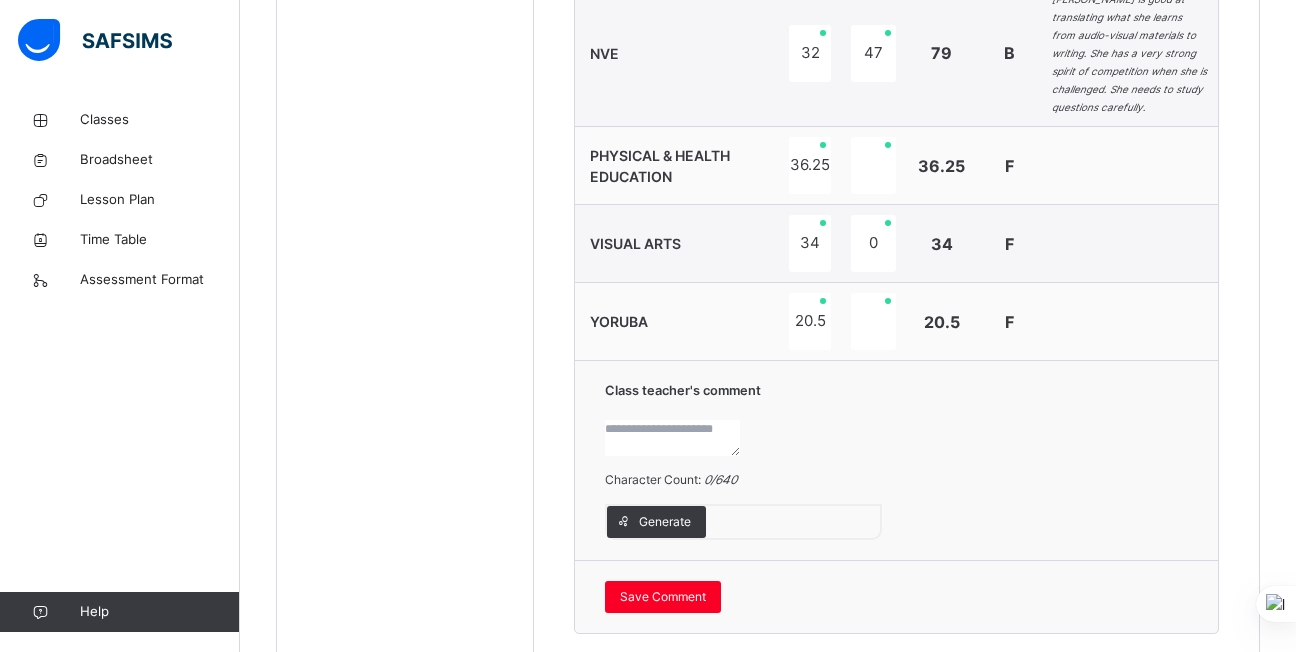 scroll, scrollTop: 2009, scrollLeft: 0, axis: vertical 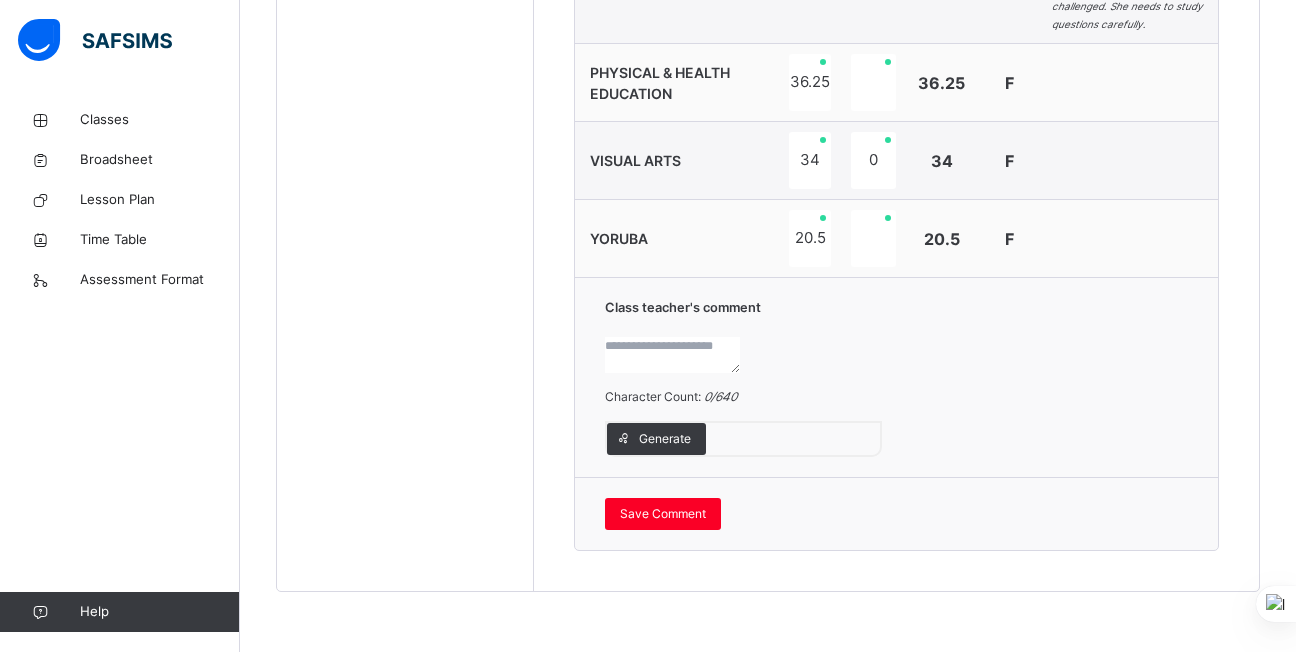 click at bounding box center [672, 355] 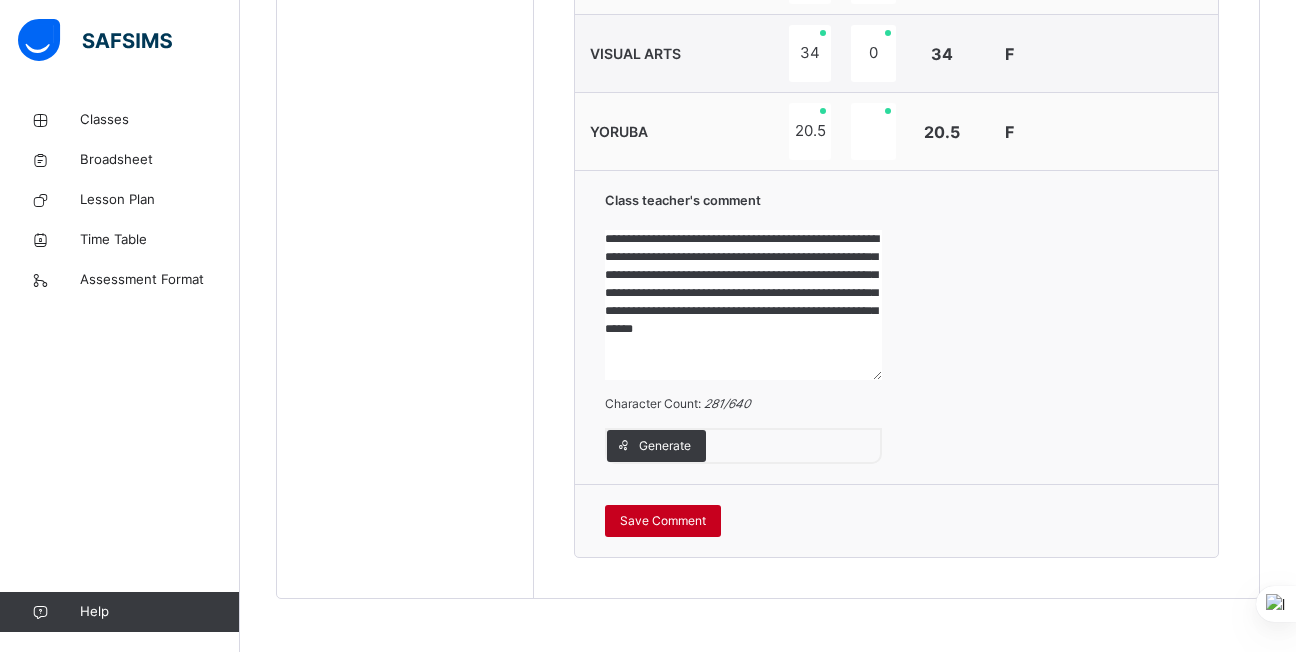 type on "**********" 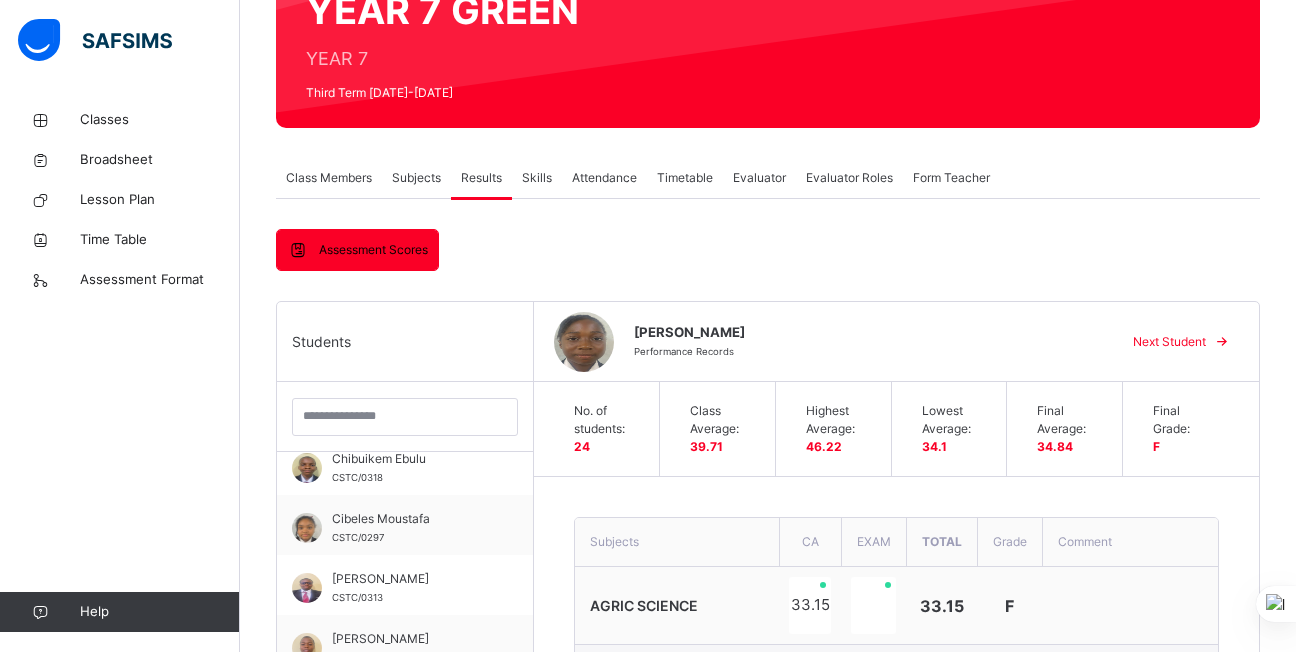 scroll, scrollTop: 217, scrollLeft: 0, axis: vertical 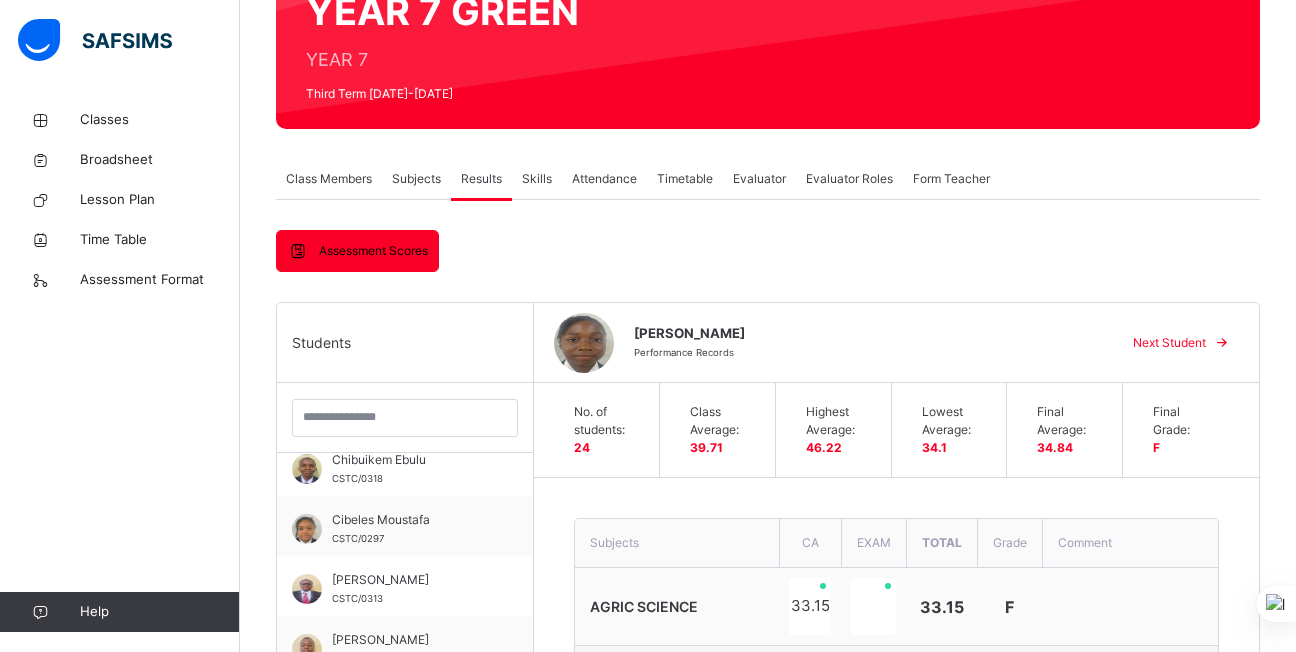 click on "Next Student" at bounding box center (1169, 343) 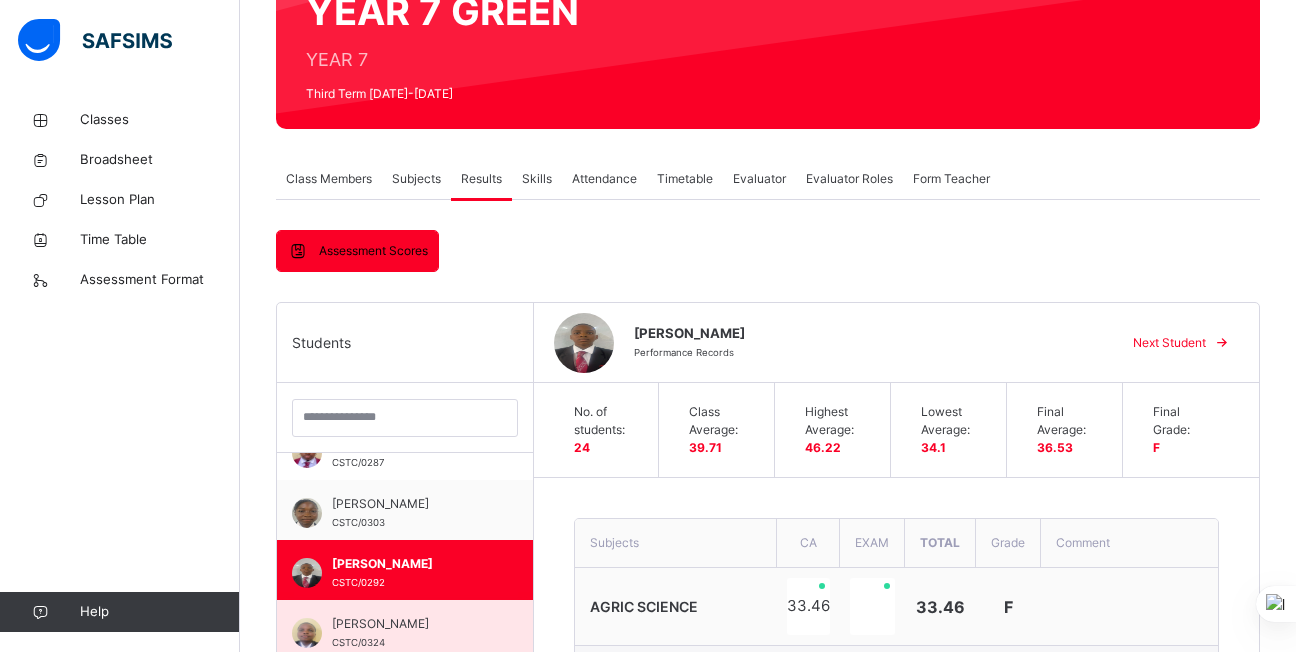 scroll, scrollTop: 394, scrollLeft: 0, axis: vertical 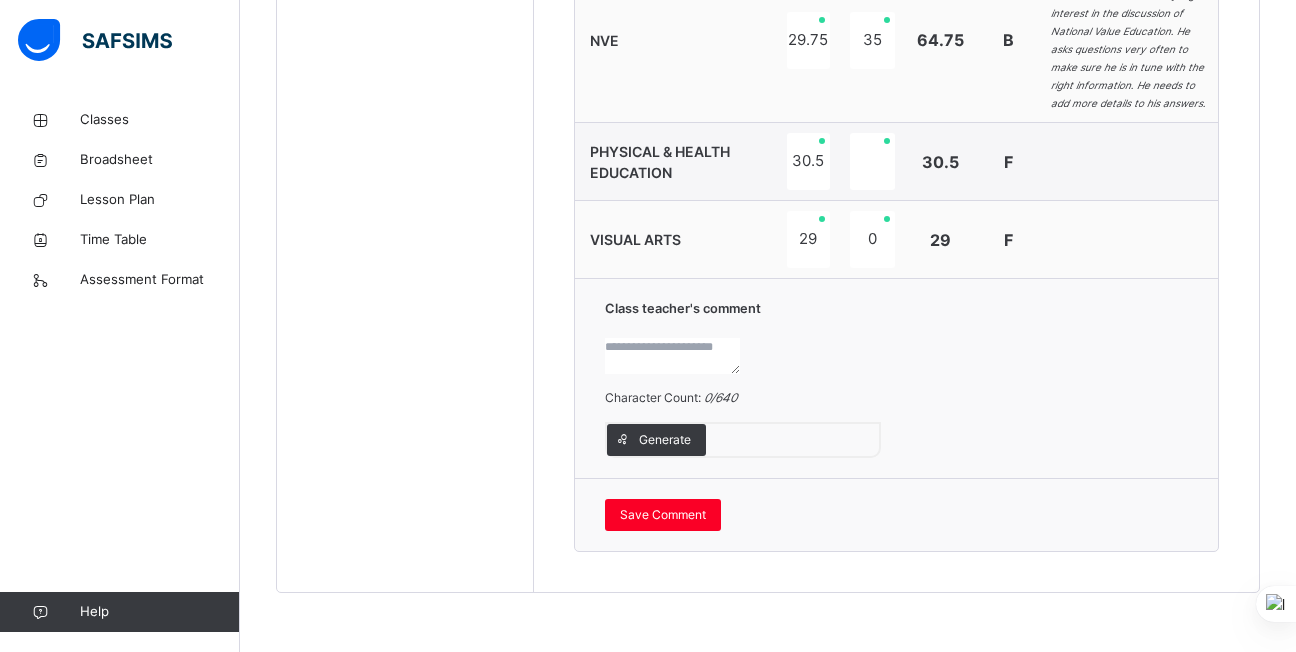 click at bounding box center (672, 356) 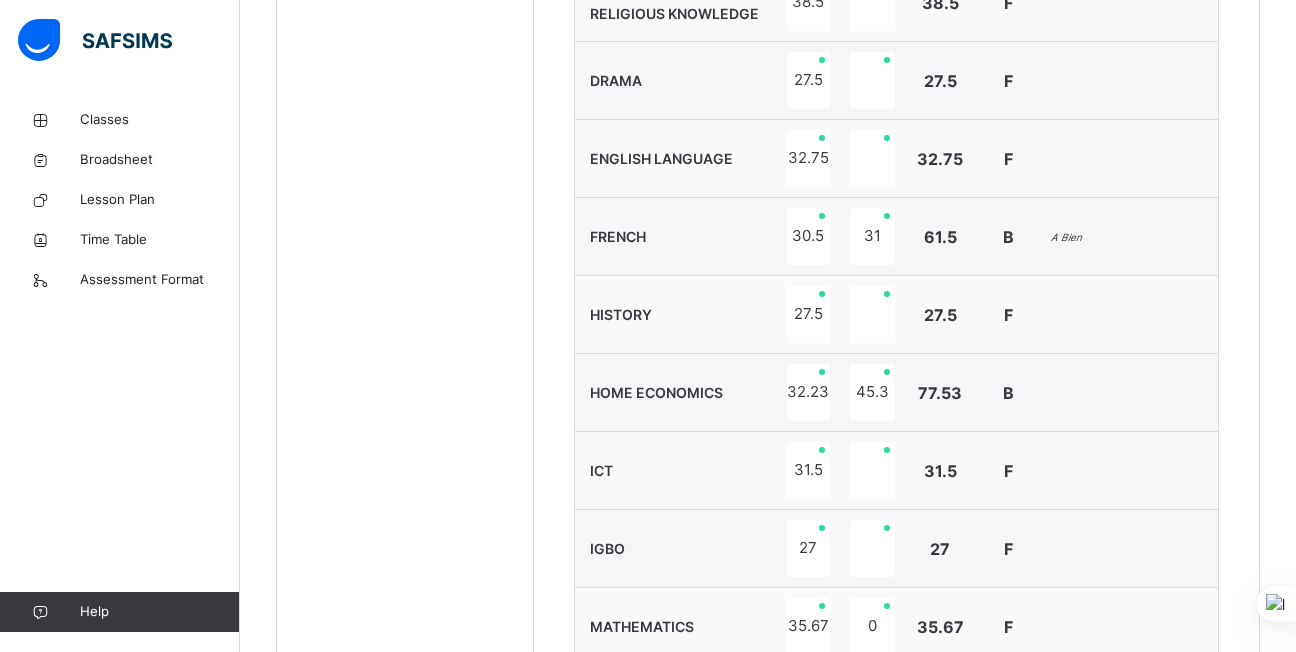 scroll, scrollTop: 971, scrollLeft: 0, axis: vertical 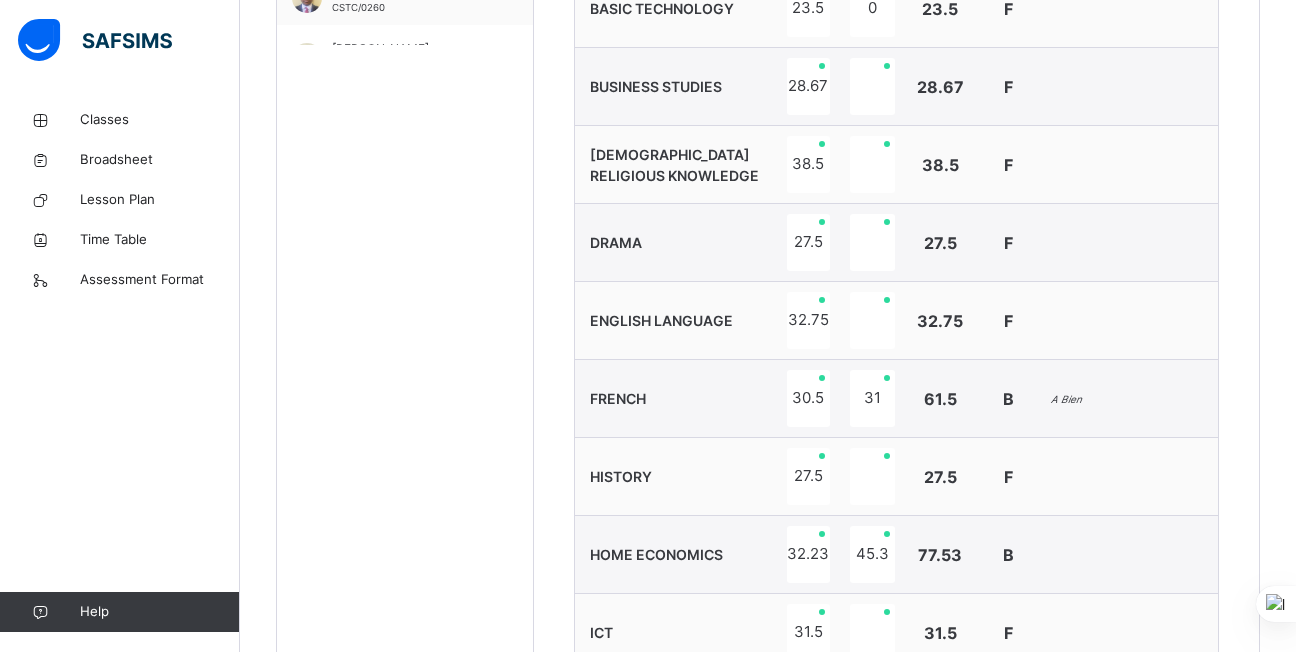 click on "61.5" at bounding box center (940, 399) 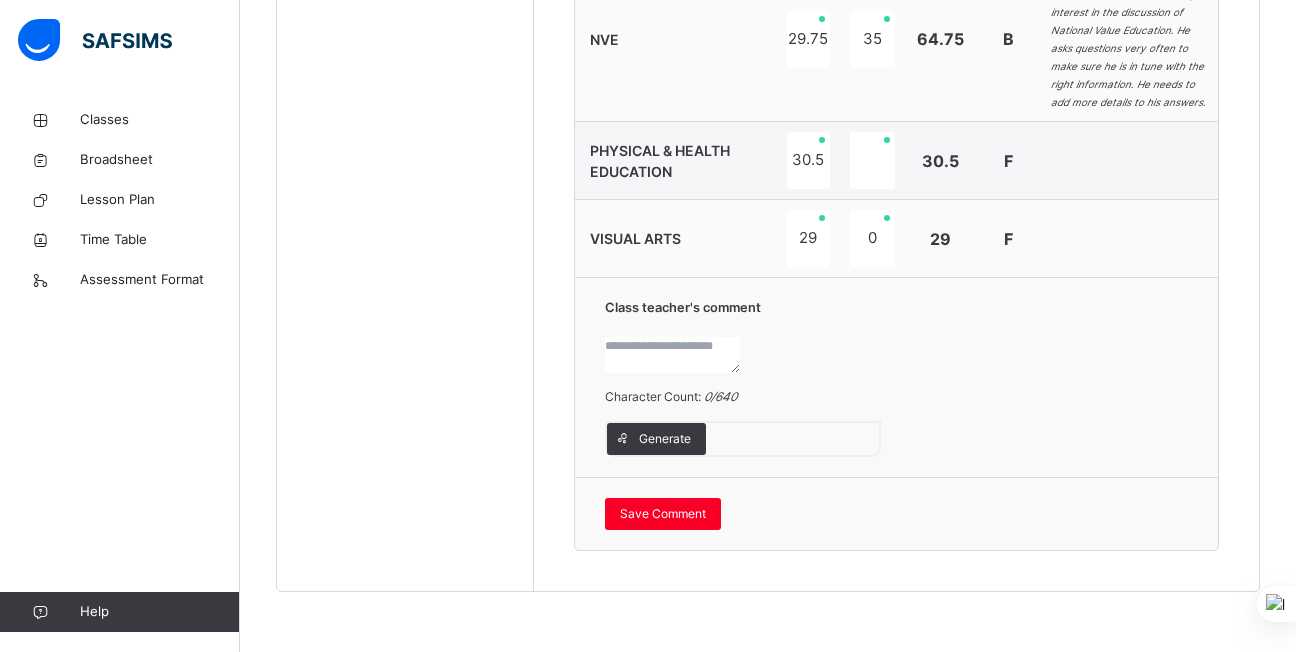 click at bounding box center (672, 355) 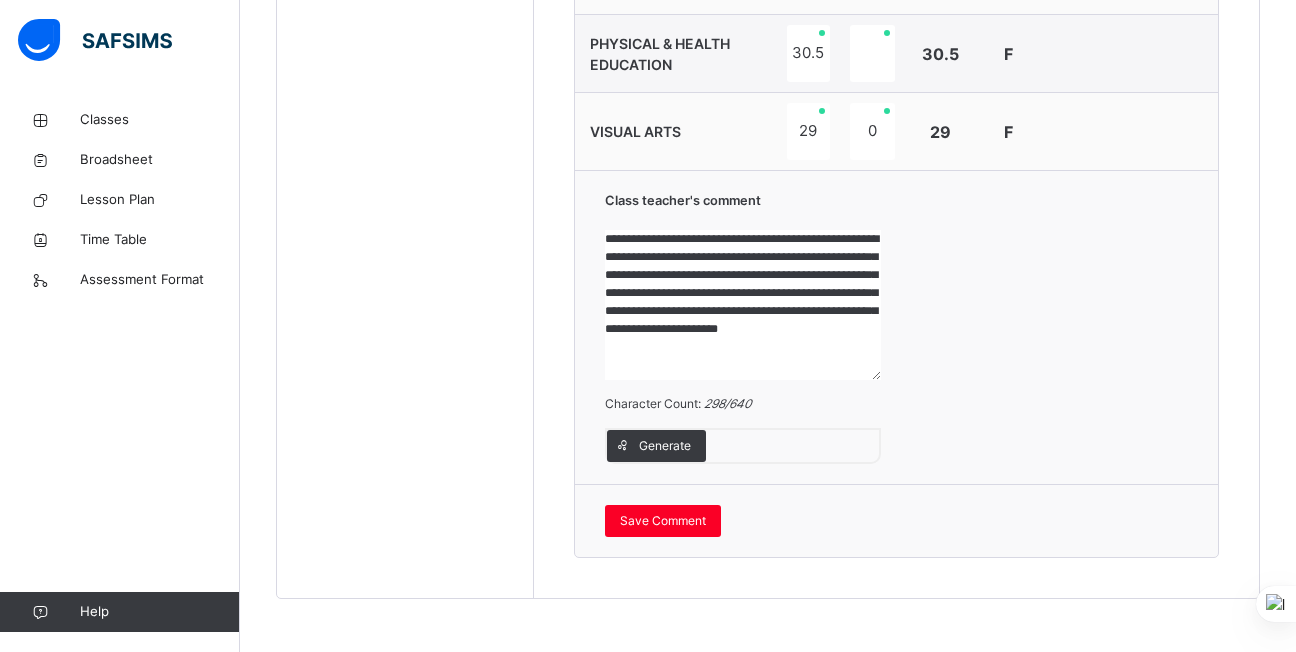 scroll, scrollTop: 5, scrollLeft: 0, axis: vertical 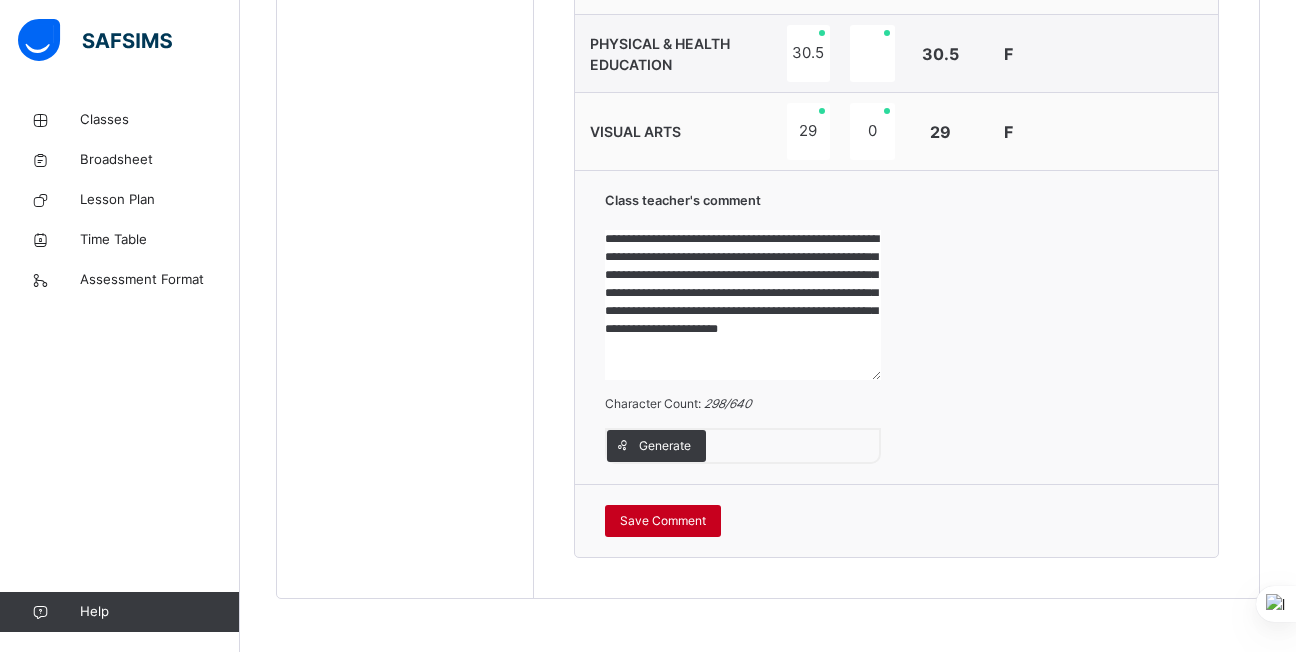 type on "**********" 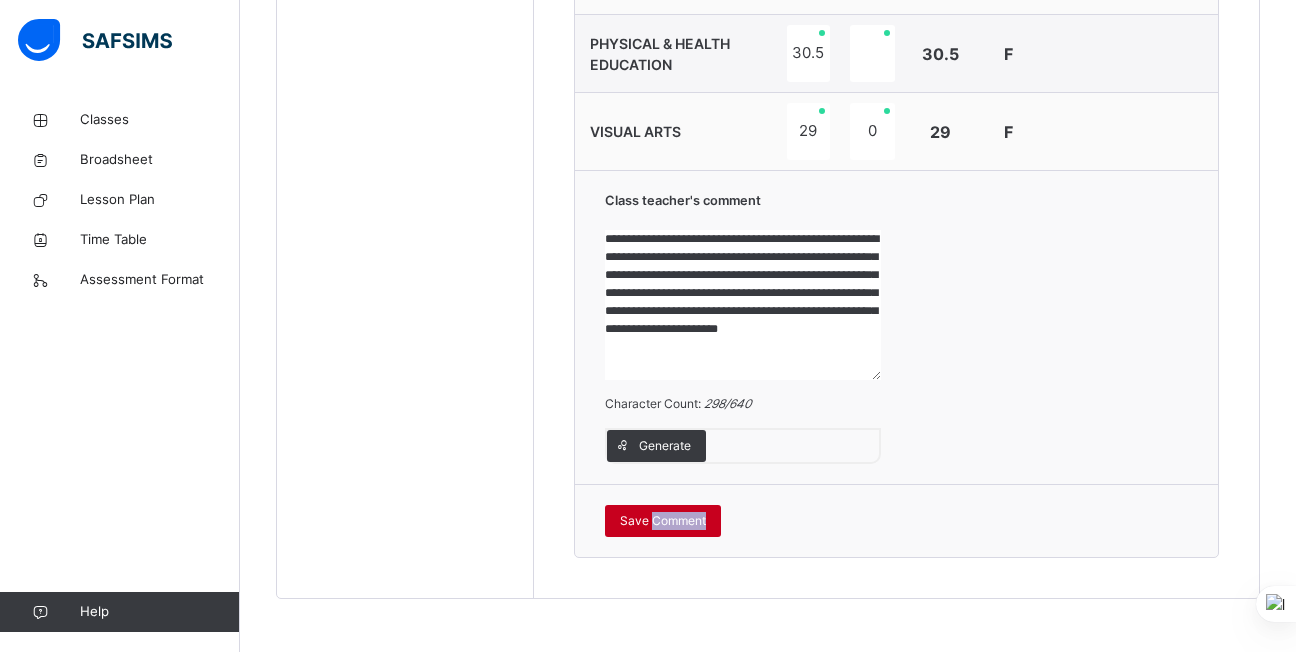 click on "Save Comment" at bounding box center (663, 521) 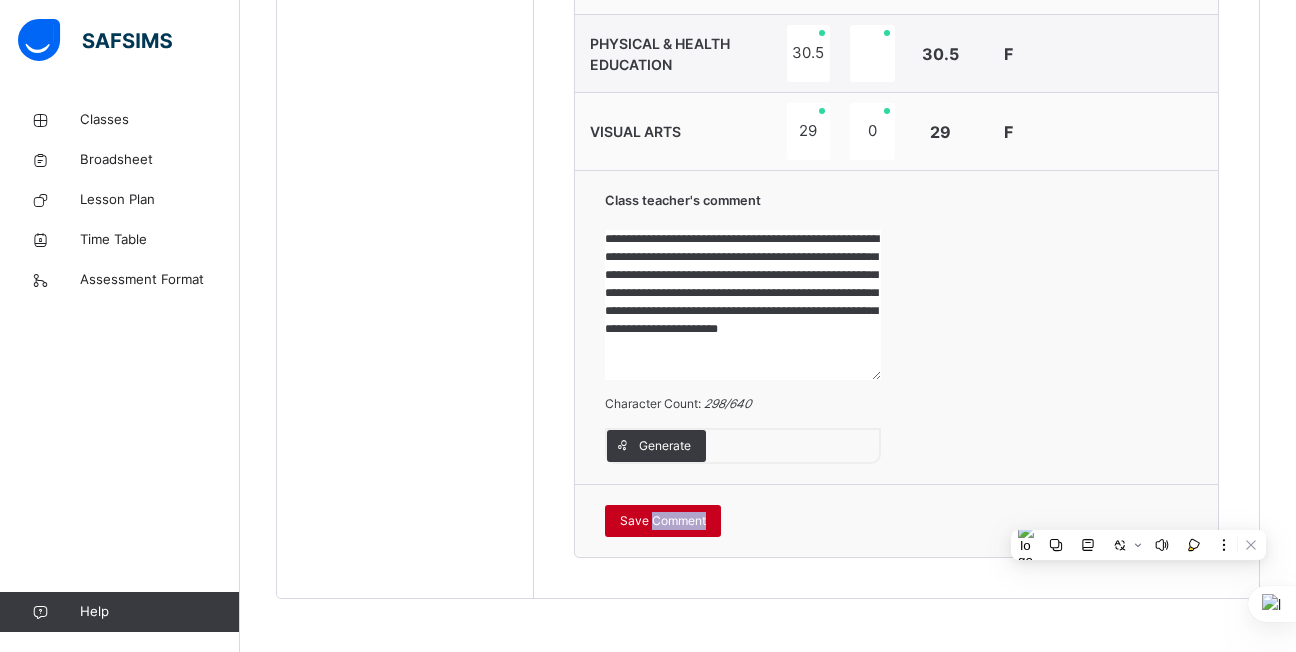 click on "Save Comment" at bounding box center [663, 521] 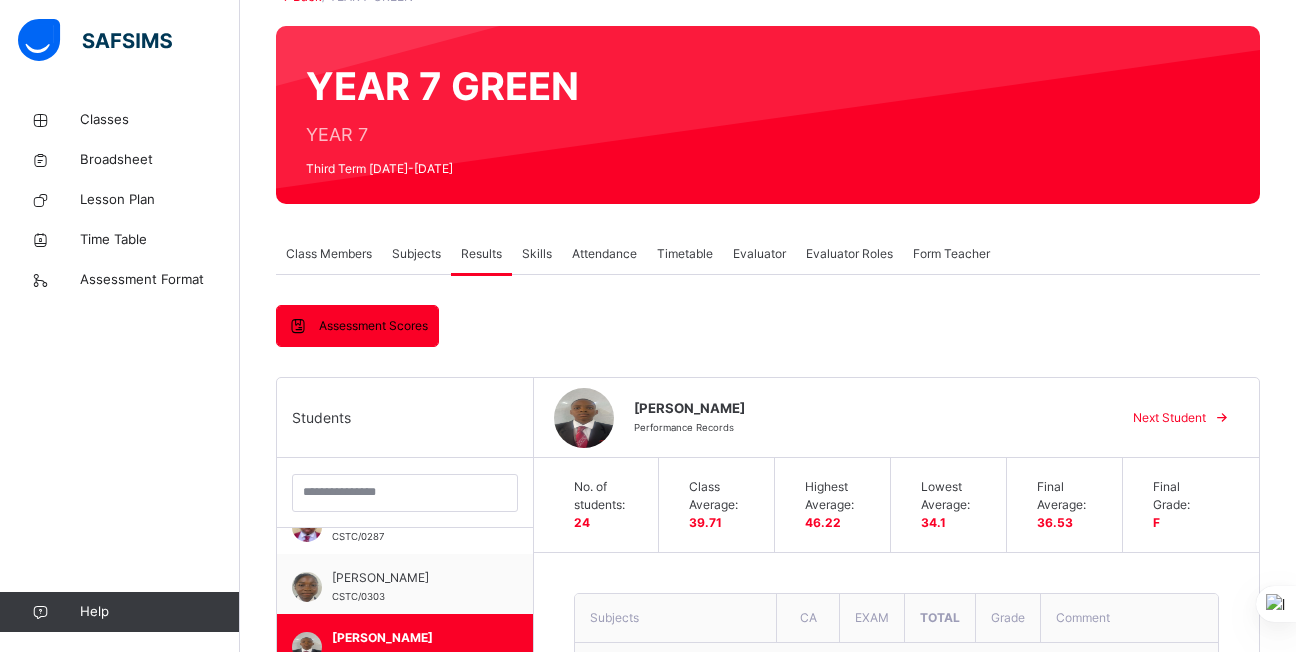 scroll, scrollTop: 137, scrollLeft: 0, axis: vertical 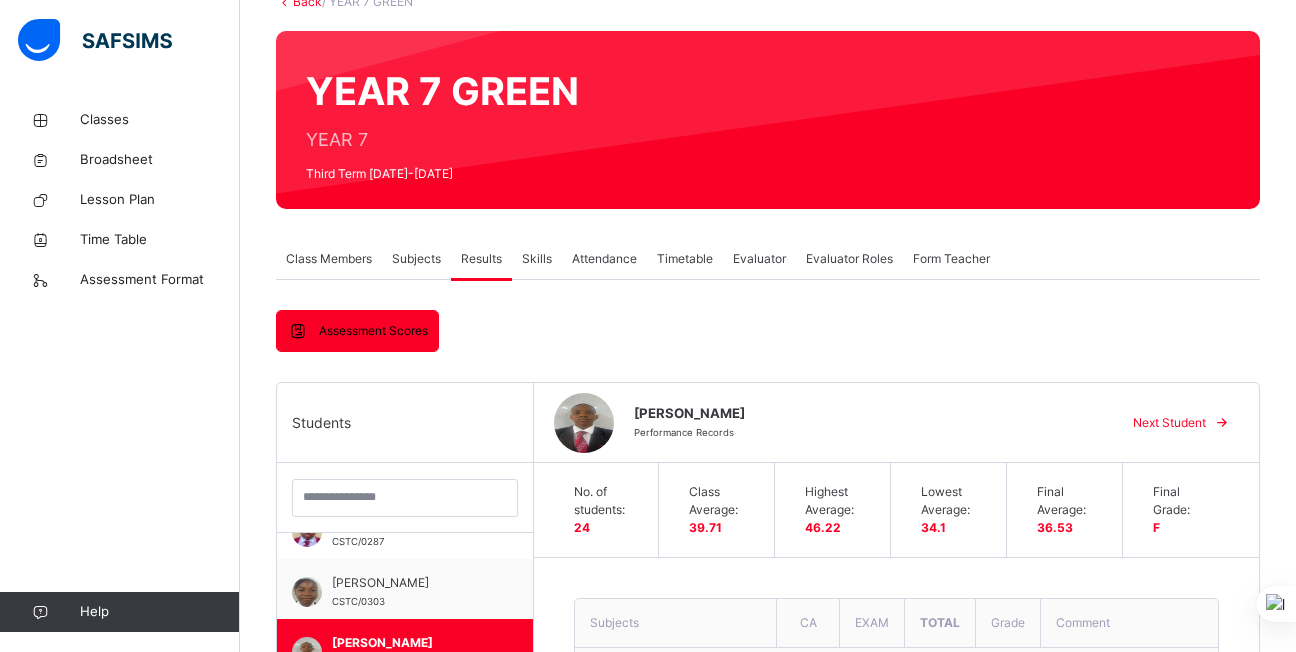 click on "Next Student" at bounding box center (1178, 423) 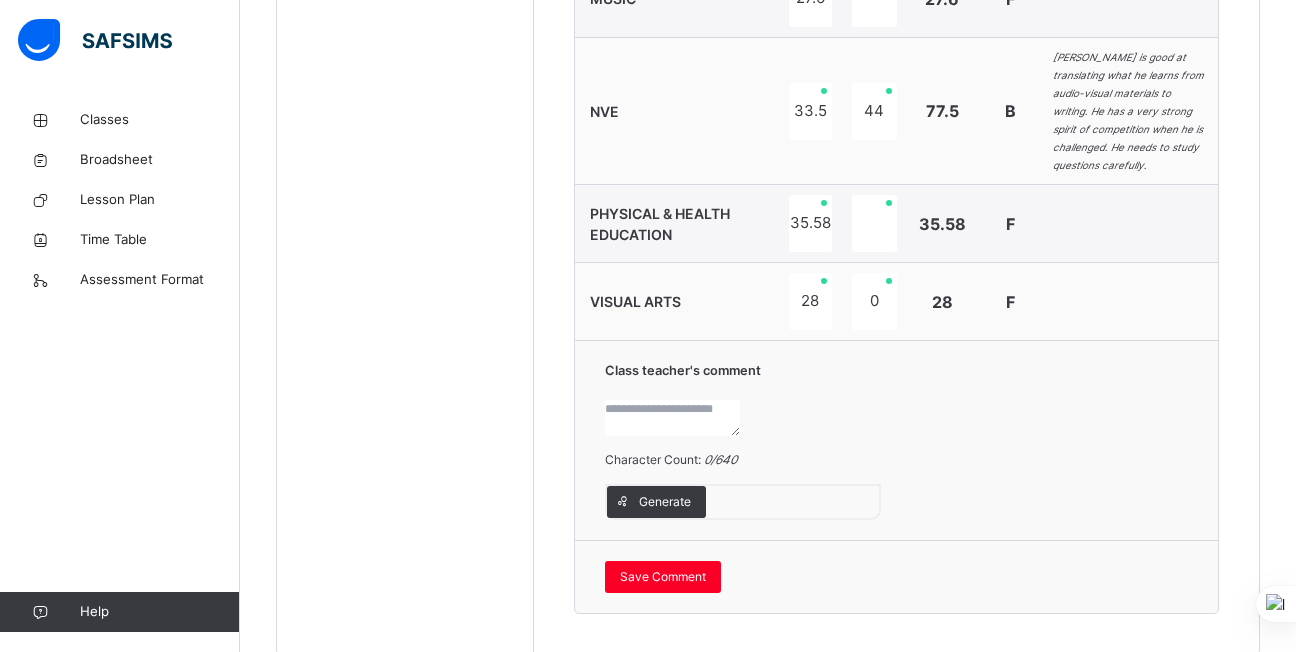scroll, scrollTop: 2009, scrollLeft: 0, axis: vertical 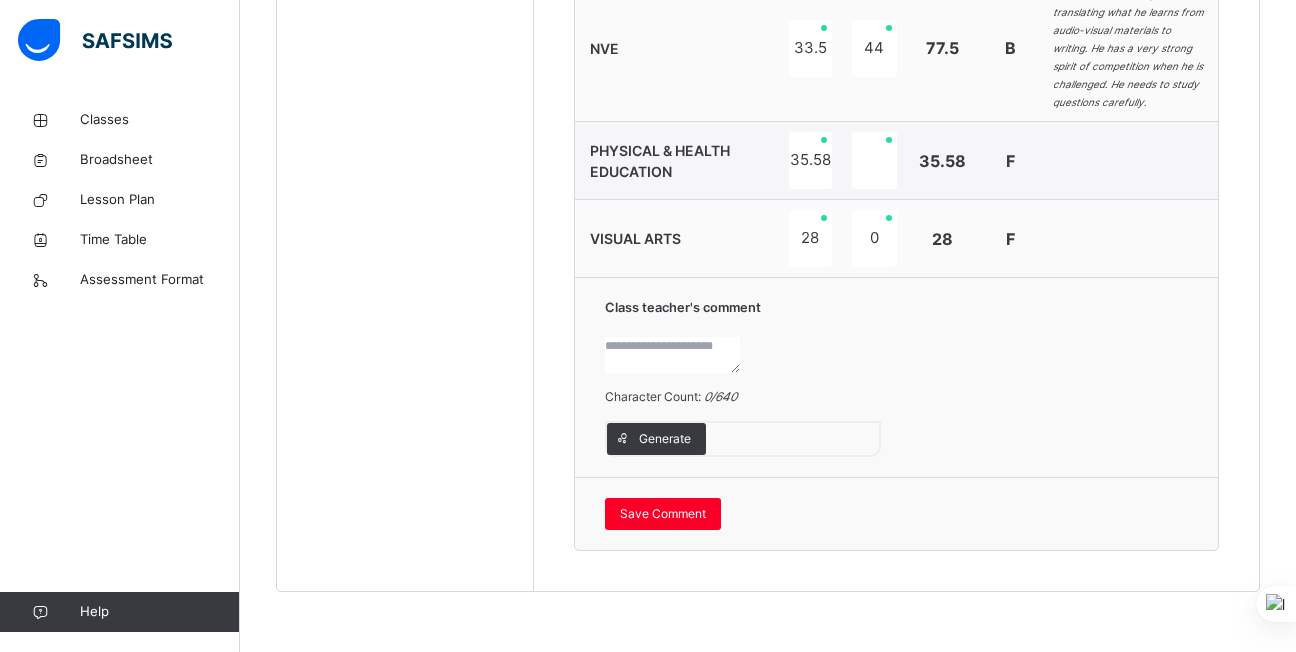 click at bounding box center (672, 355) 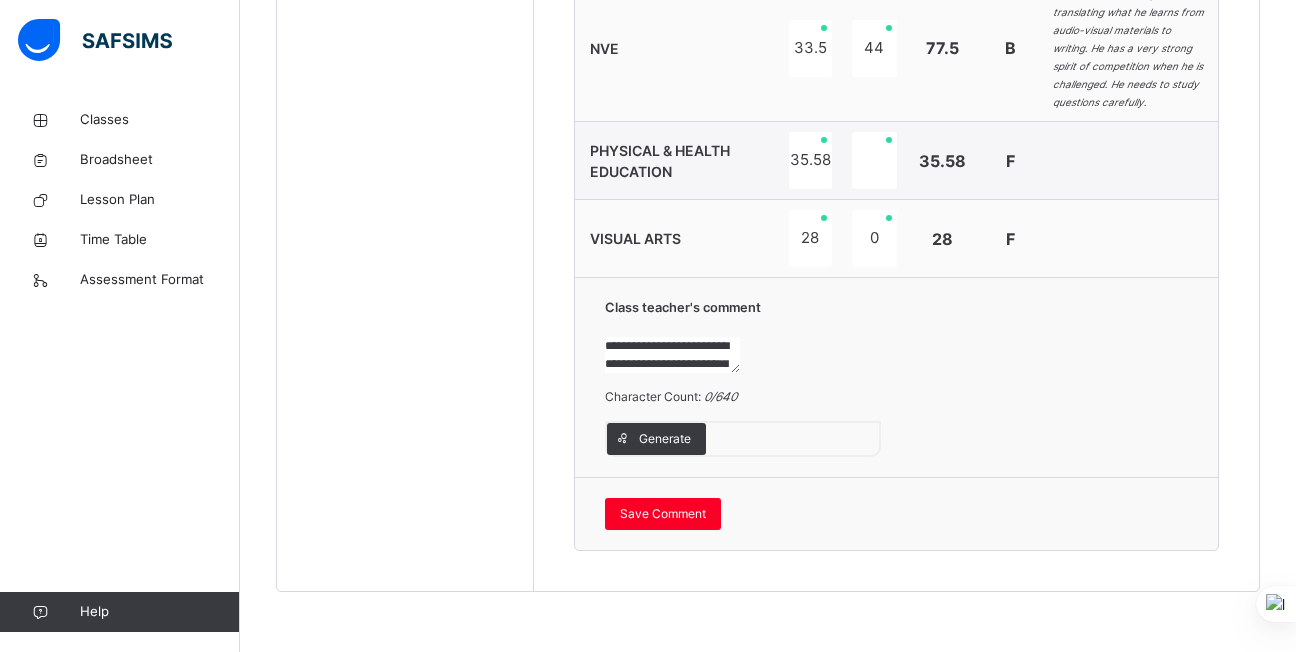 scroll, scrollTop: 23, scrollLeft: 0, axis: vertical 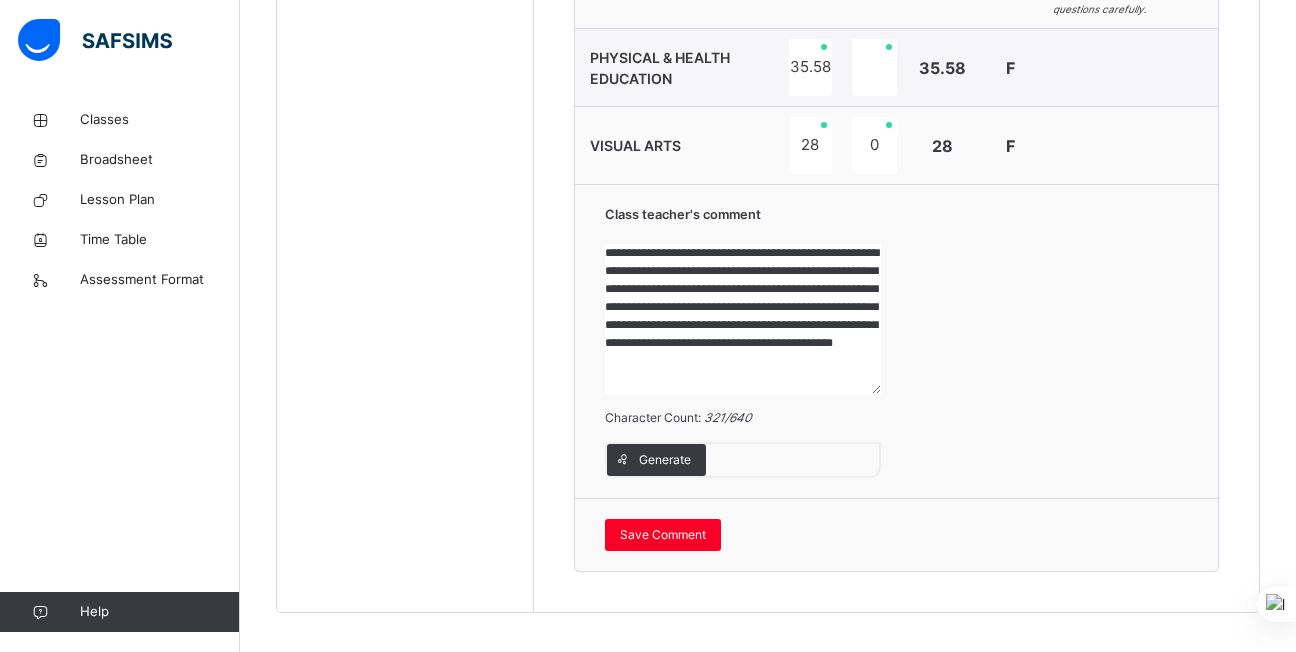 click on "**********" at bounding box center [743, 319] 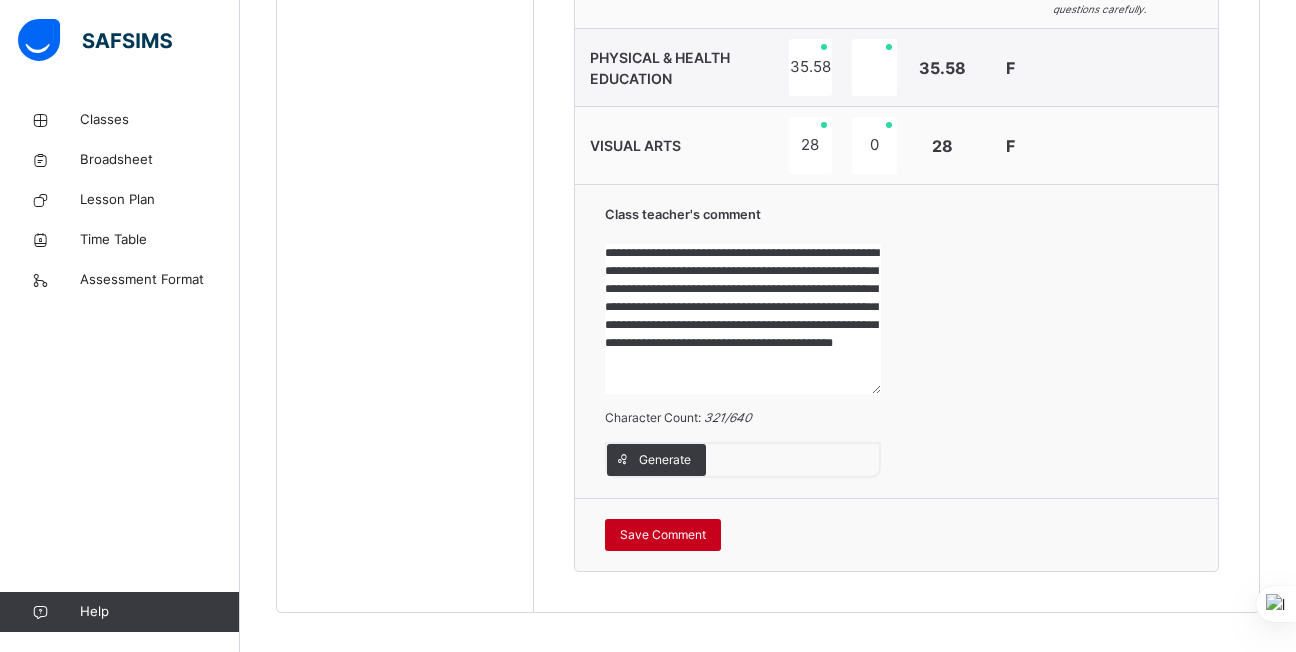 type on "**********" 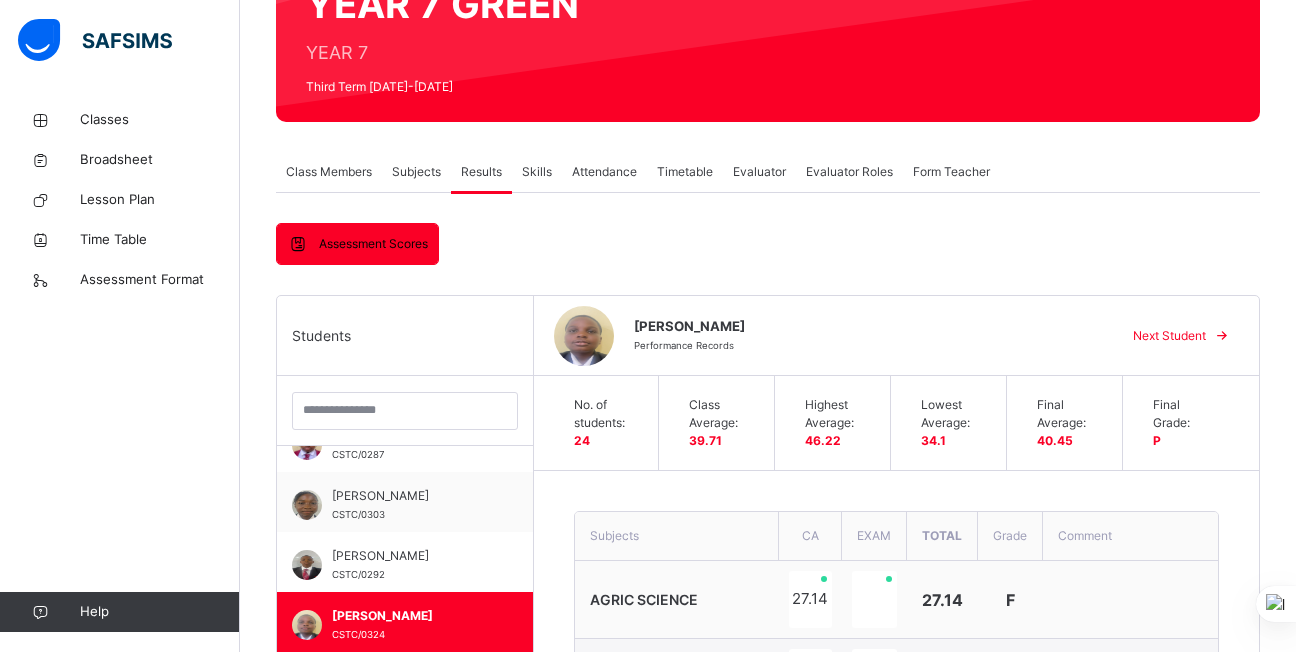 scroll, scrollTop: 221, scrollLeft: 0, axis: vertical 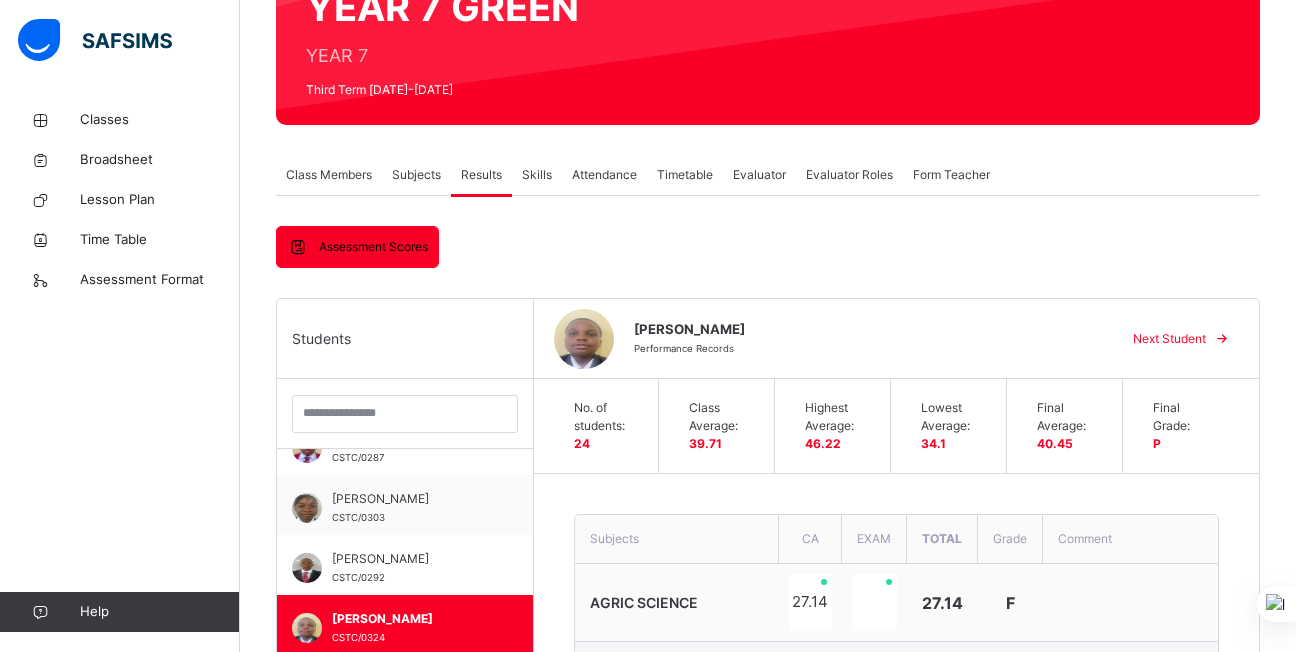 click on "Next Student" at bounding box center [1169, 339] 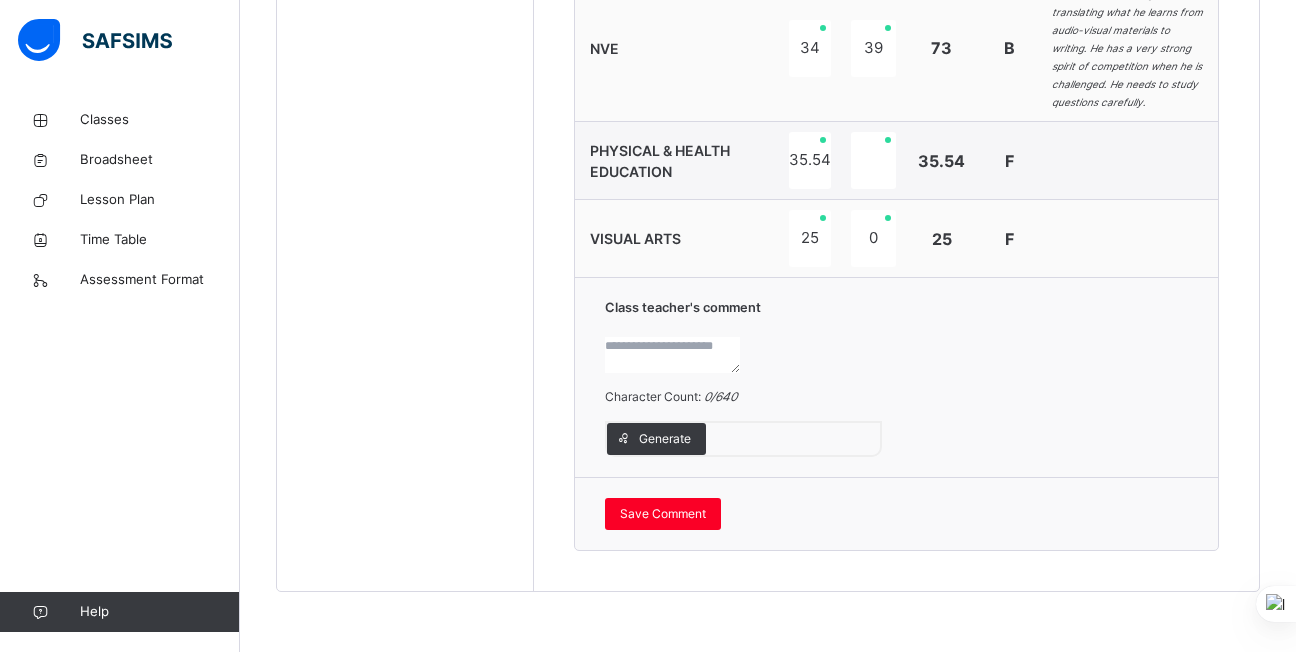 scroll, scrollTop: 2009, scrollLeft: 0, axis: vertical 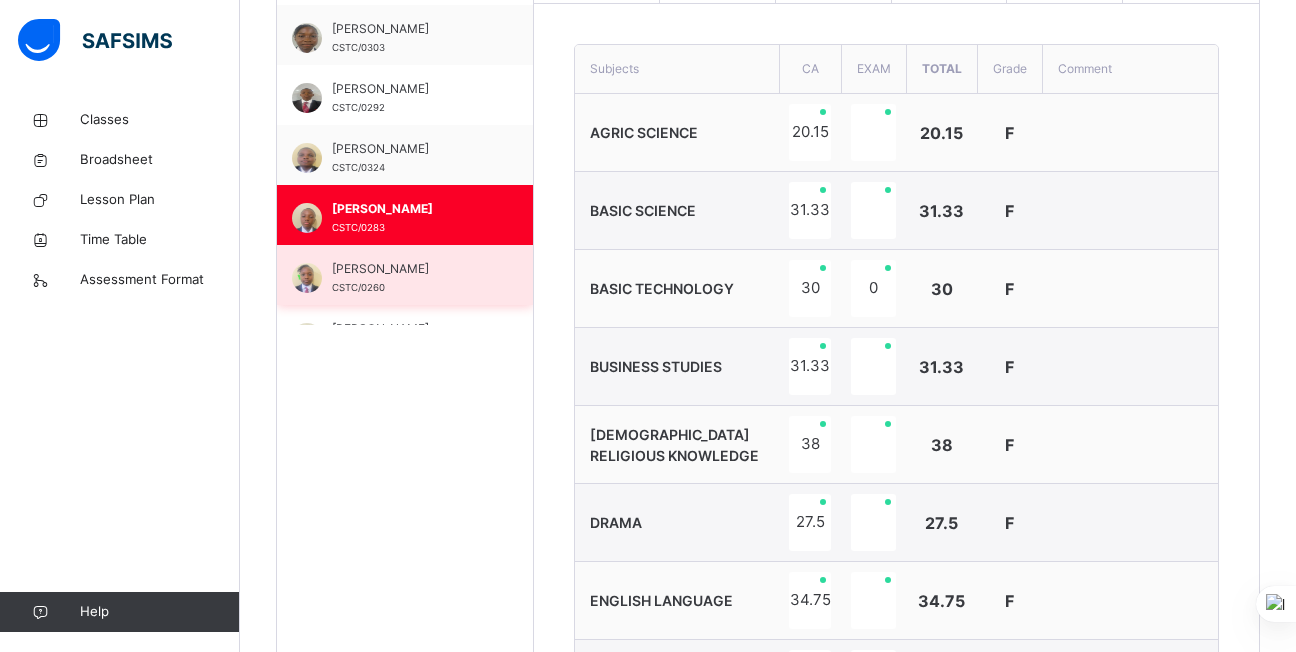 drag, startPoint x: 537, startPoint y: 569, endPoint x: 487, endPoint y: 276, distance: 297.2356 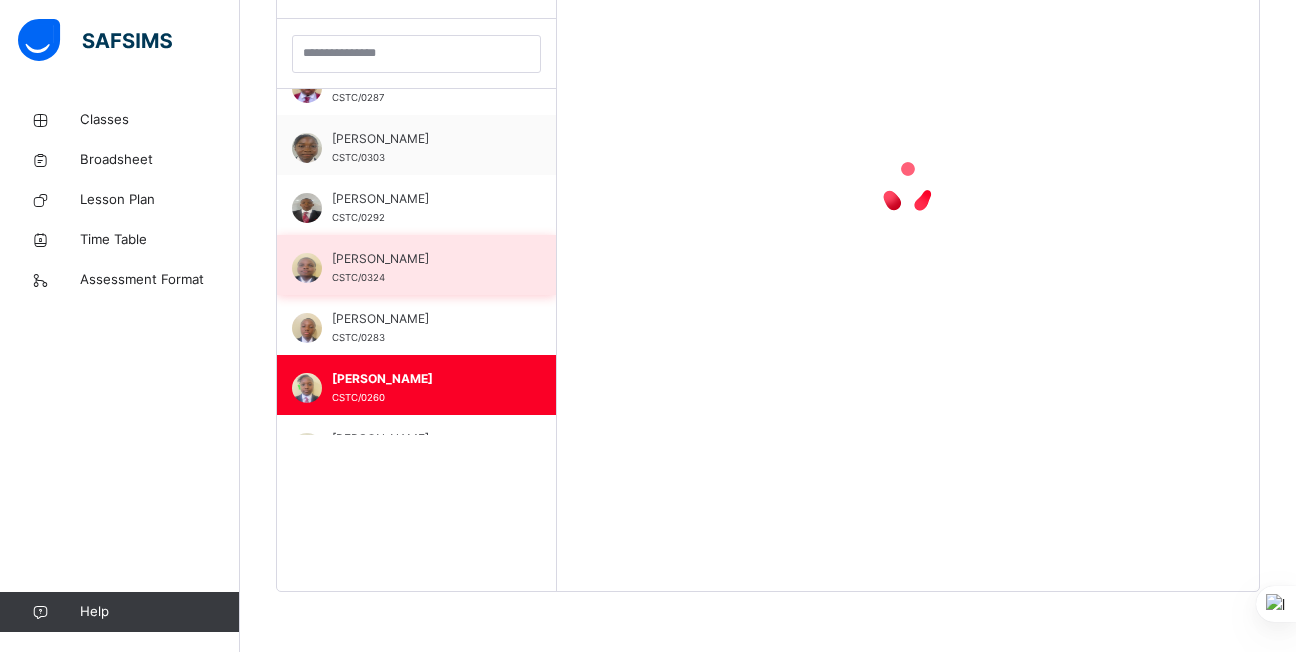 scroll, scrollTop: 581, scrollLeft: 0, axis: vertical 